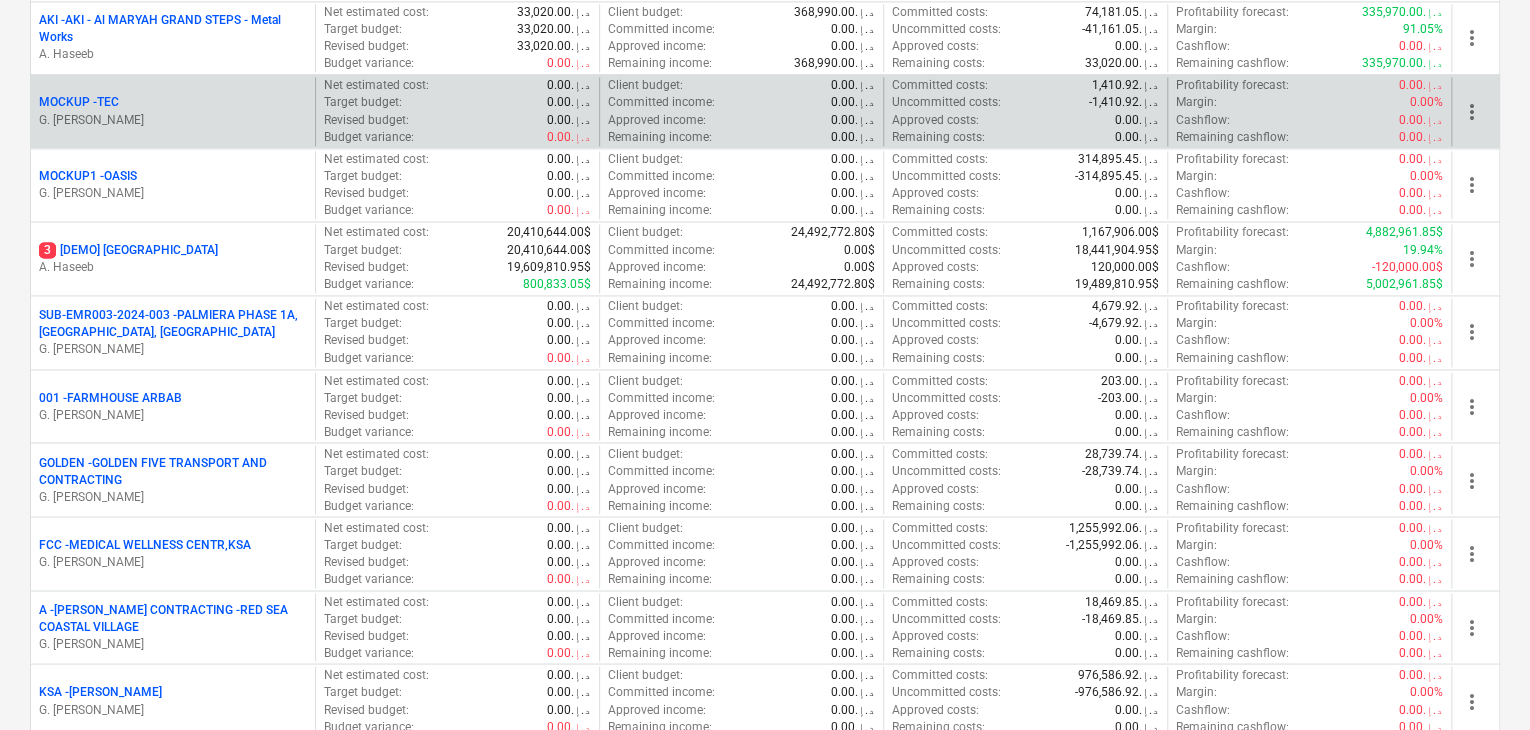 scroll, scrollTop: 1600, scrollLeft: 0, axis: vertical 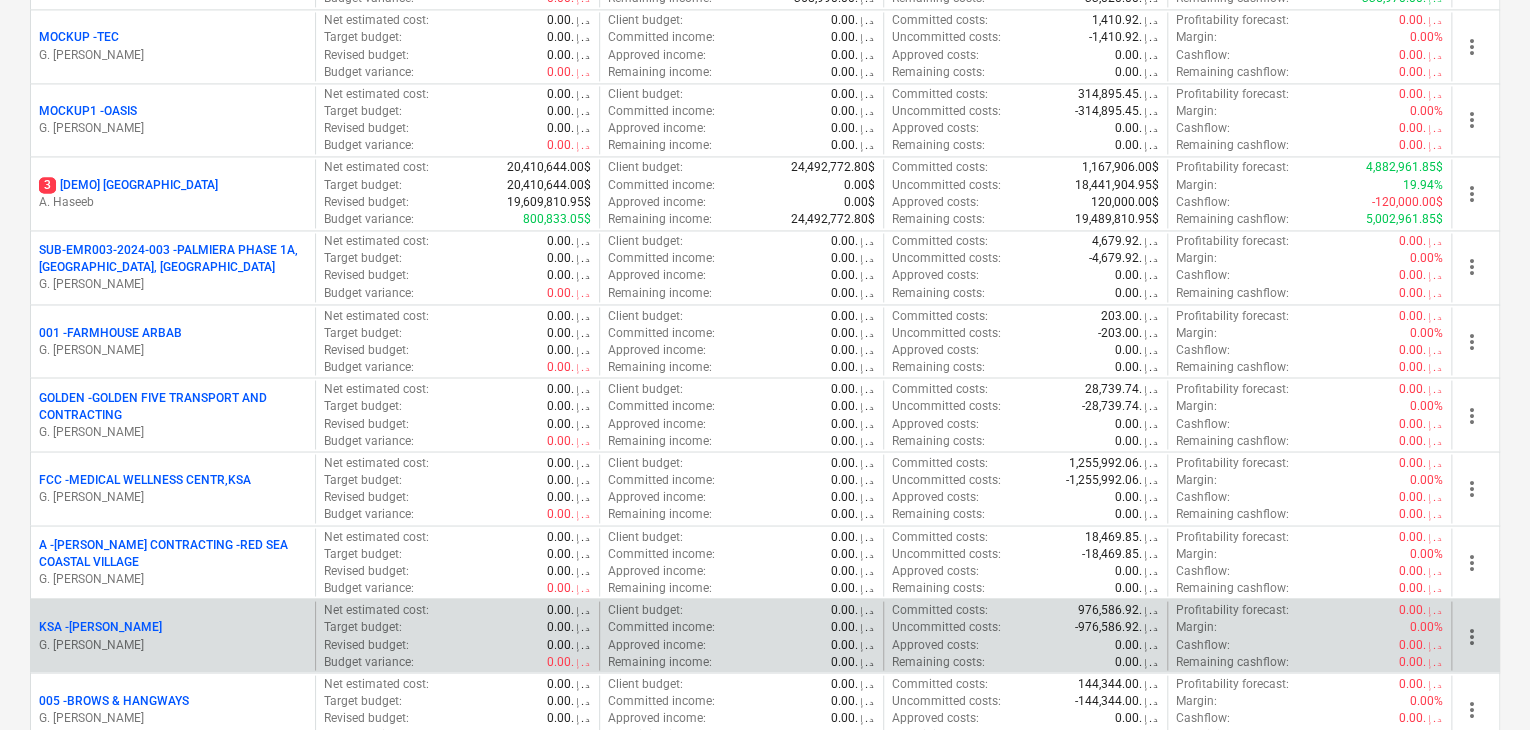 click on "KSA -  [PERSON_NAME]" at bounding box center (173, 626) 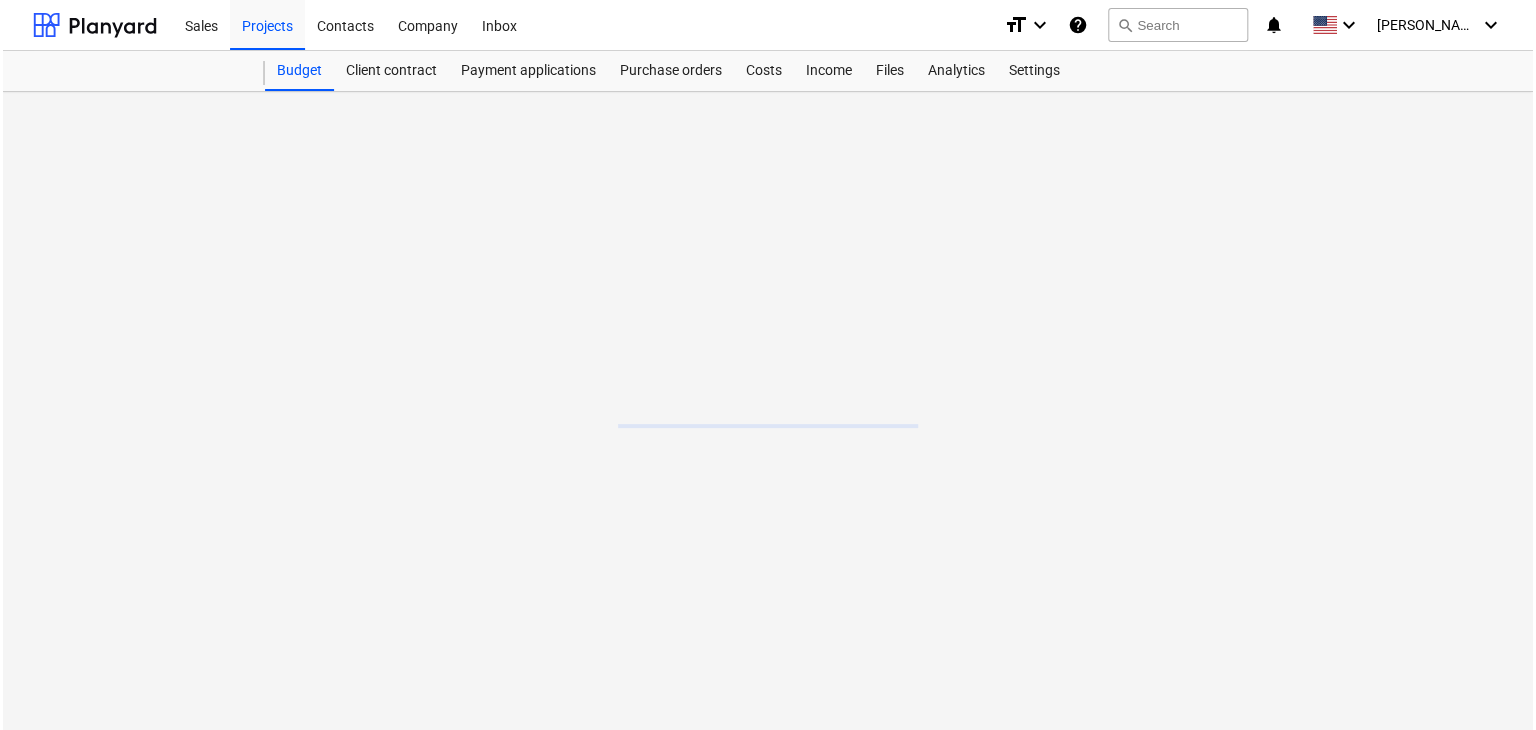 scroll, scrollTop: 0, scrollLeft: 0, axis: both 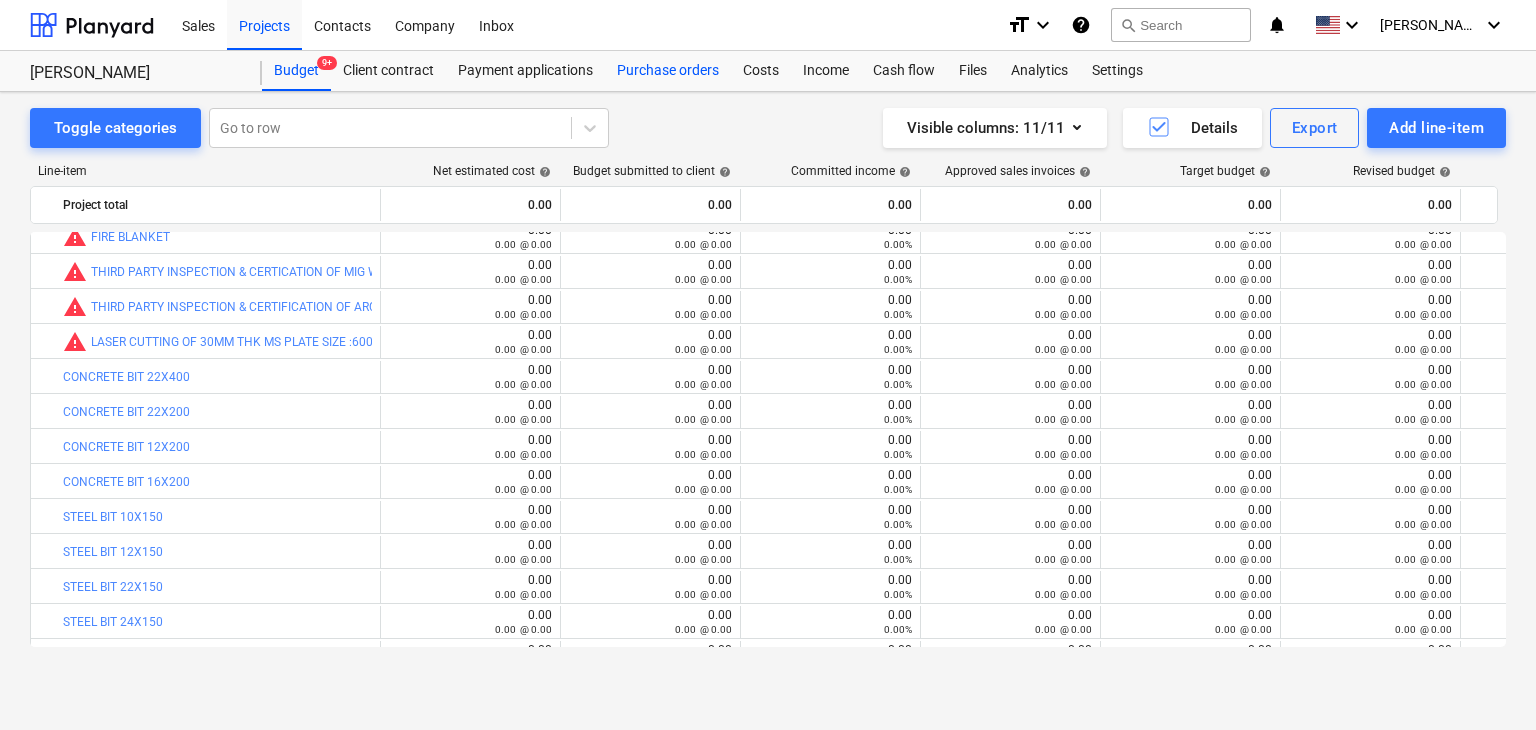 click on "Purchase orders" at bounding box center [668, 71] 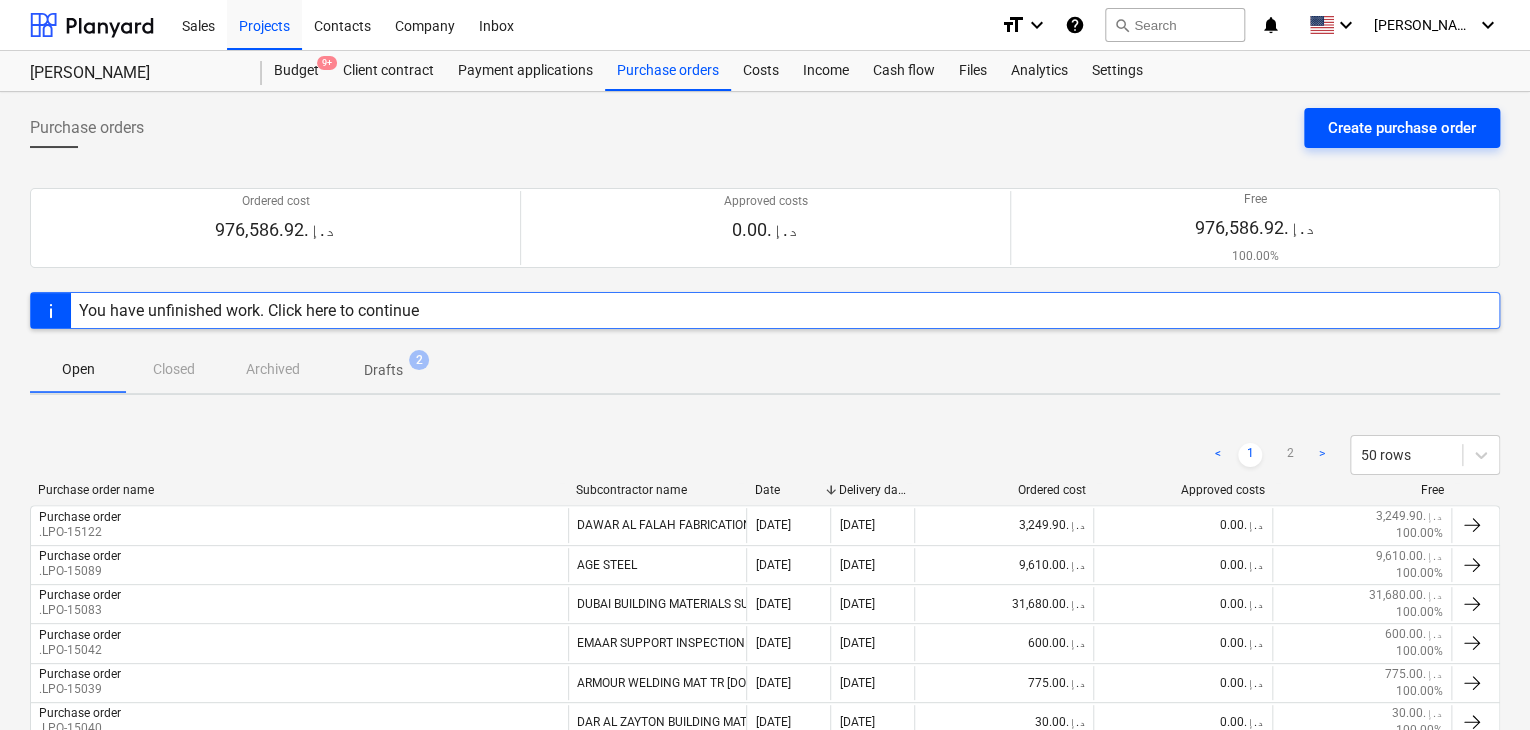 click on "Create purchase order" at bounding box center (1402, 128) 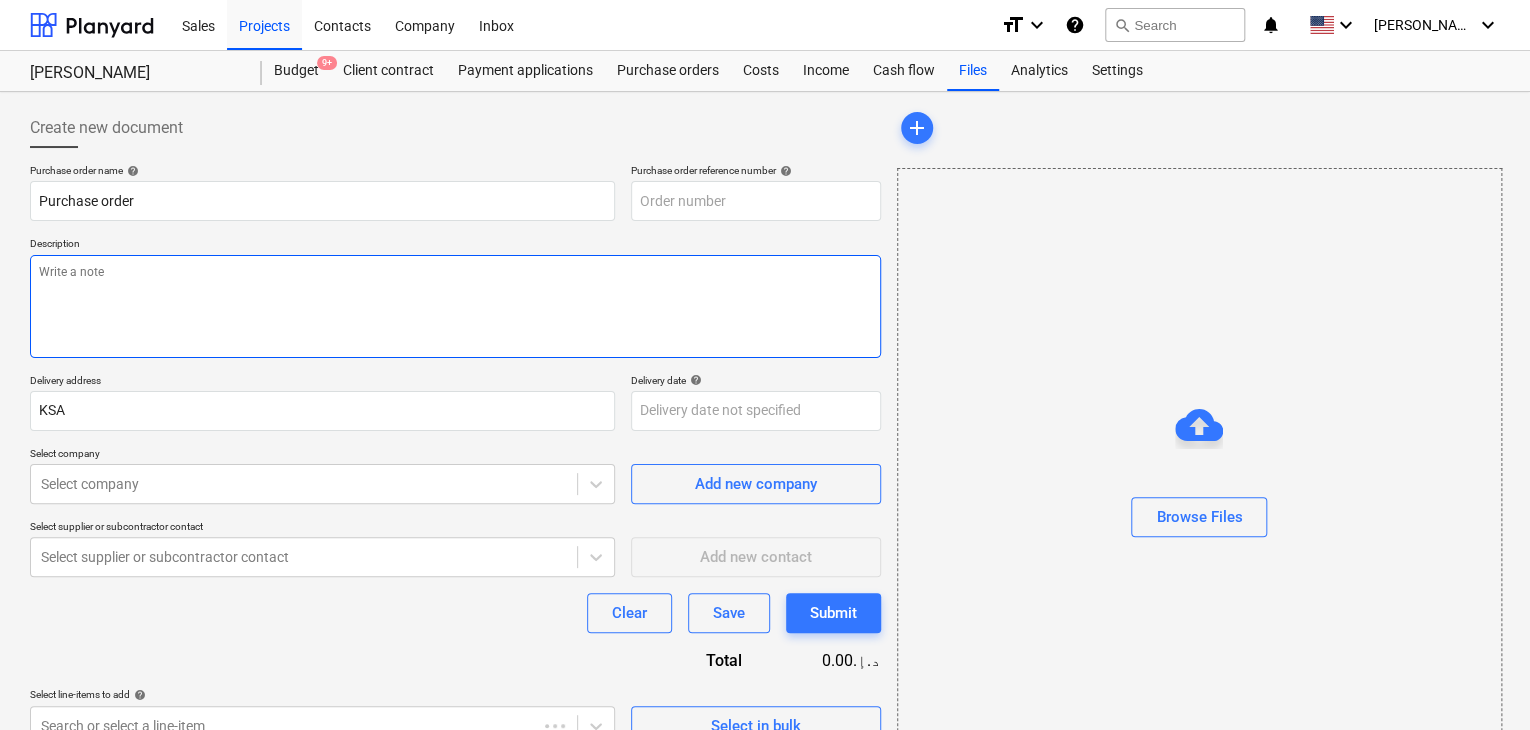 type on "x" 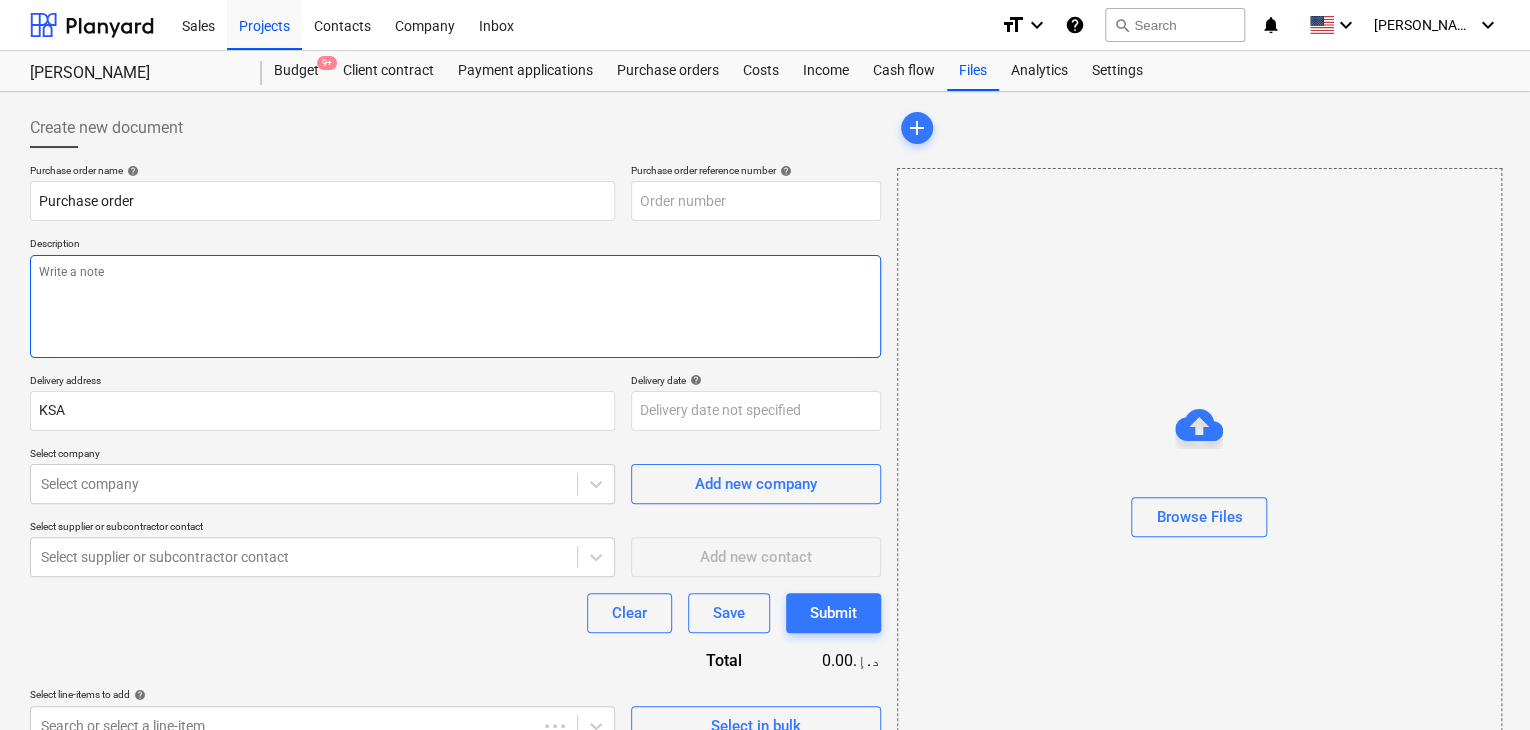 type on "KSA-PO-080" 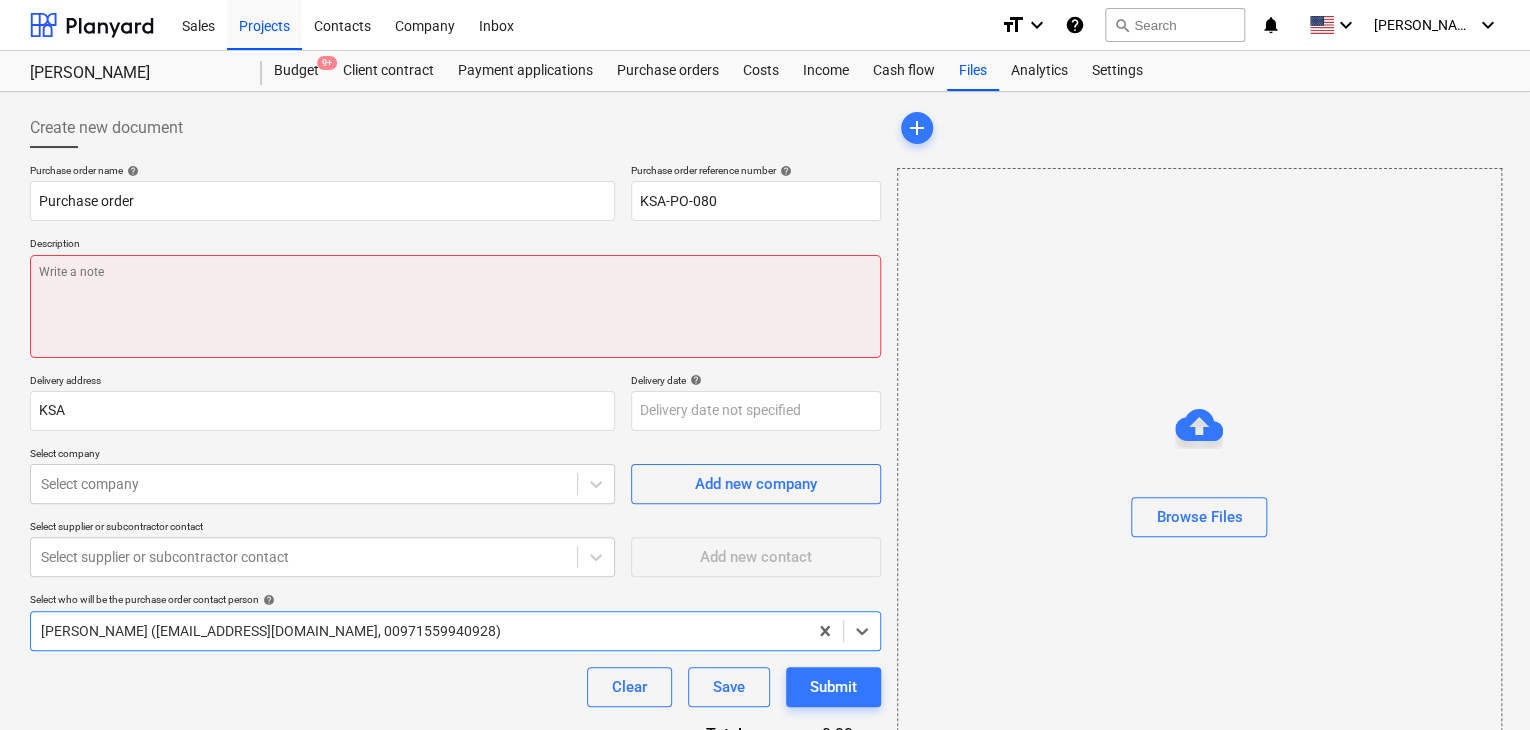 click at bounding box center [455, 306] 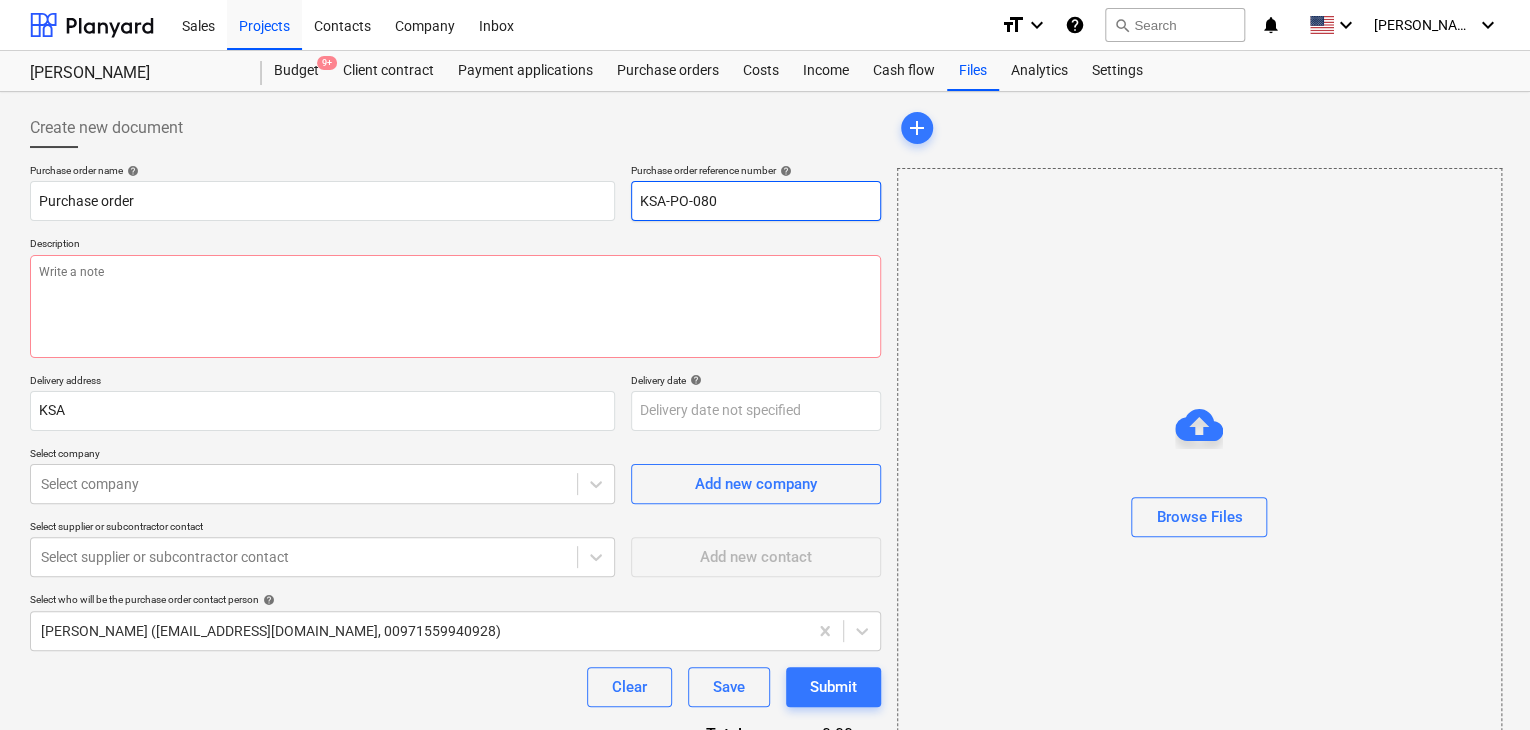 drag, startPoint x: 728, startPoint y: 205, endPoint x: 574, endPoint y: 178, distance: 156.34897 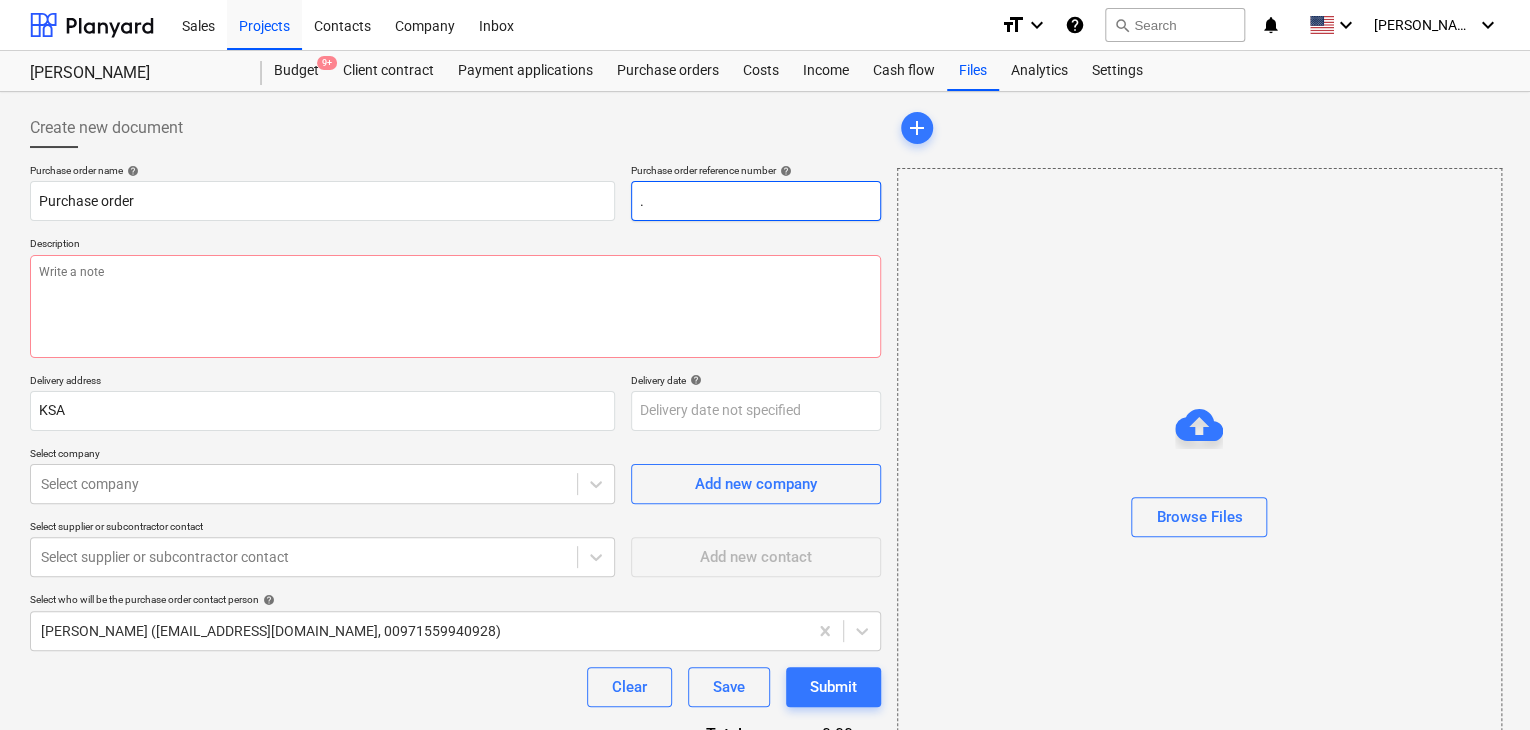 type on "x" 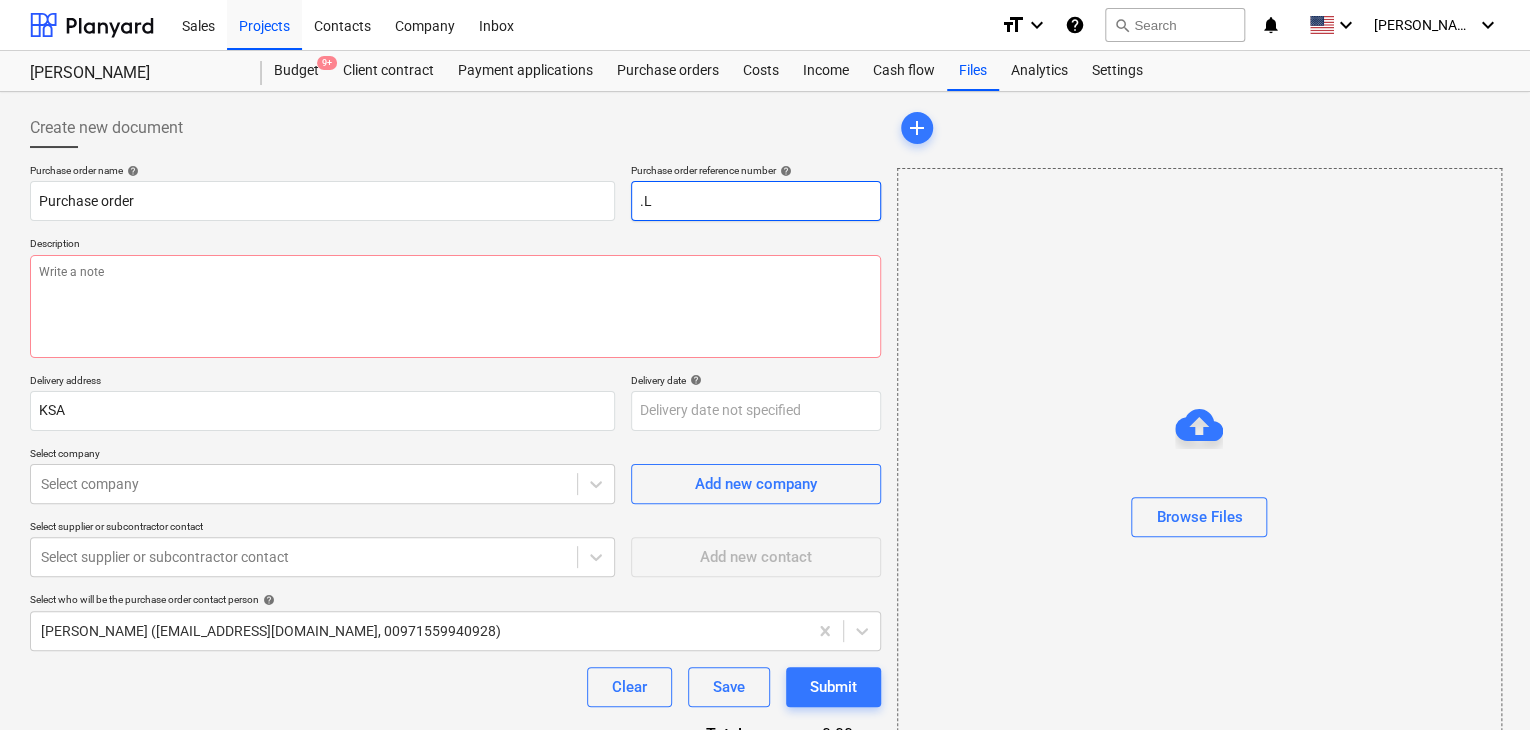type on "x" 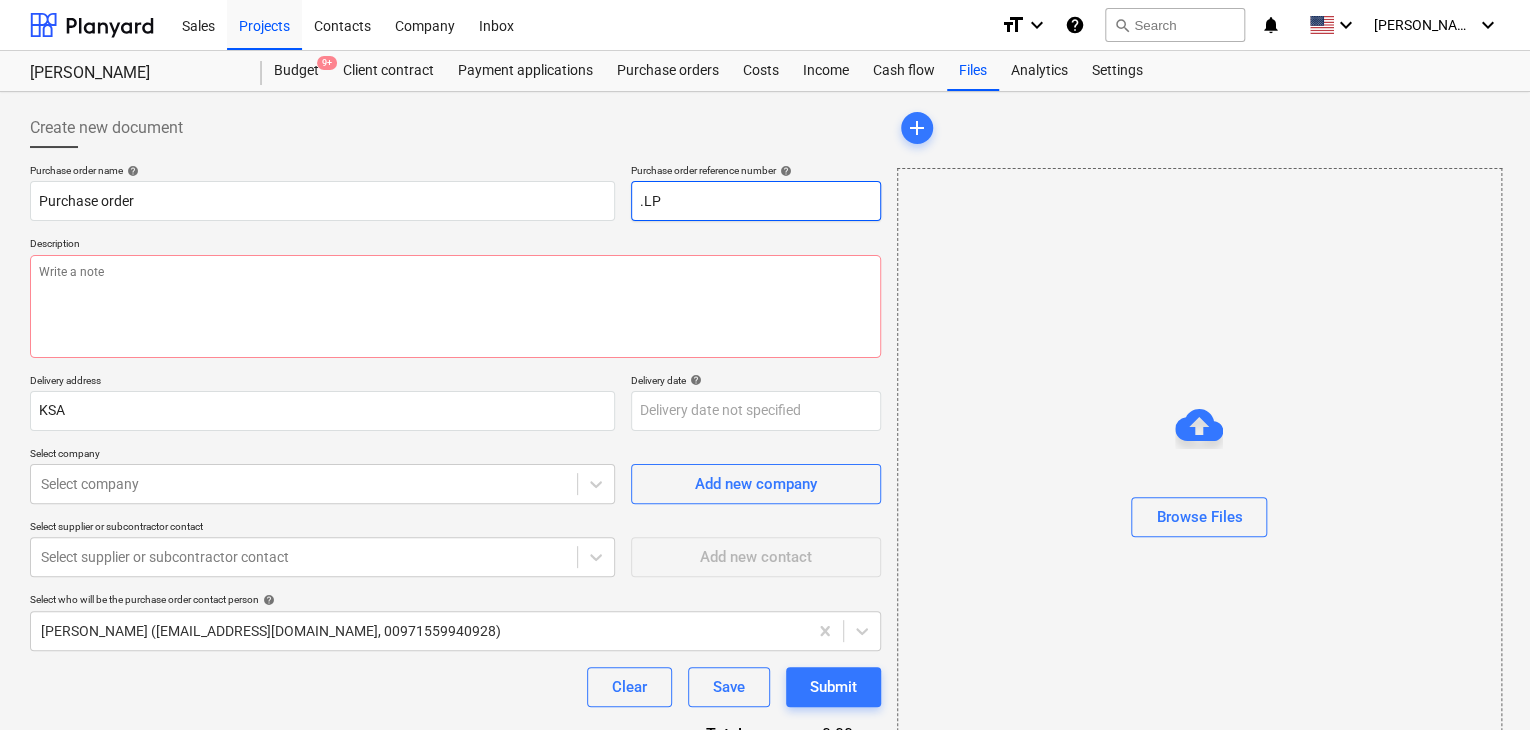 type on ".LPO" 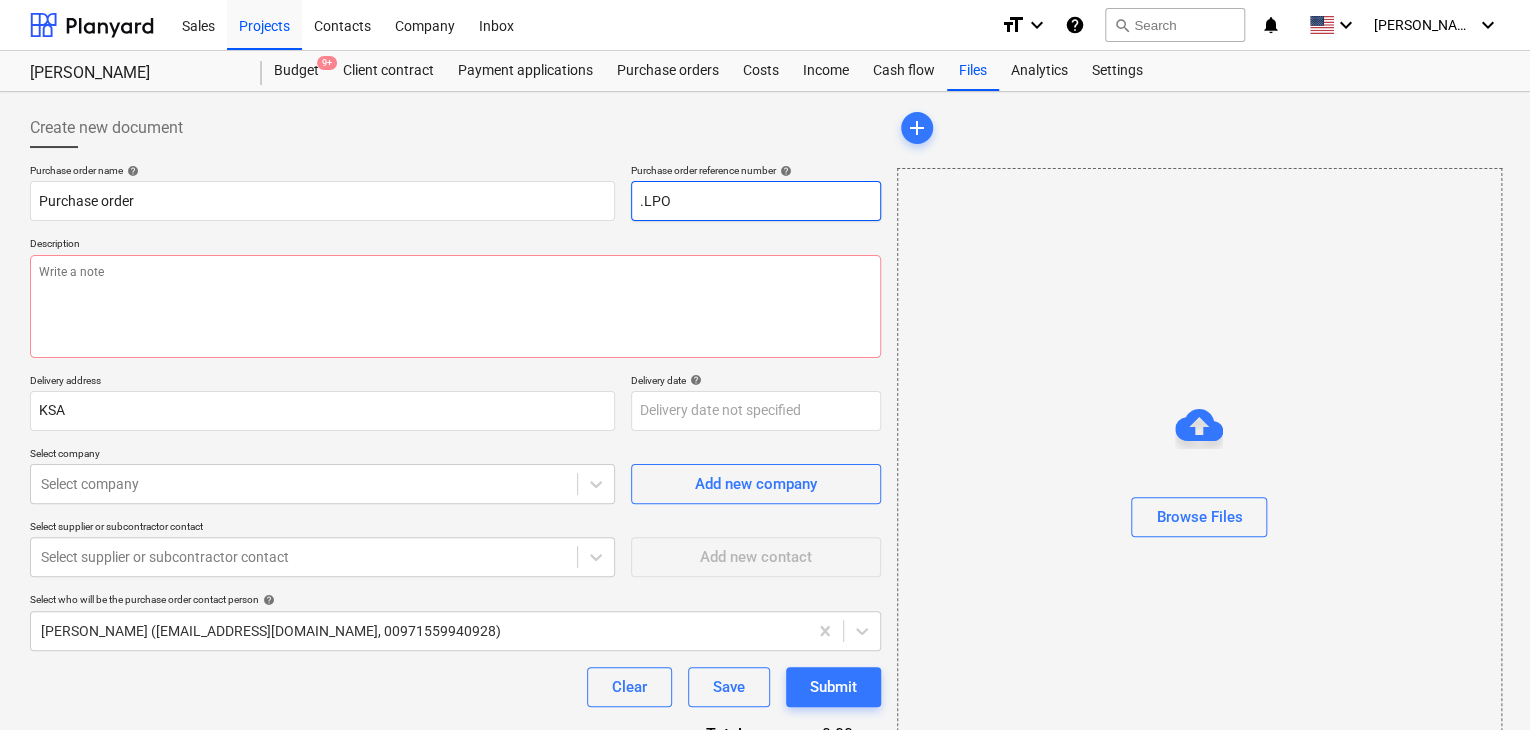 type on "x" 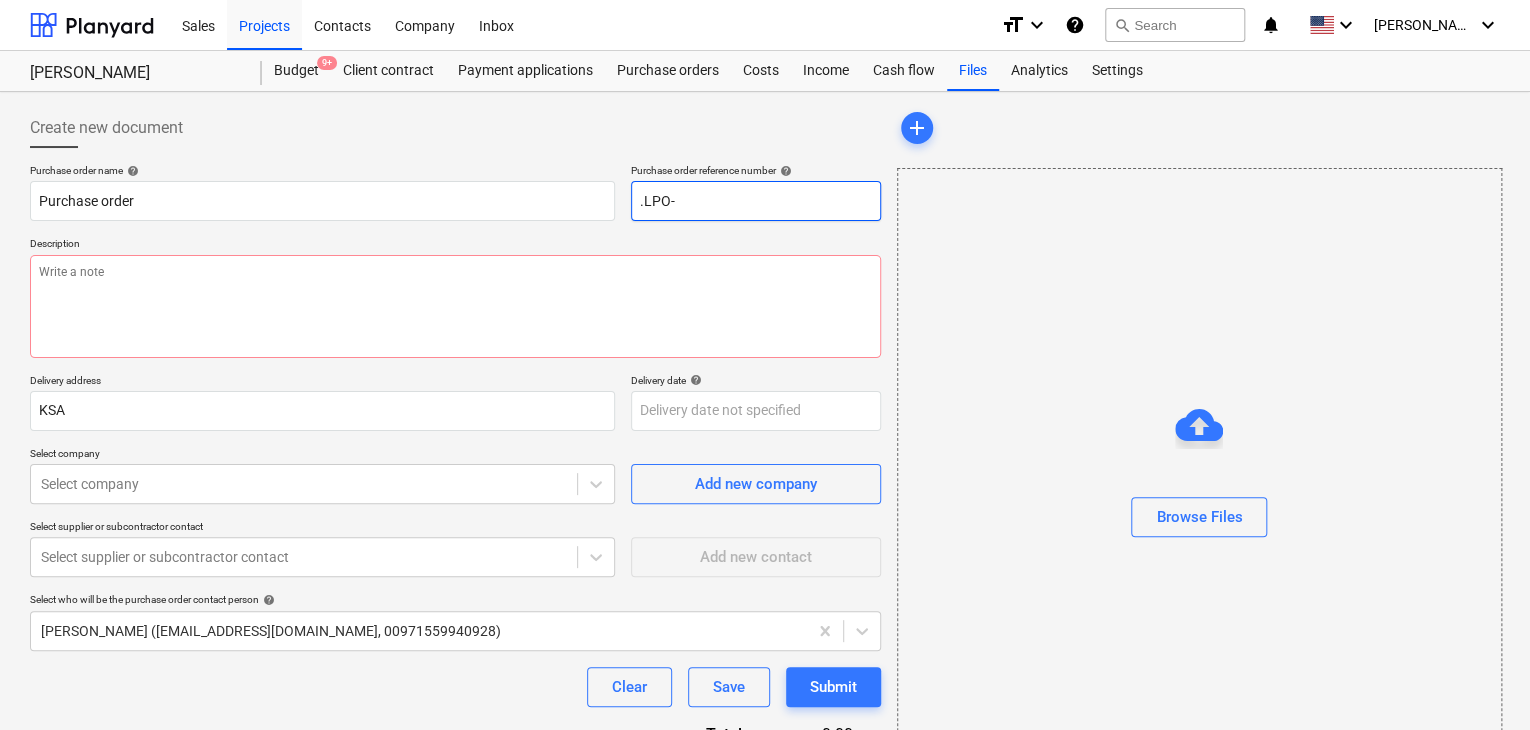 type on "x" 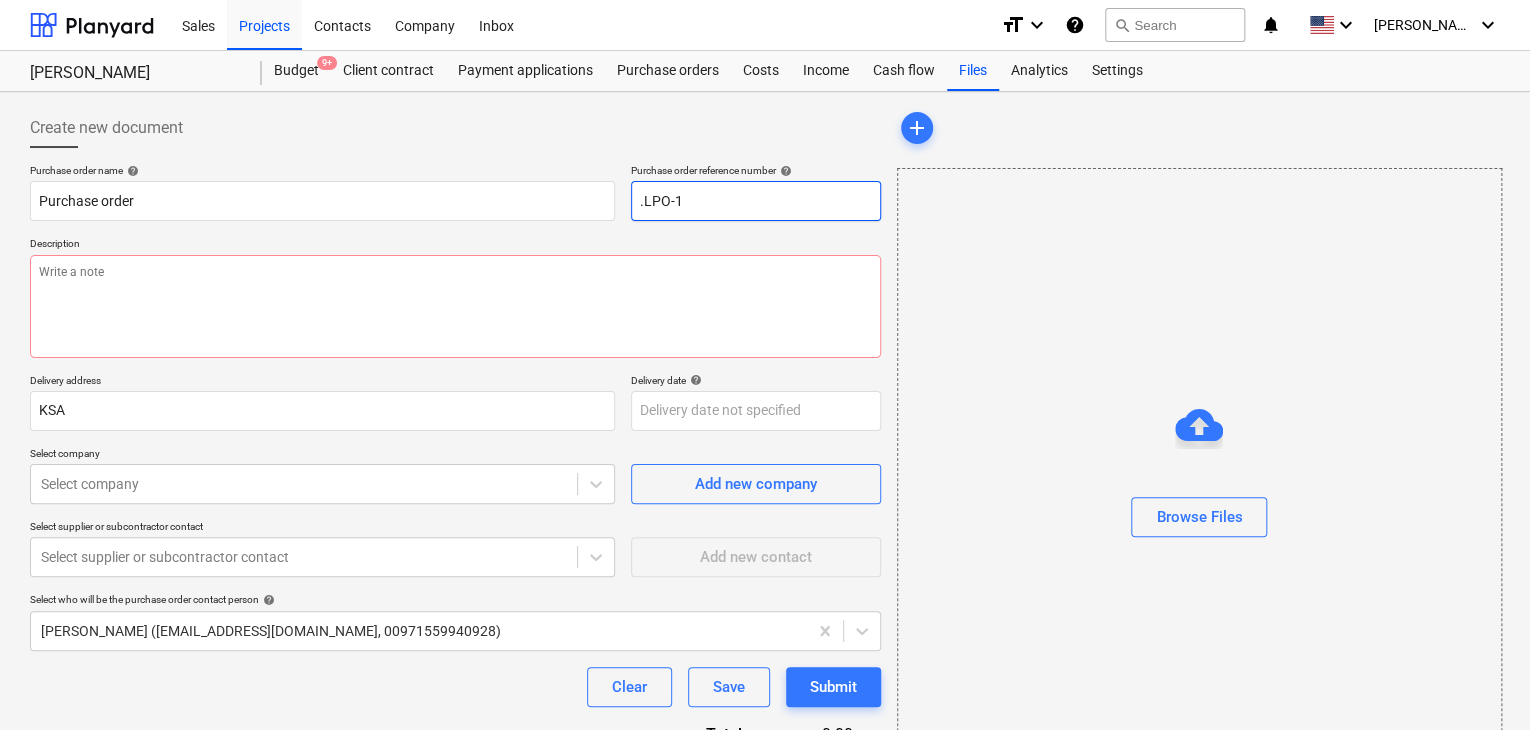 type on ".LPO-15" 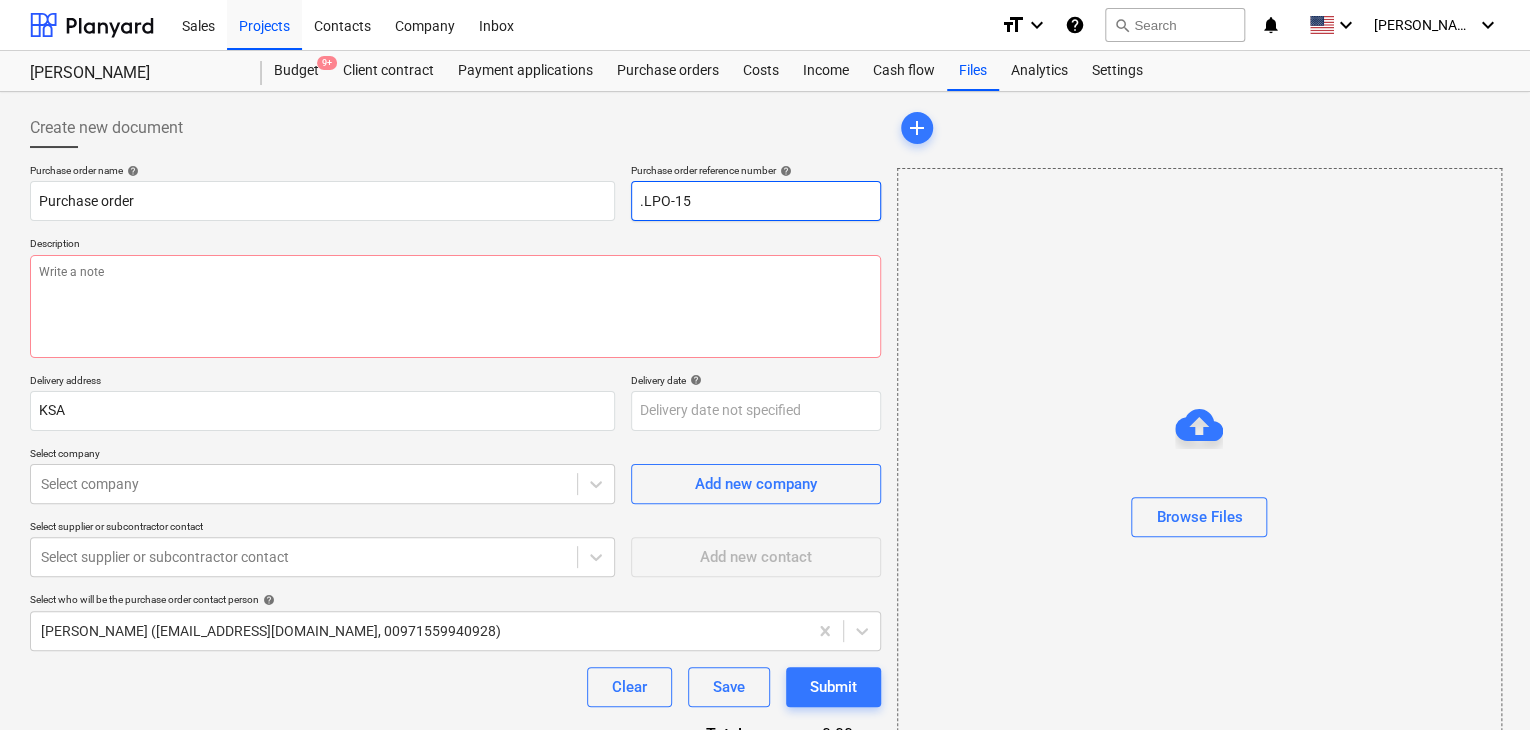 type on "x" 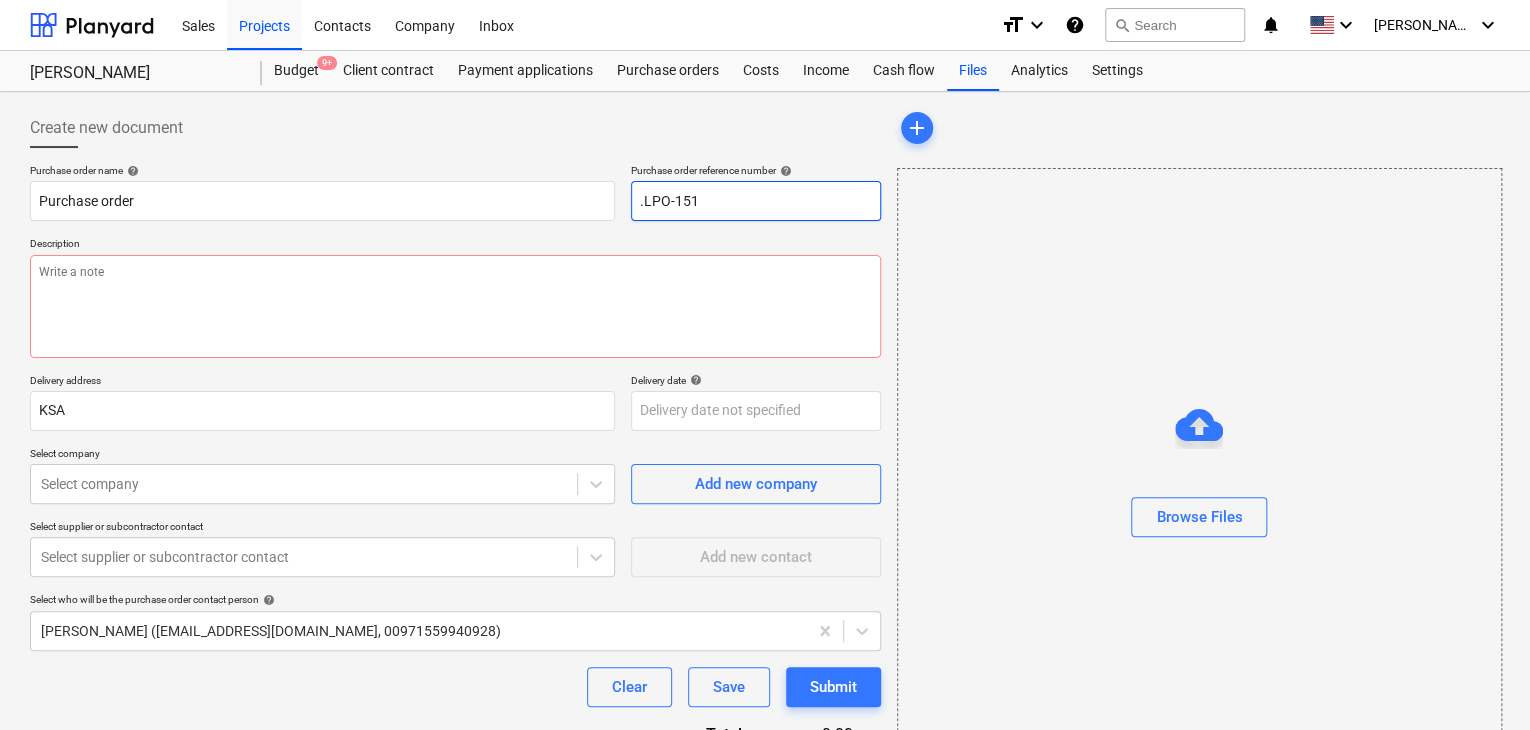 type on "x" 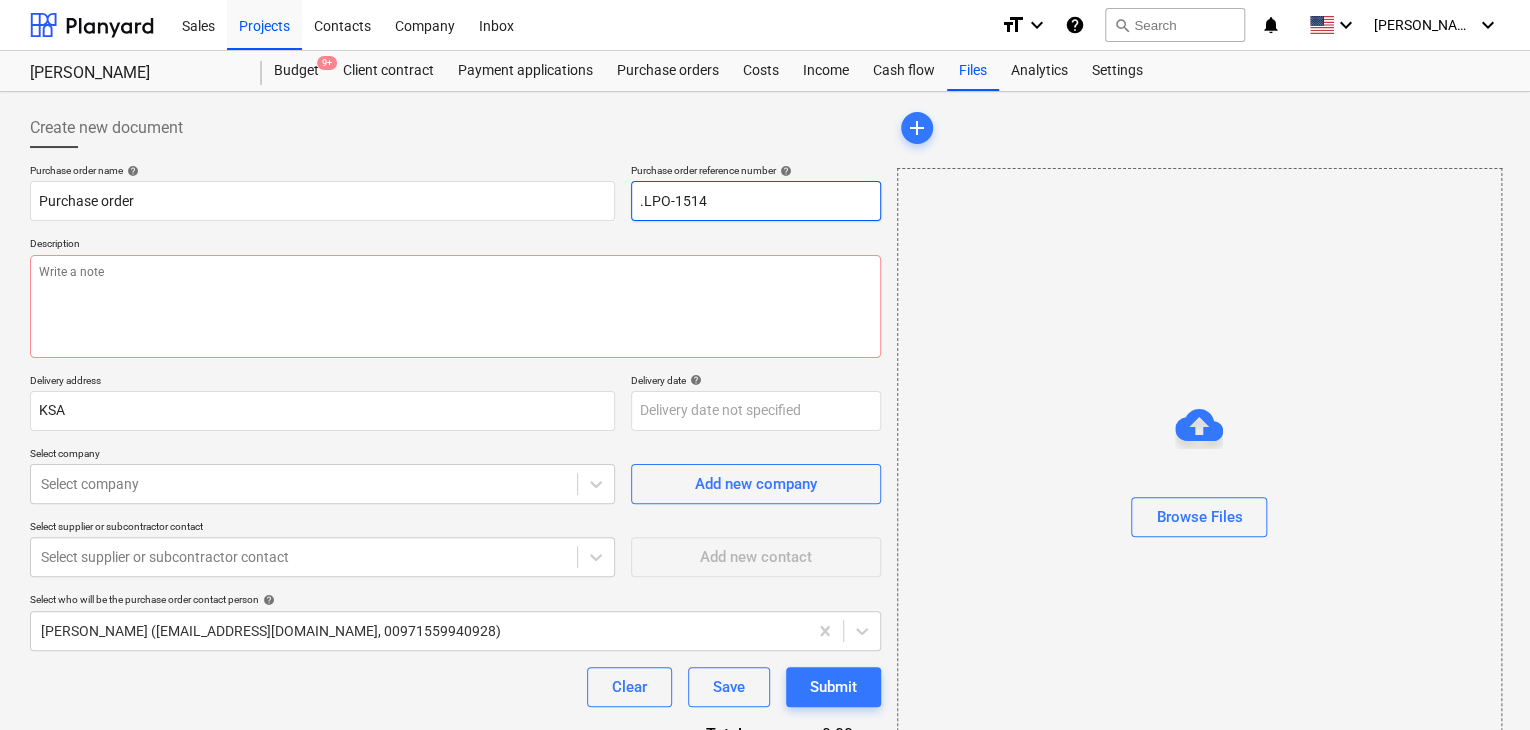 type on "x" 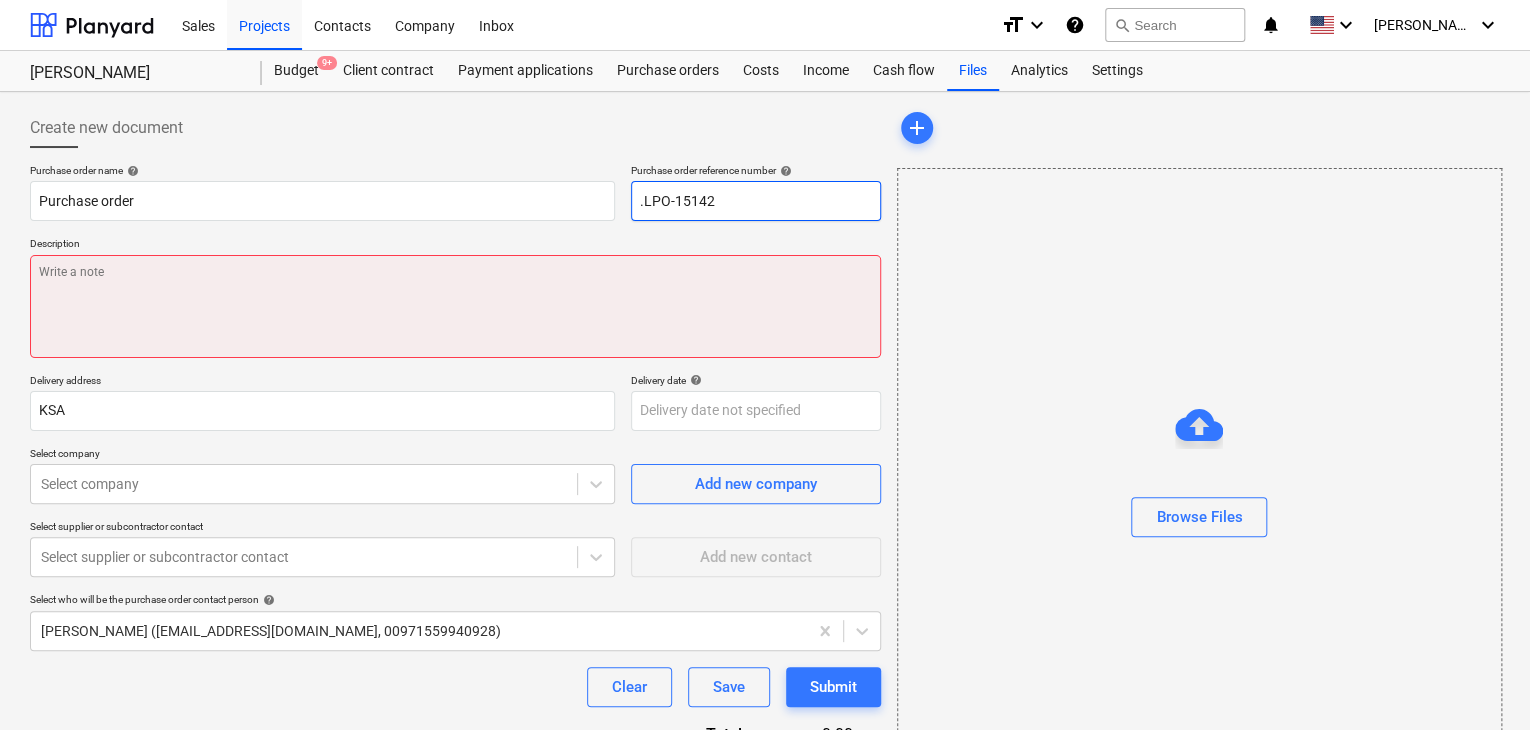 type on ".LPO-15142" 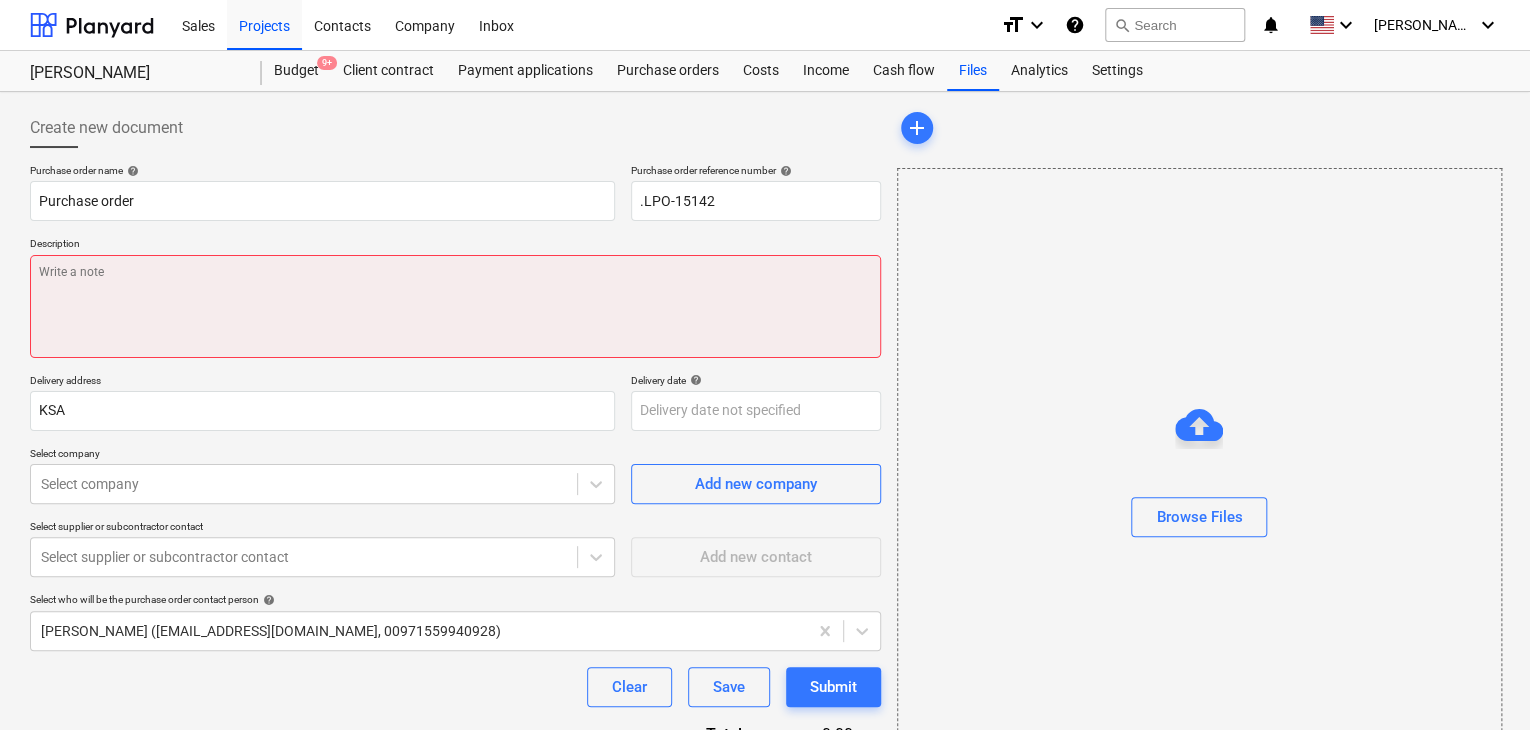 click at bounding box center (455, 306) 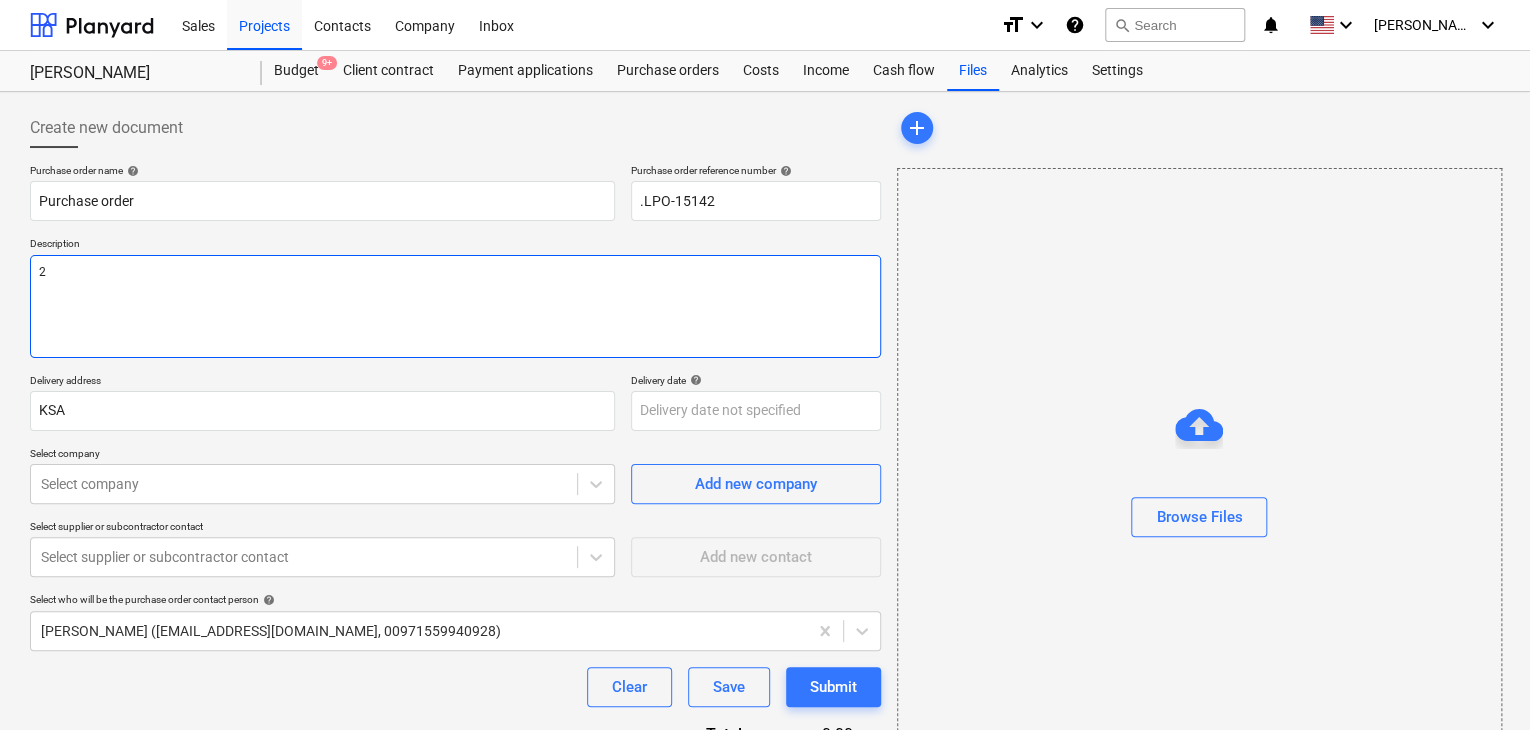 type on "x" 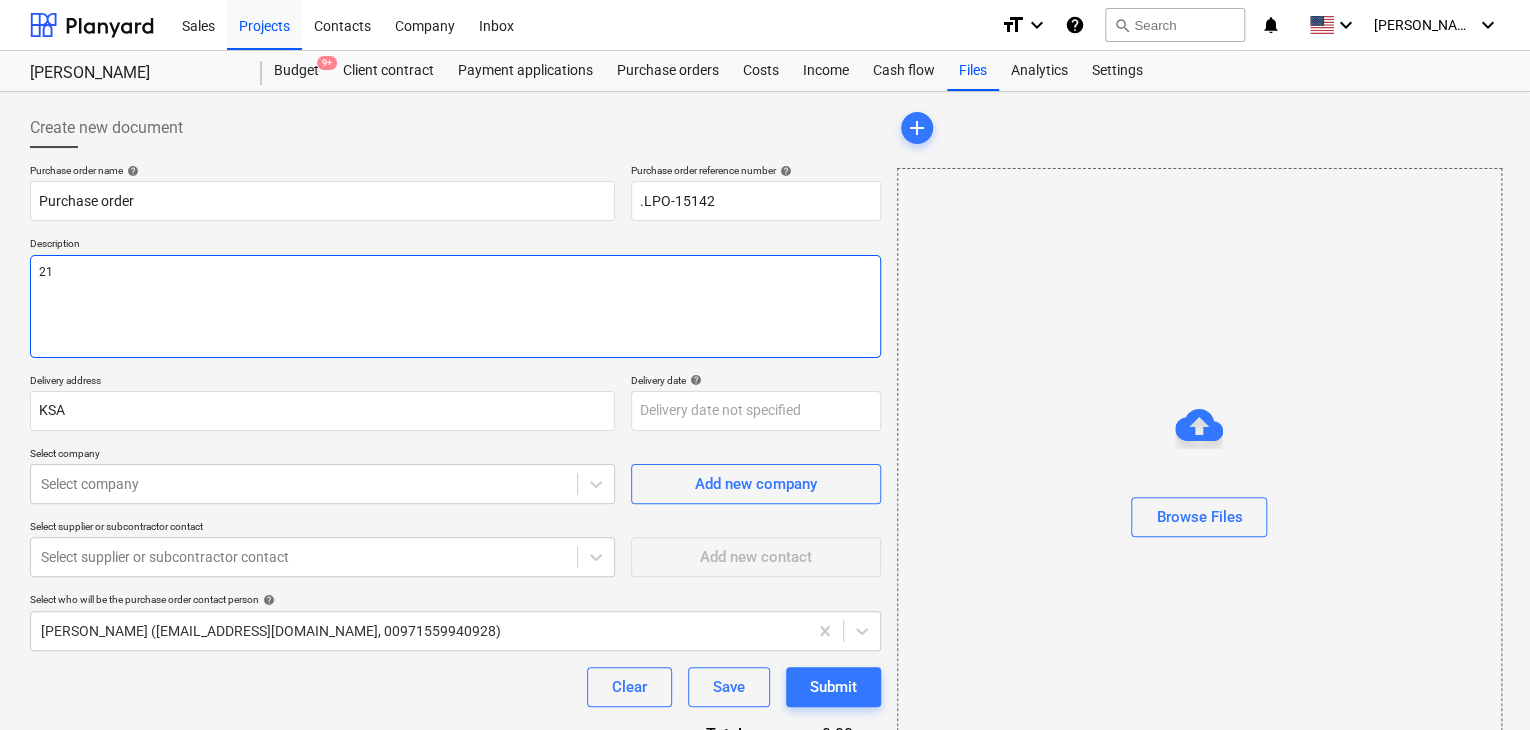 type on "x" 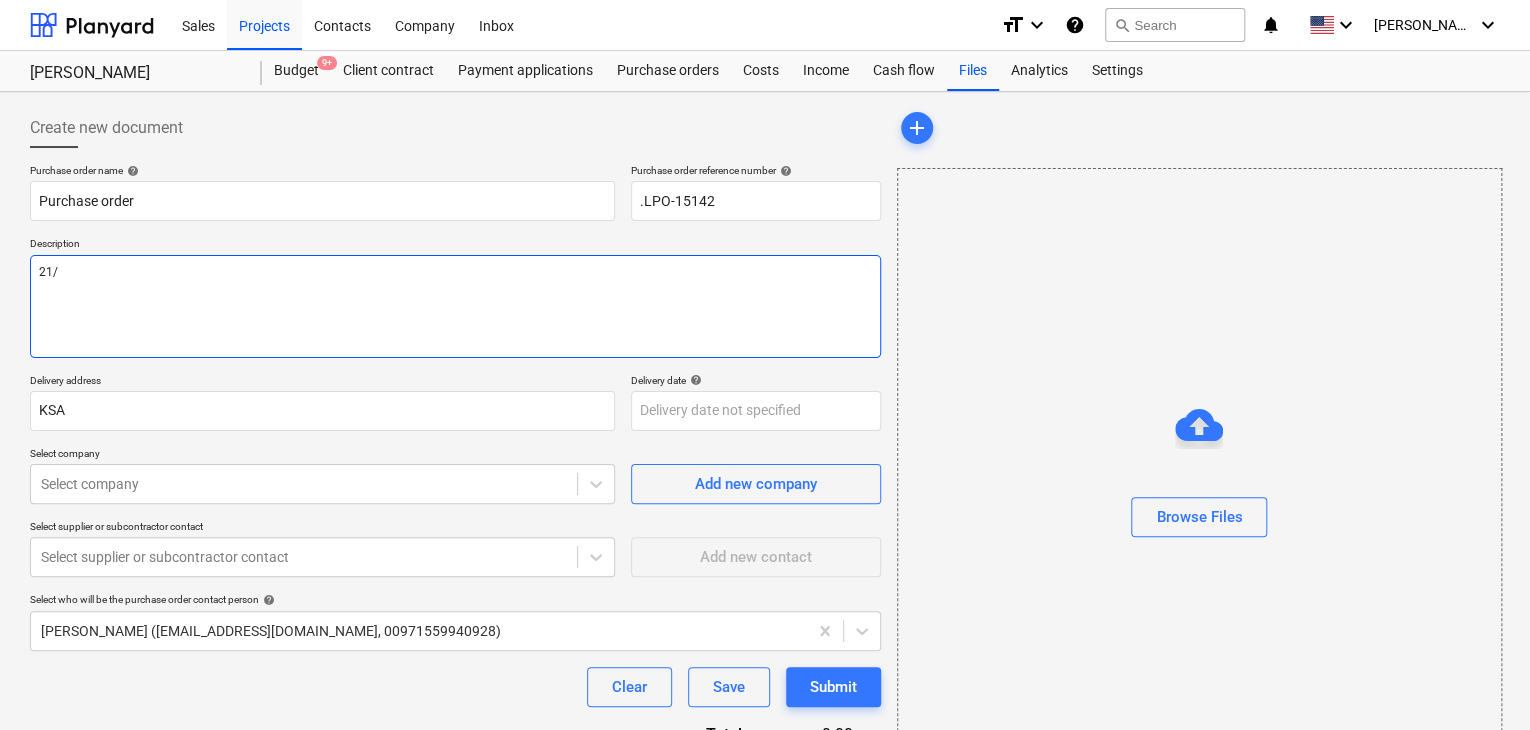 type on "x" 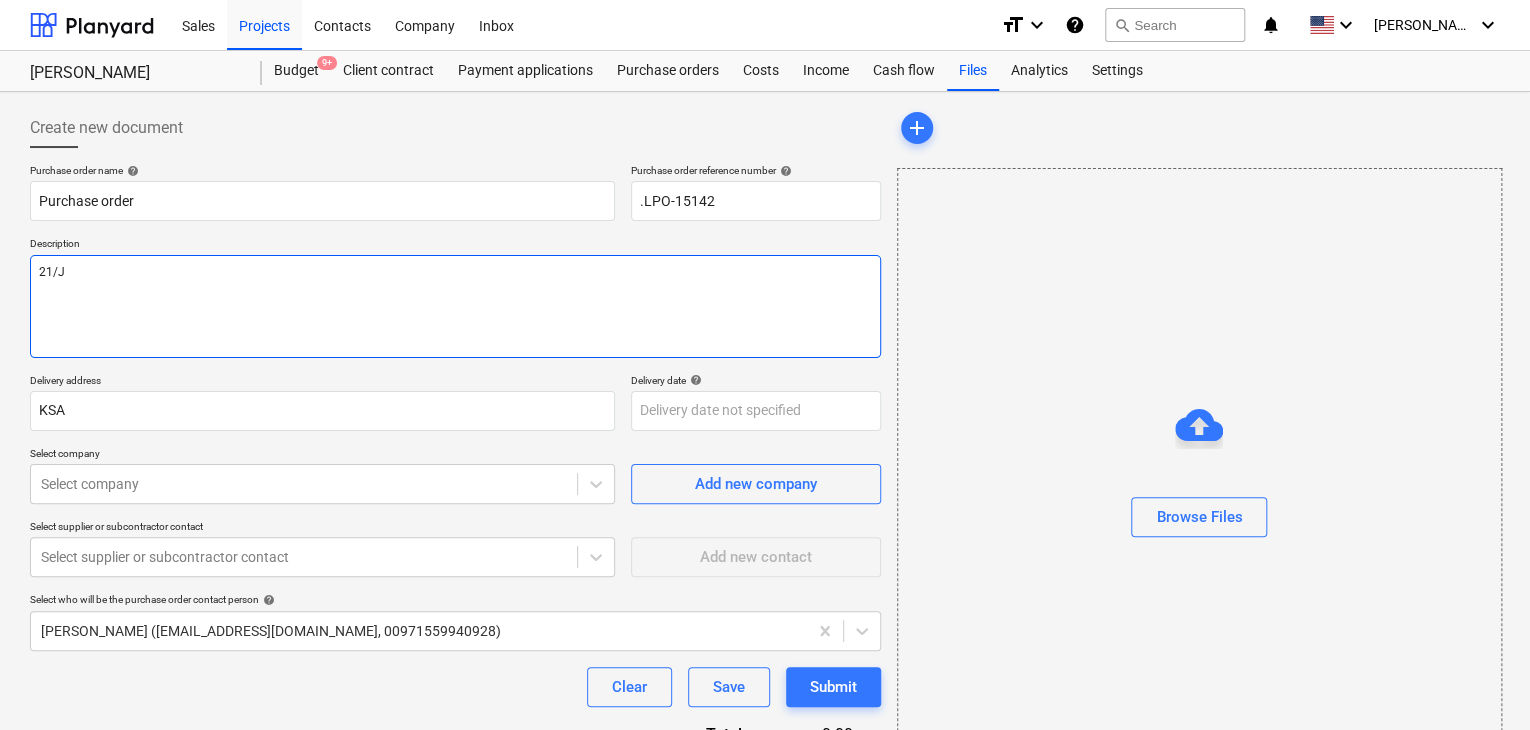 type on "x" 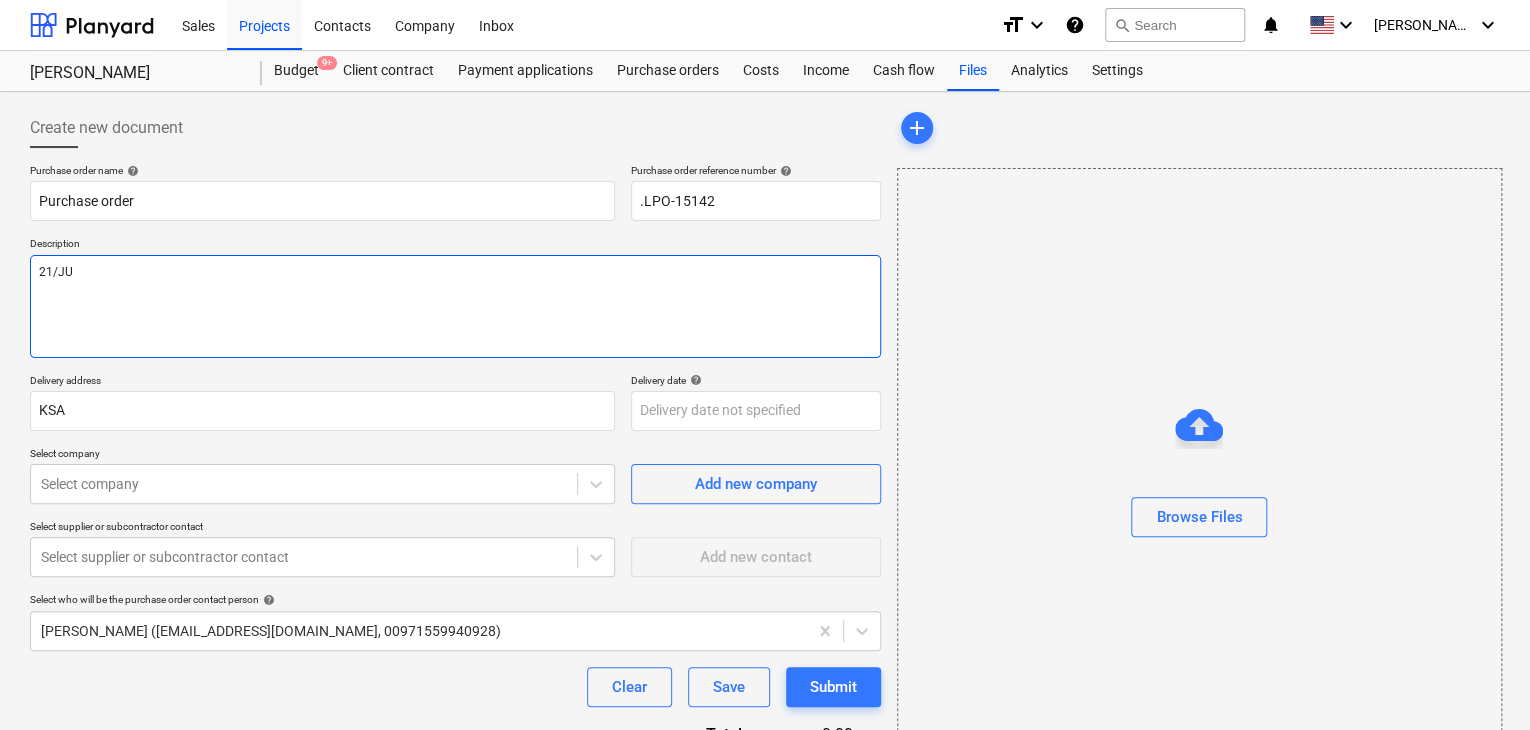 type on "21/JUL" 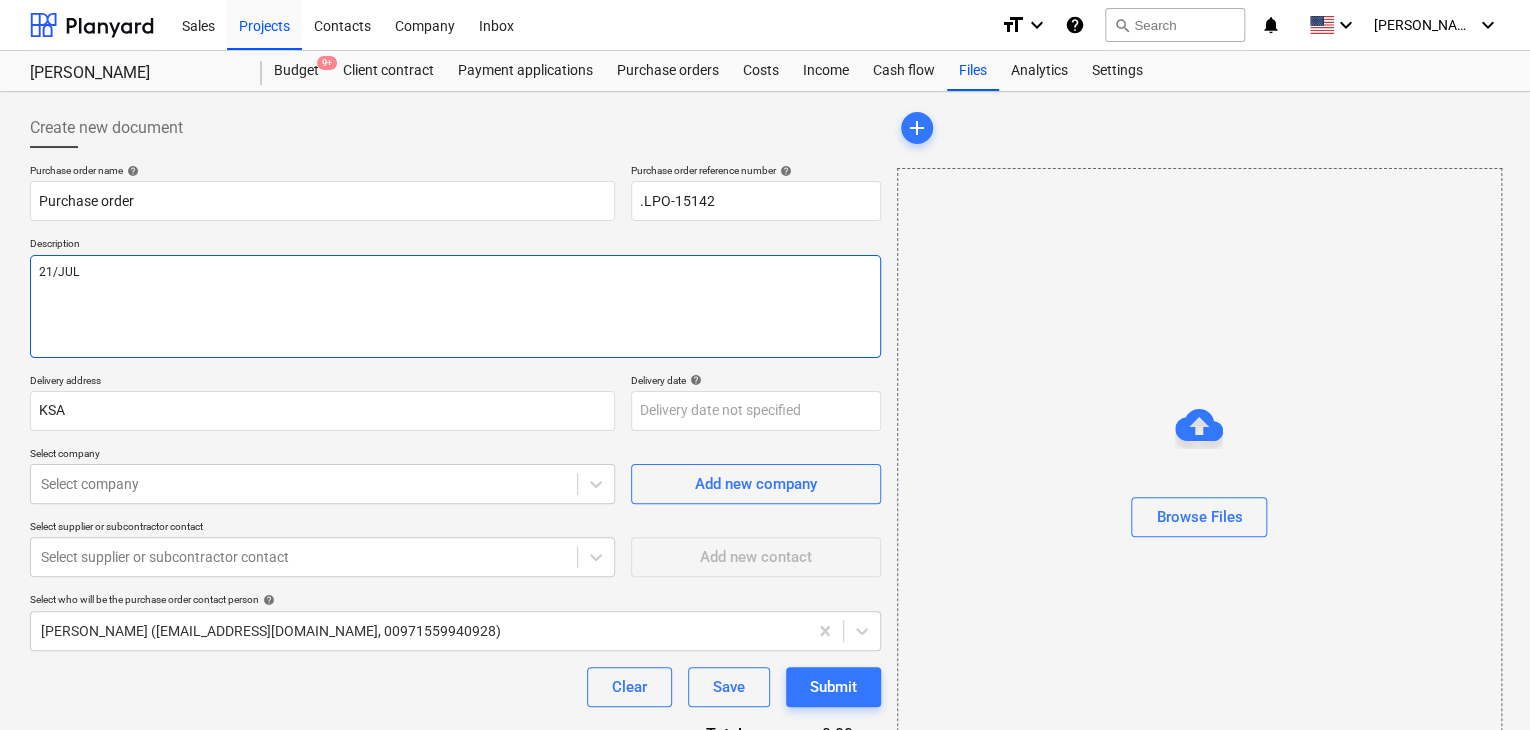 type on "x" 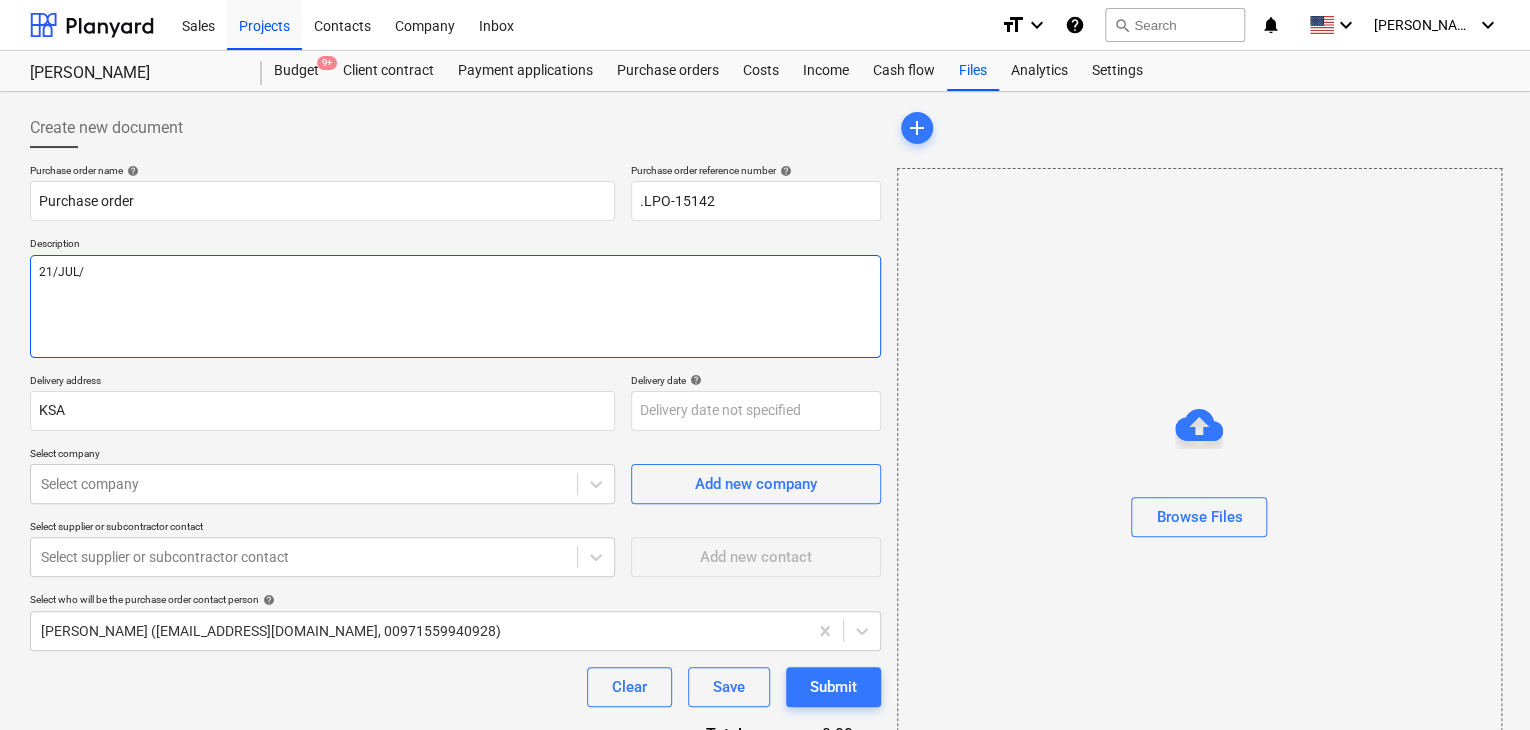 type on "x" 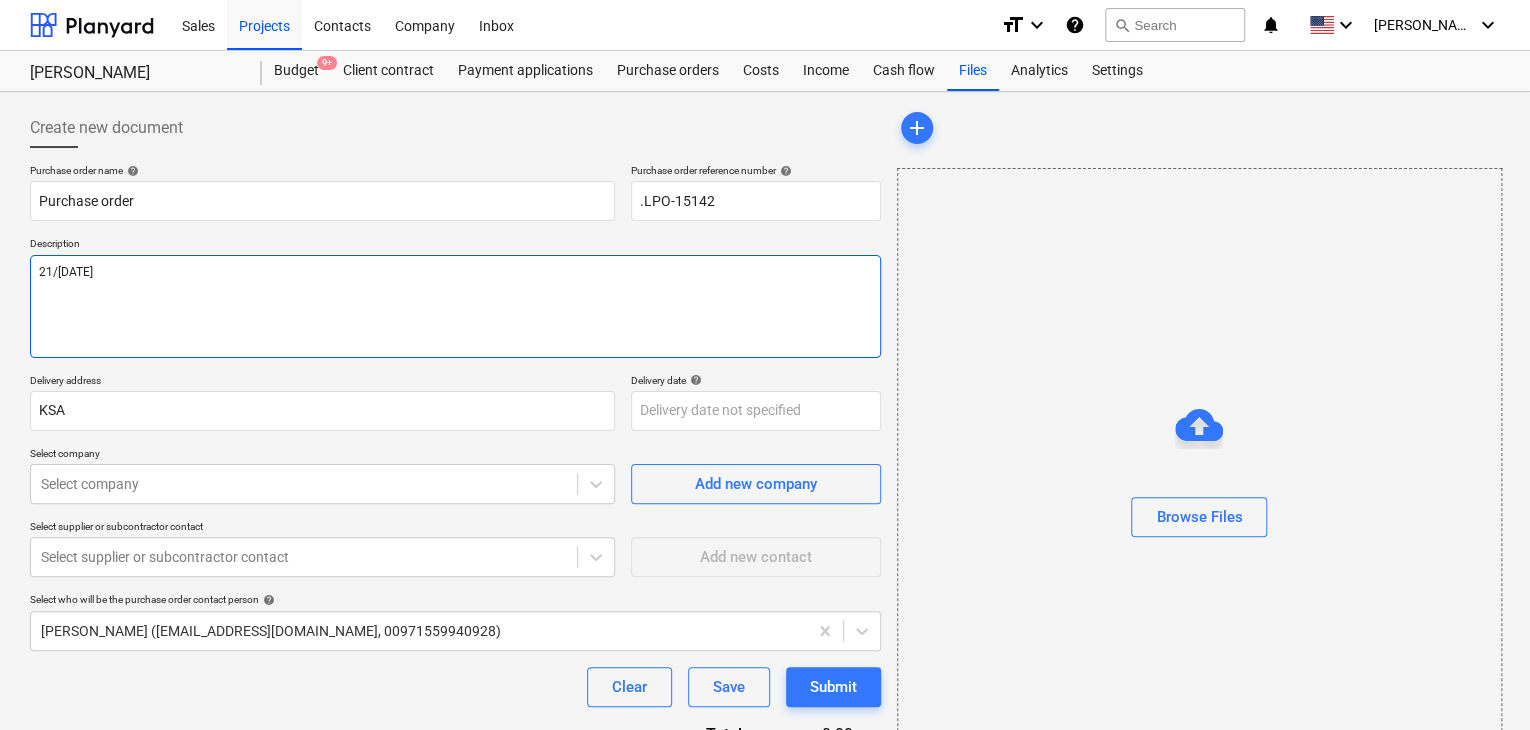 type on "x" 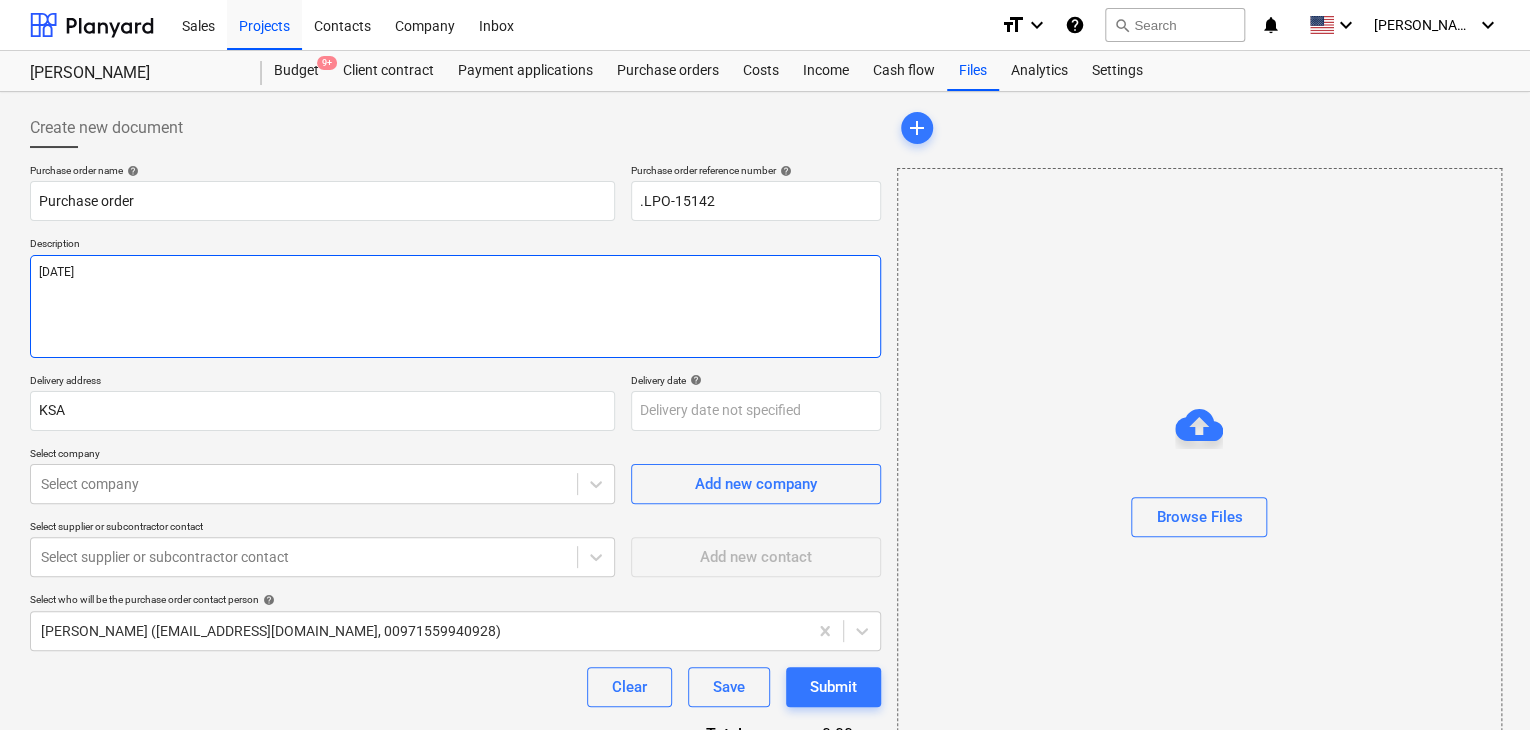 type on "x" 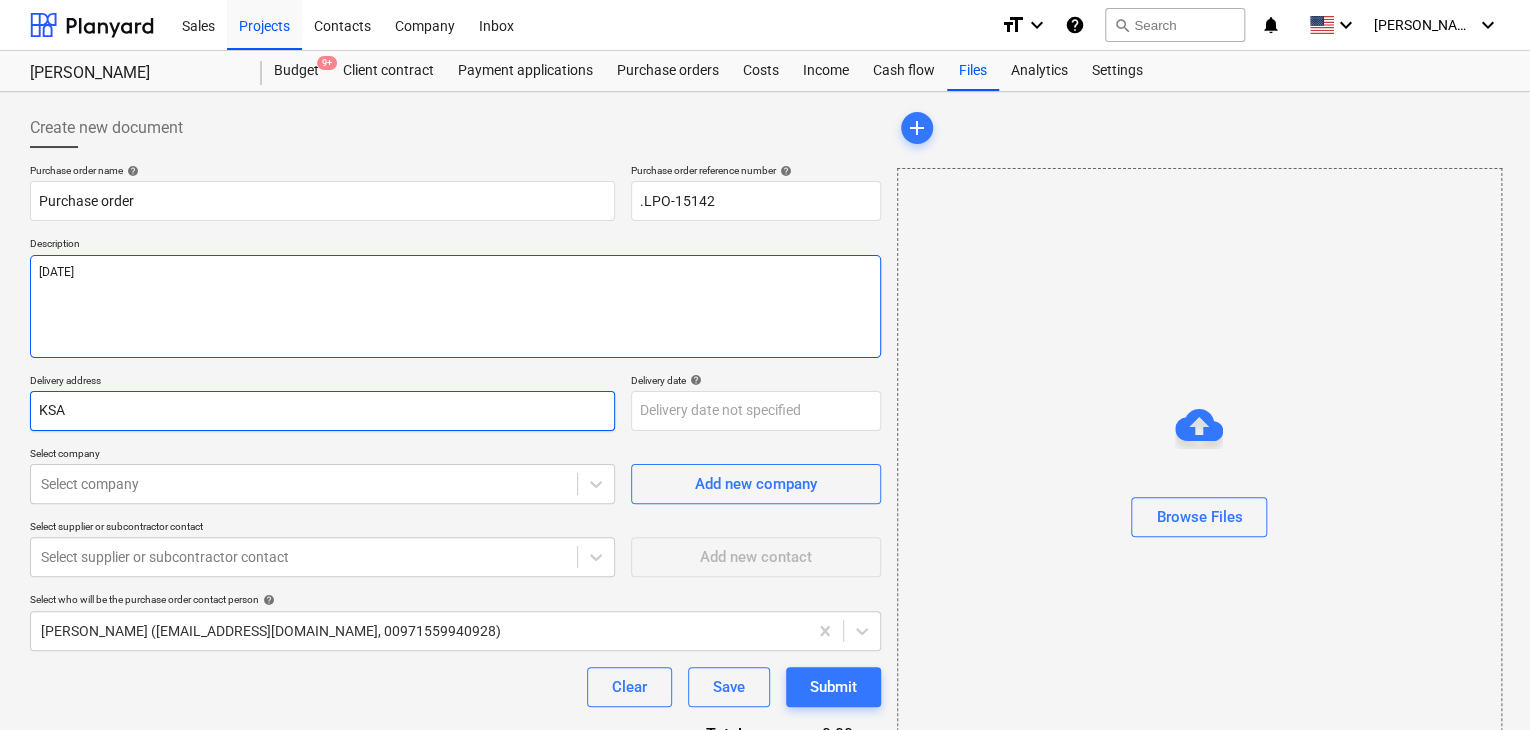 type on "[DATE]" 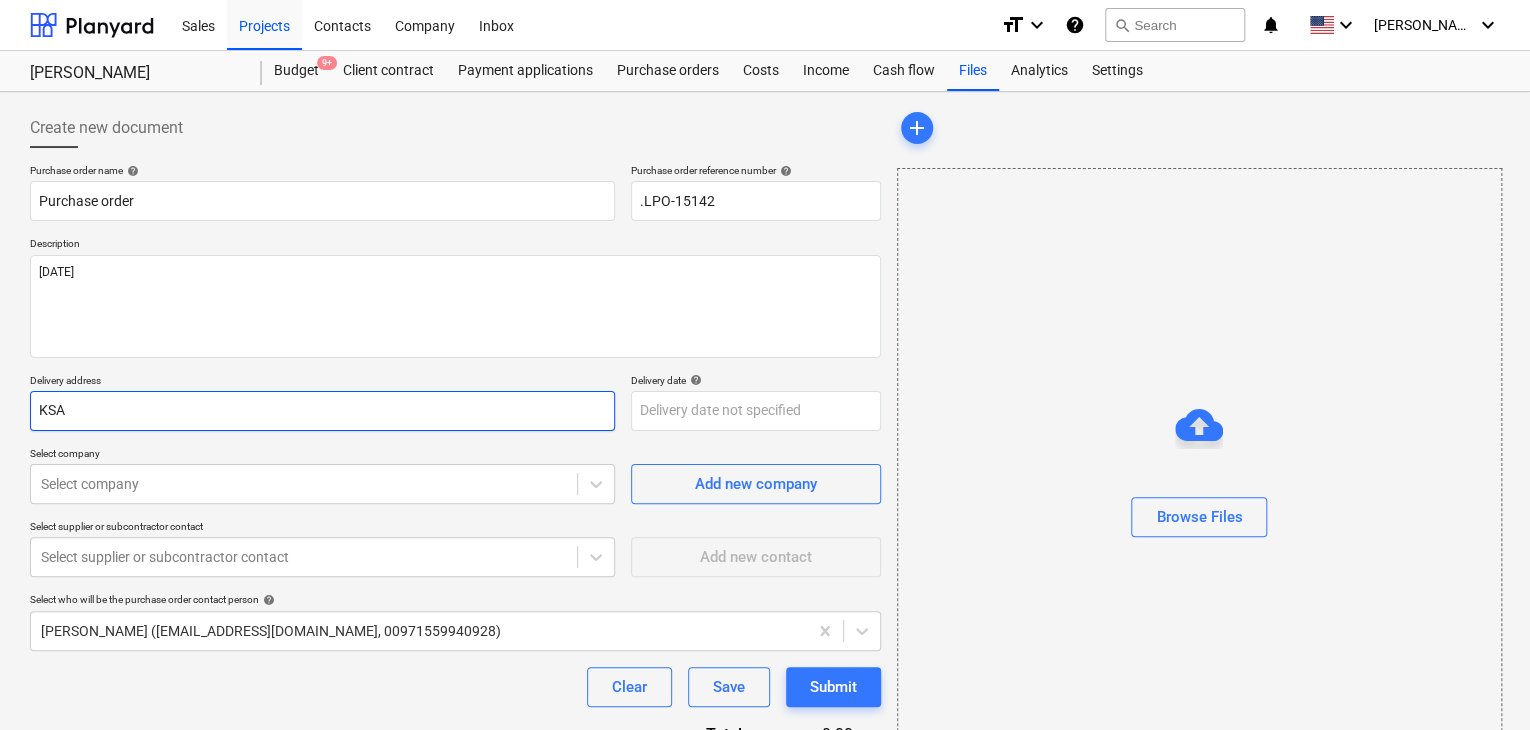 click on "KSA" at bounding box center (322, 411) 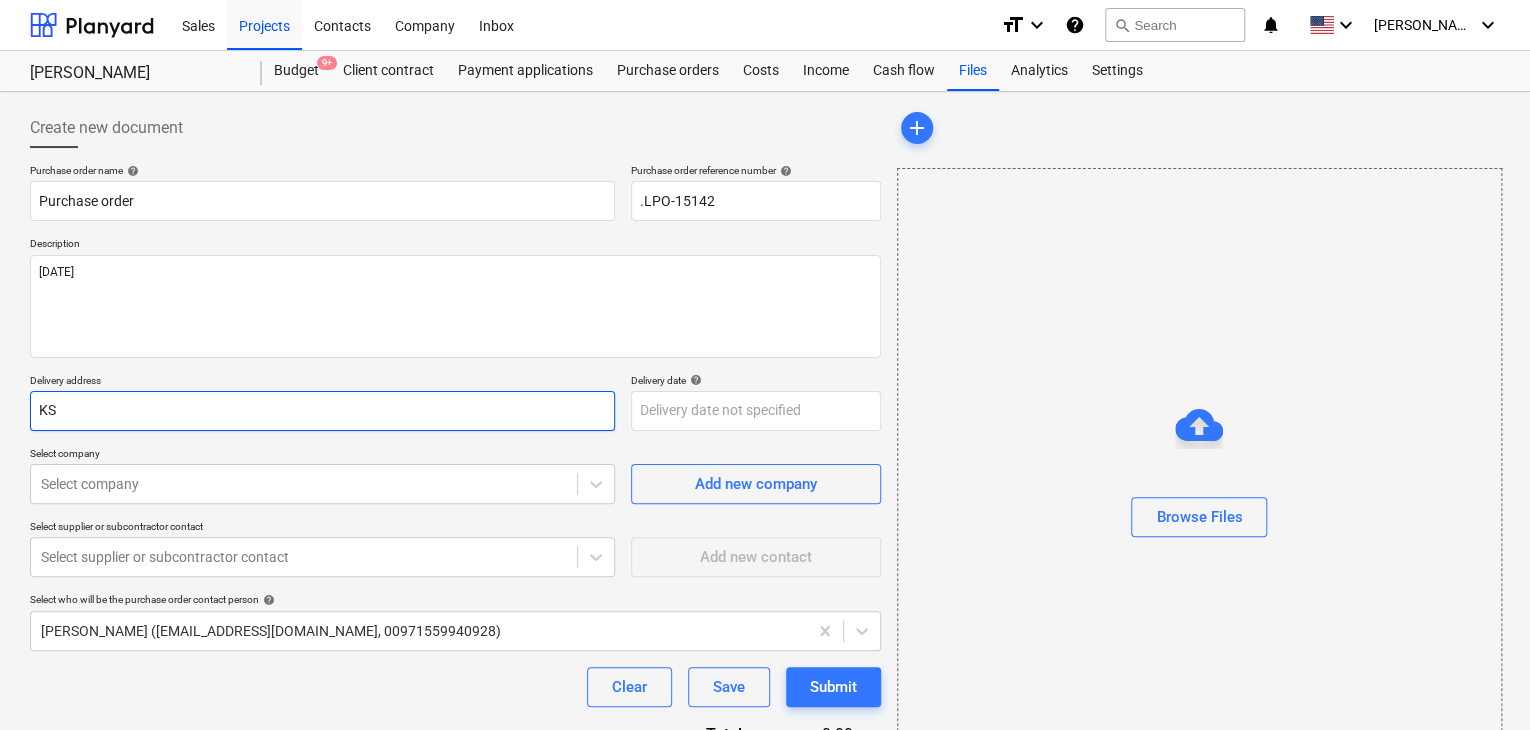 type on "x" 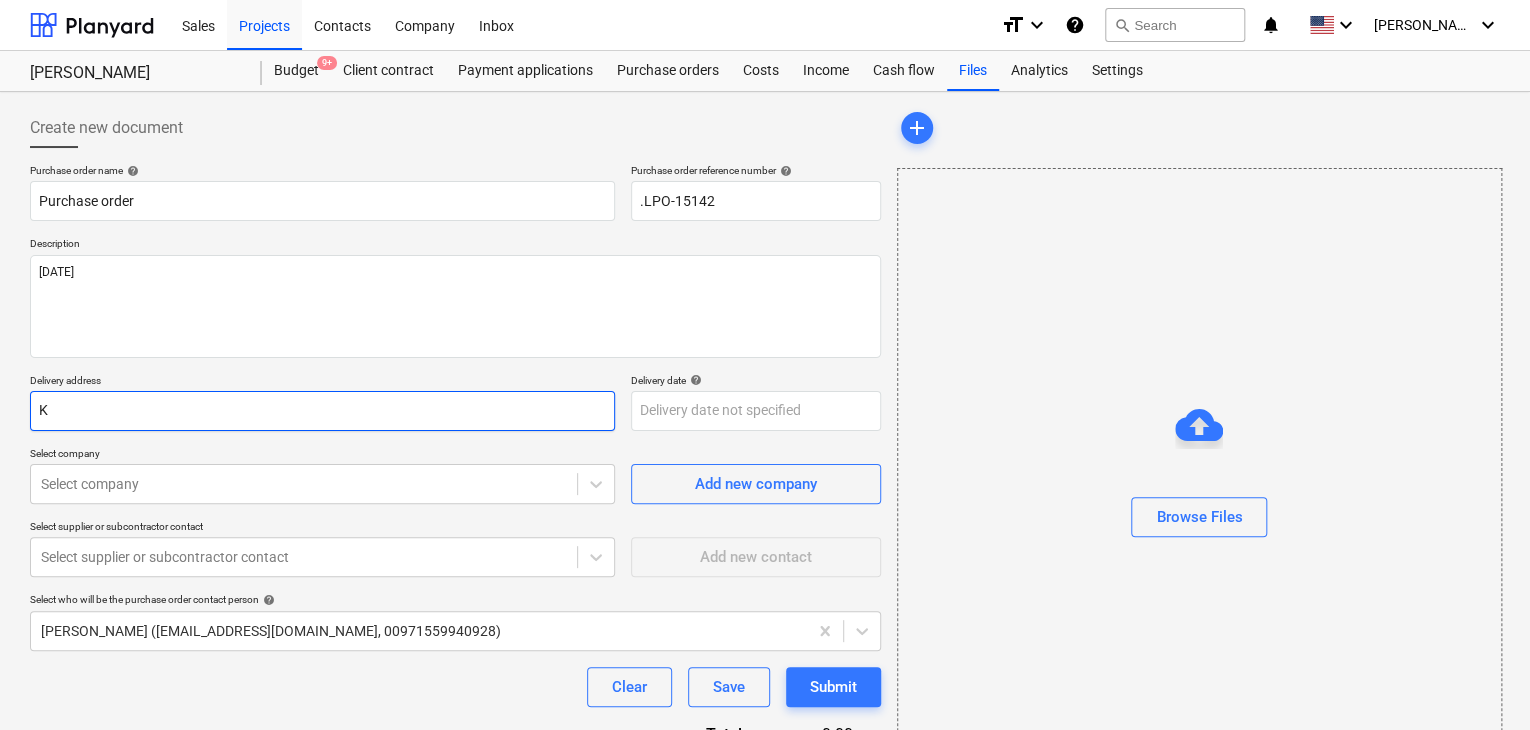 type on "x" 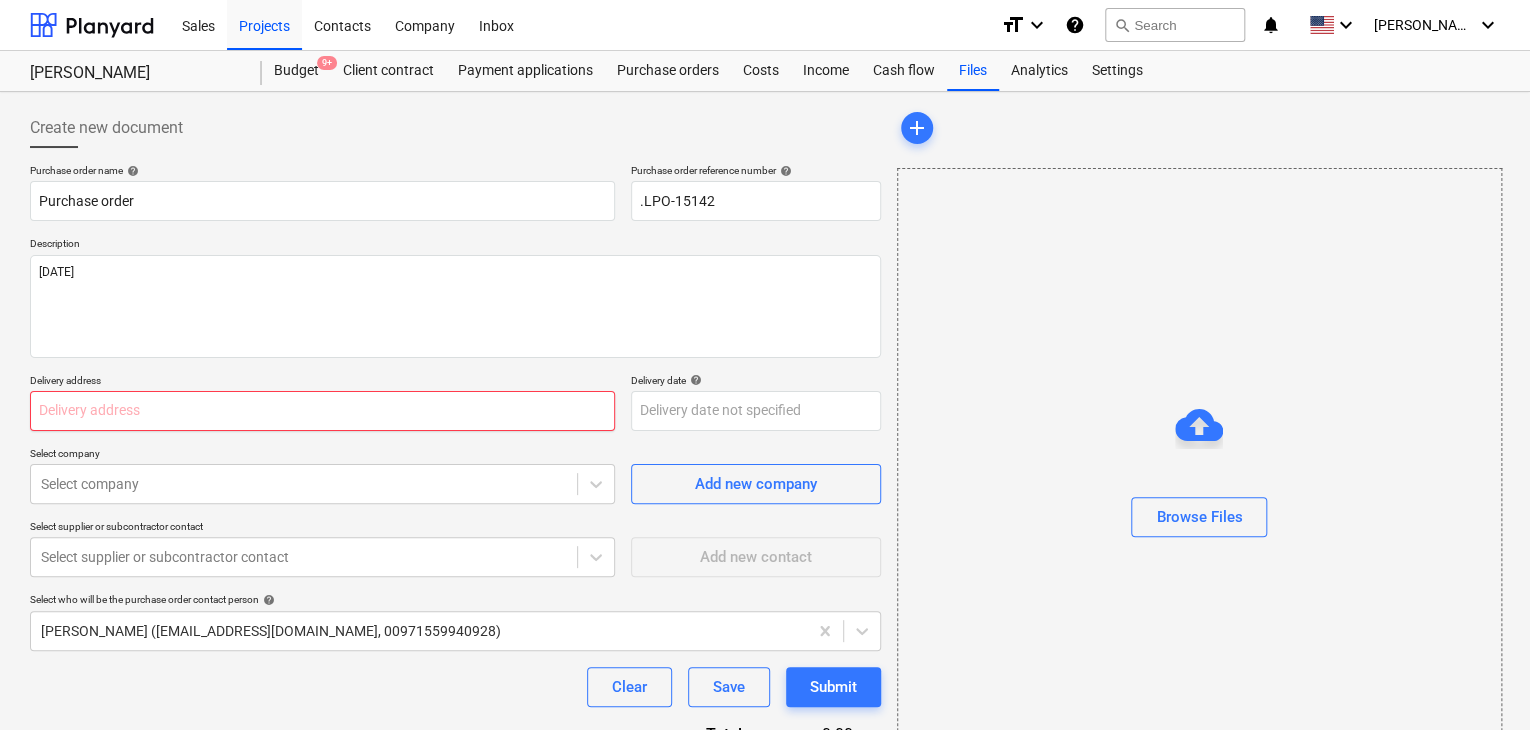 type on "x" 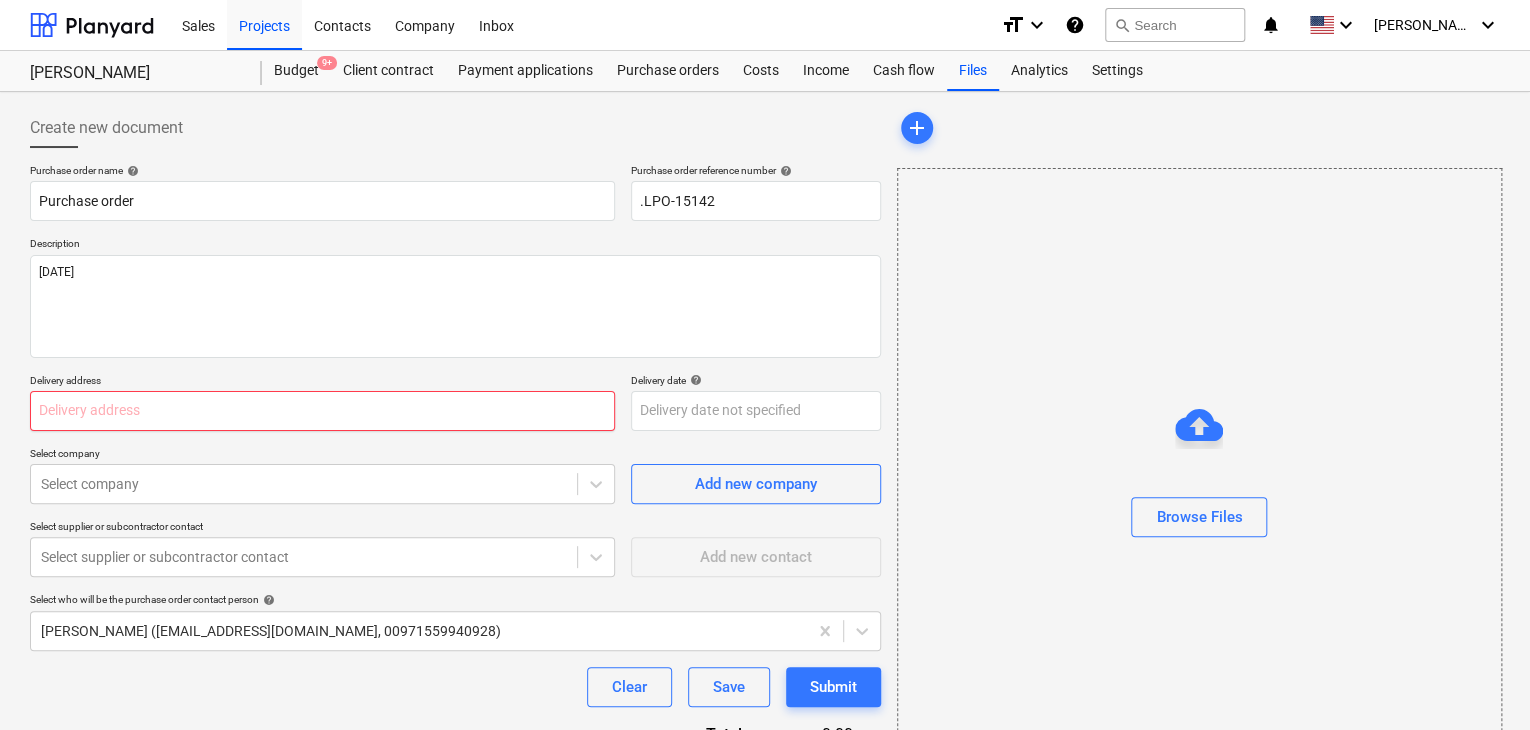 type on "L" 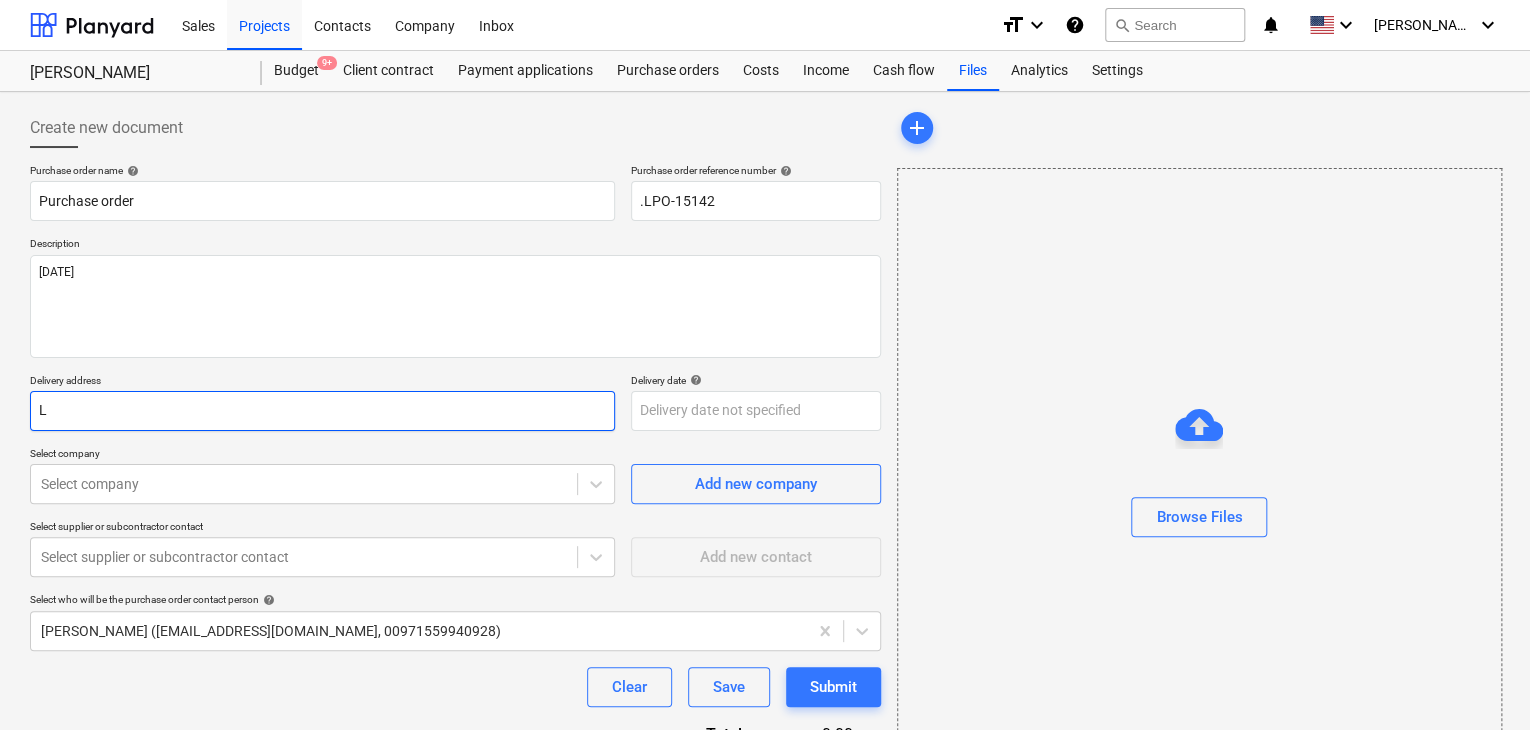 type on "x" 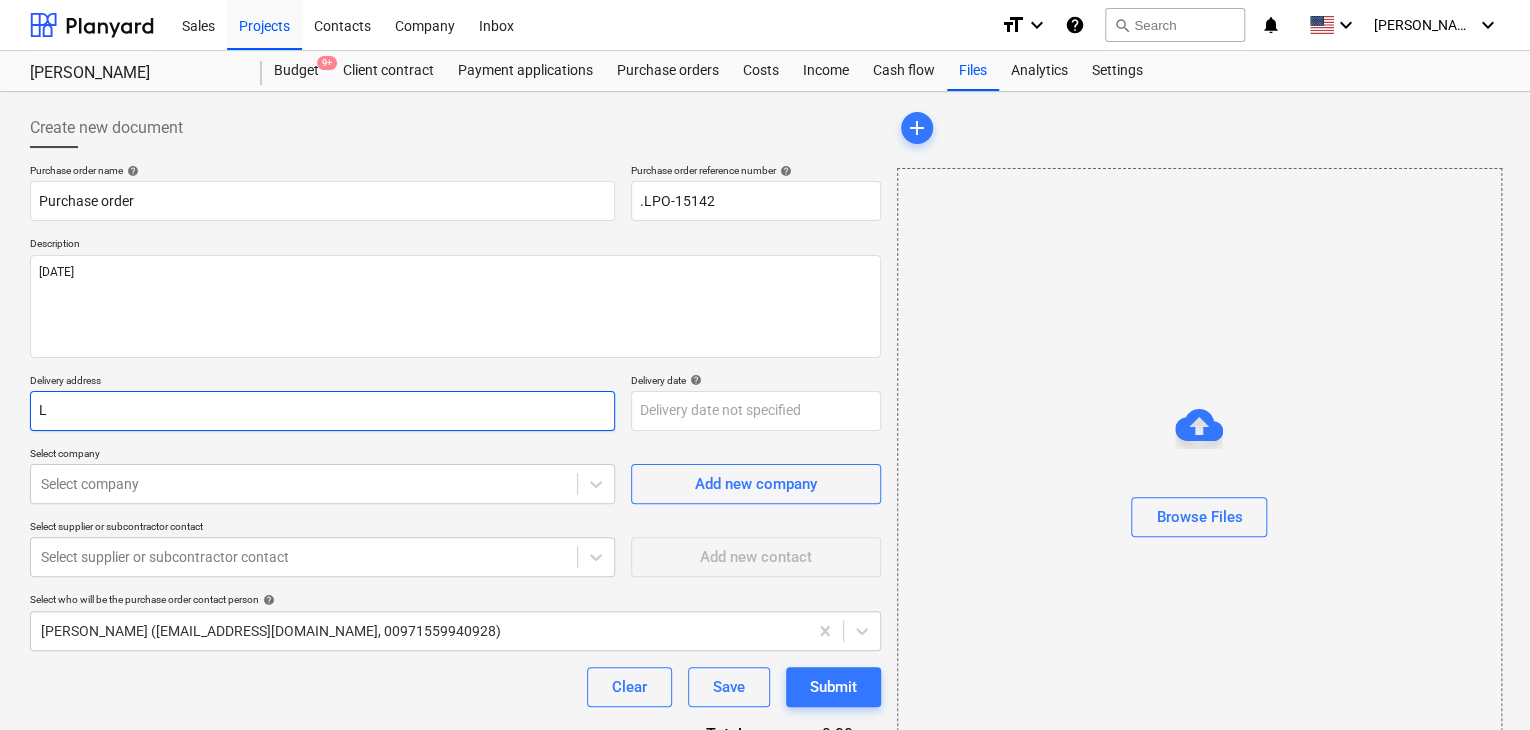 type on "LU" 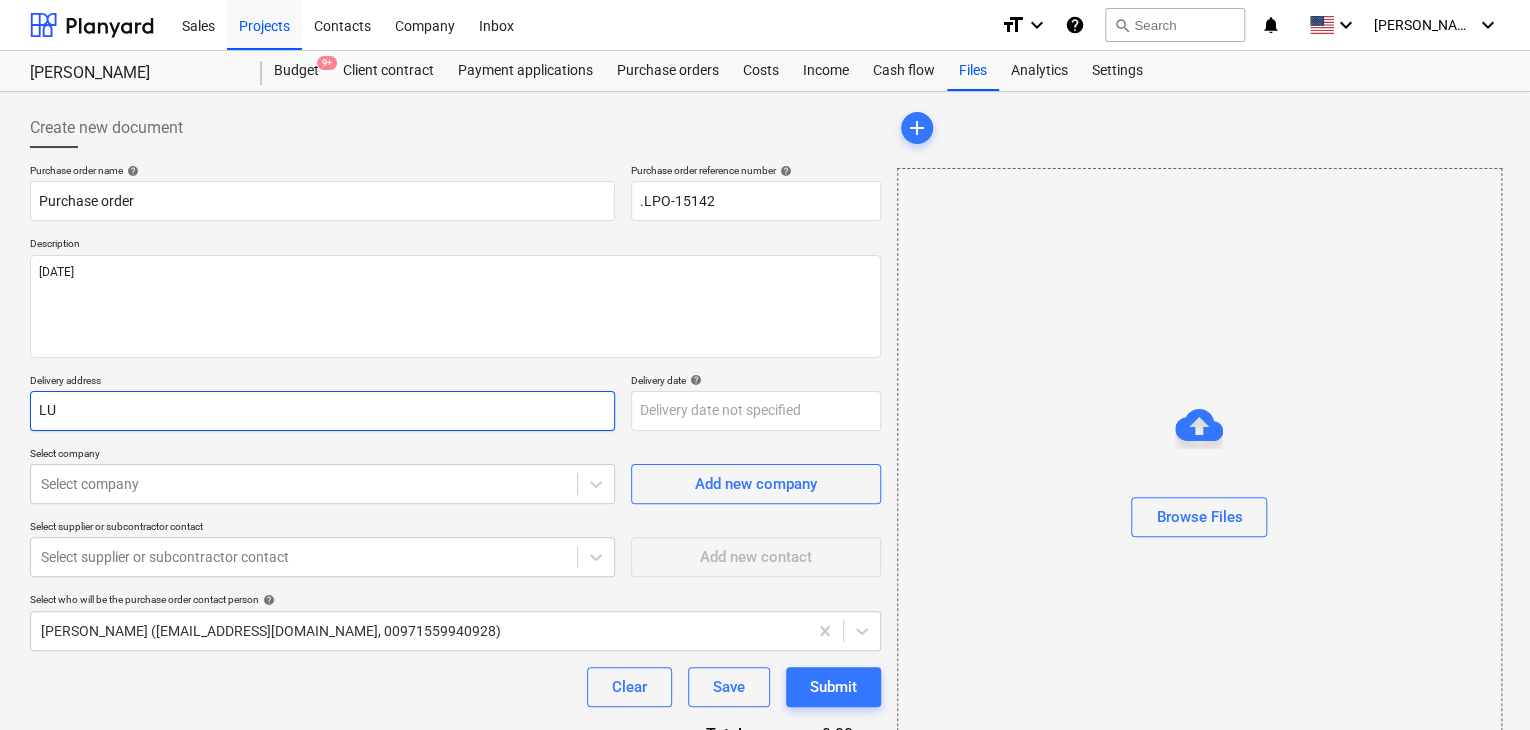 type on "x" 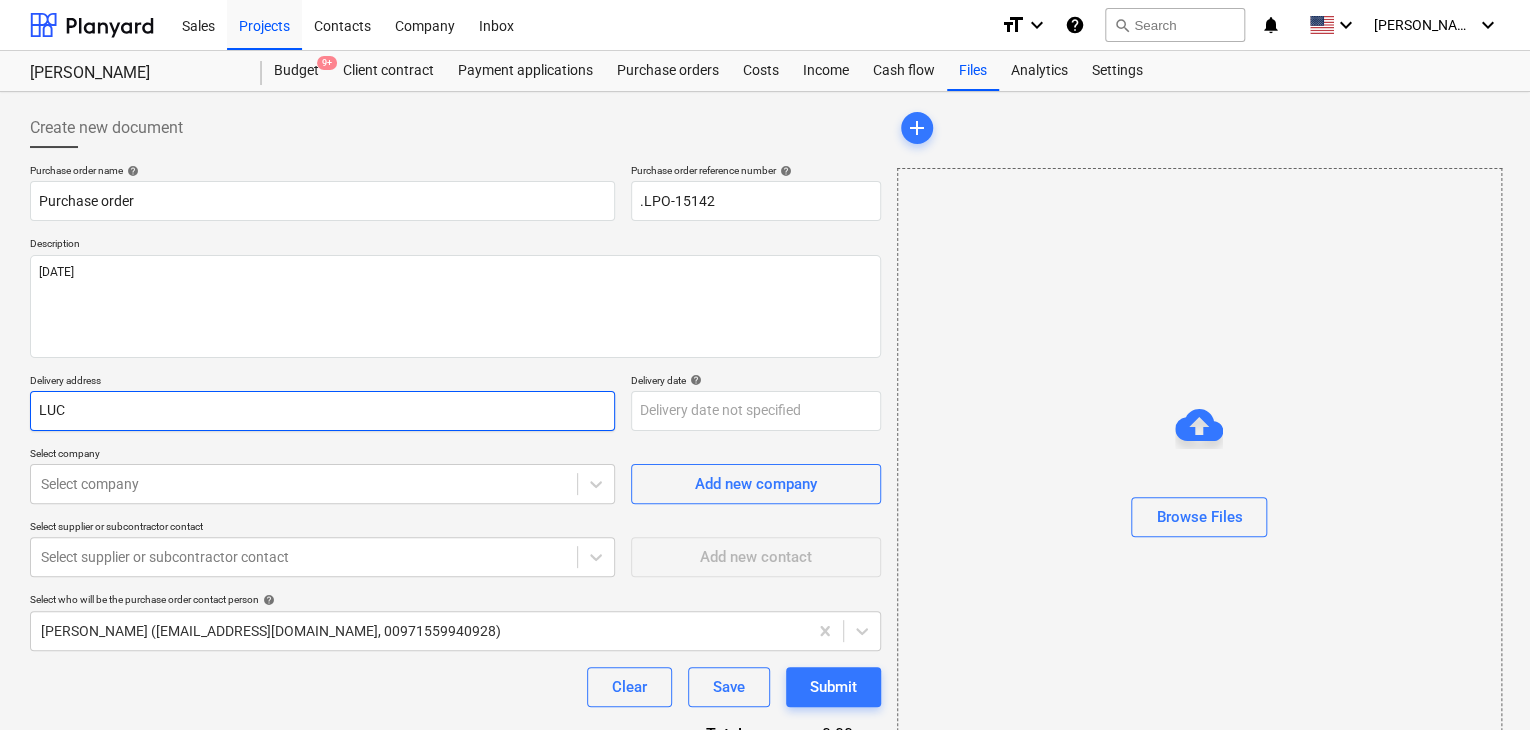 type on "x" 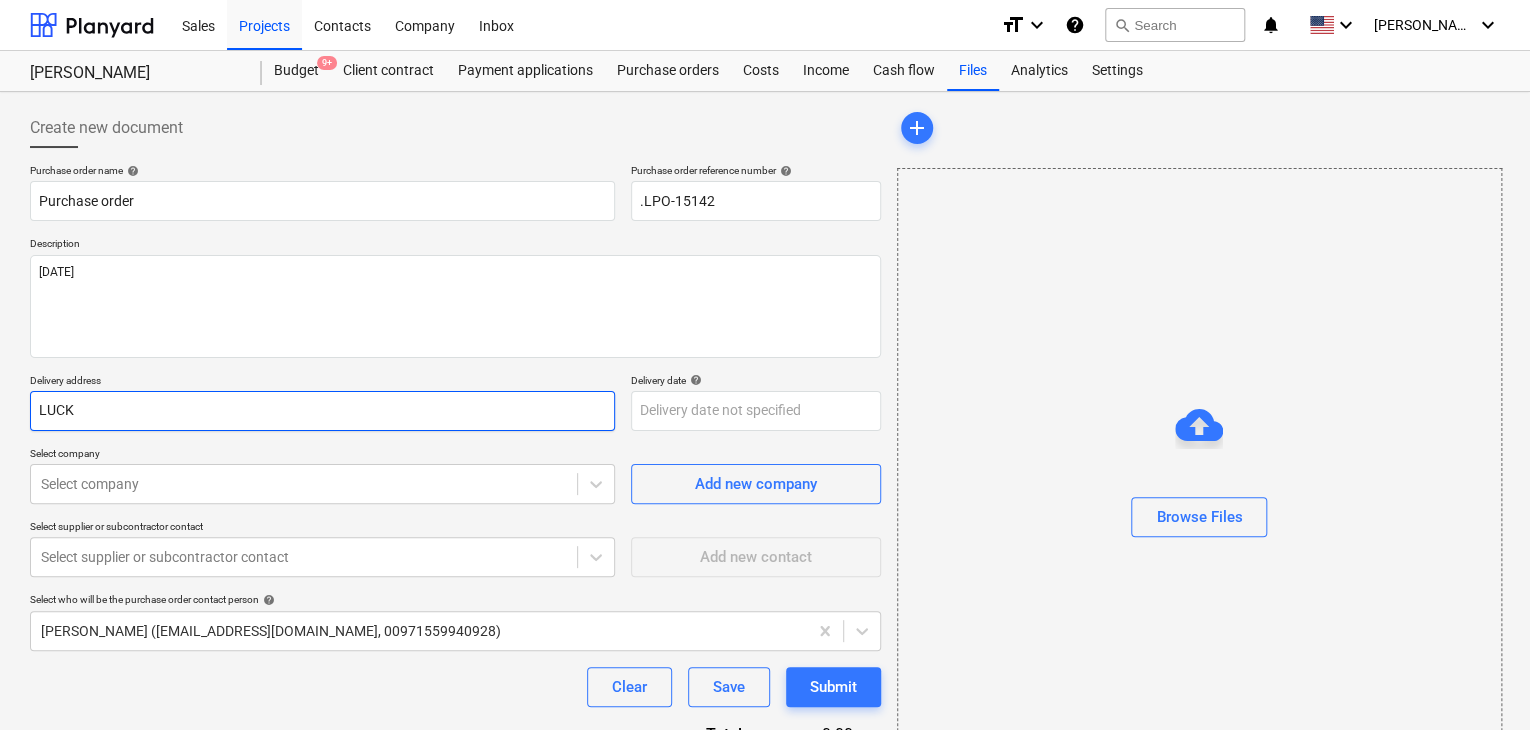 type on "x" 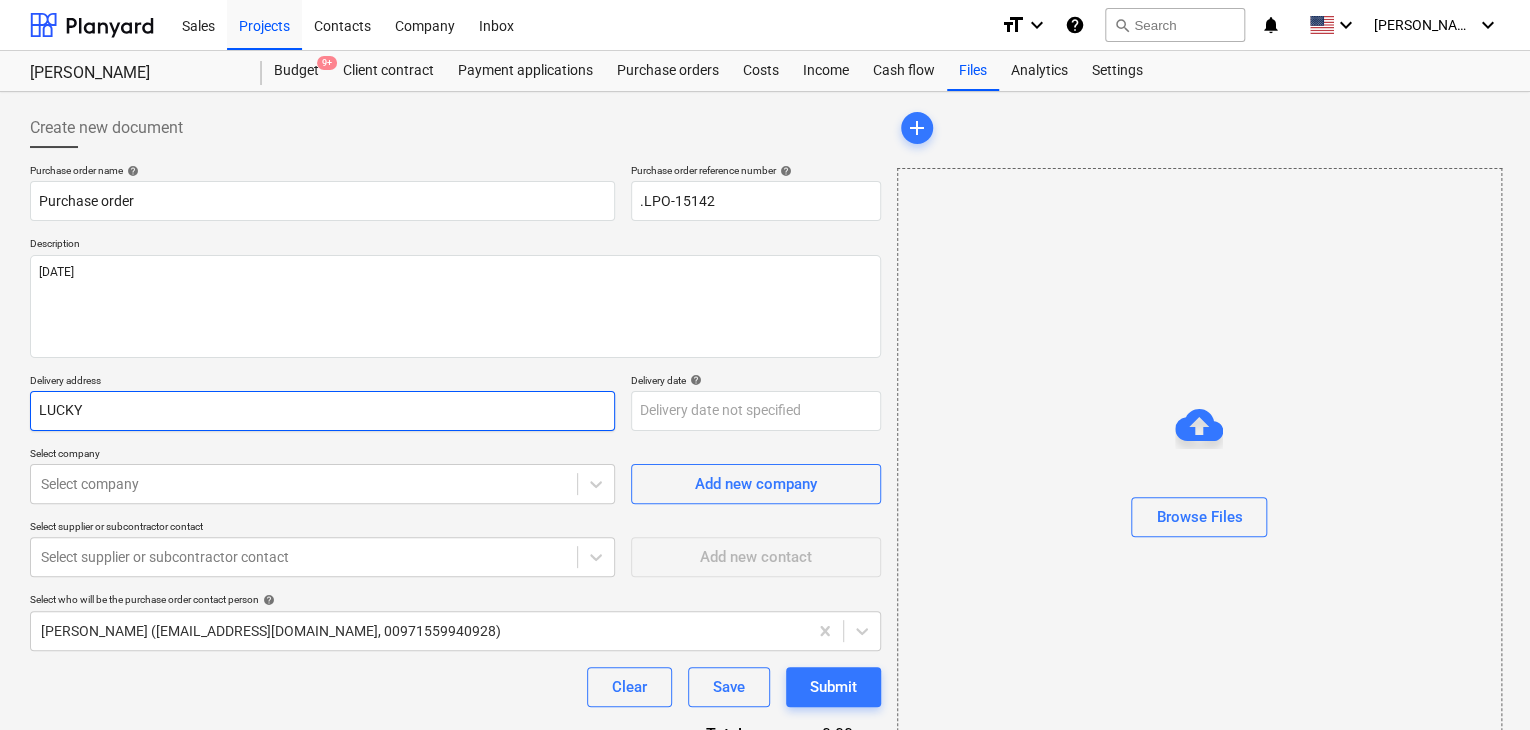 type on "x" 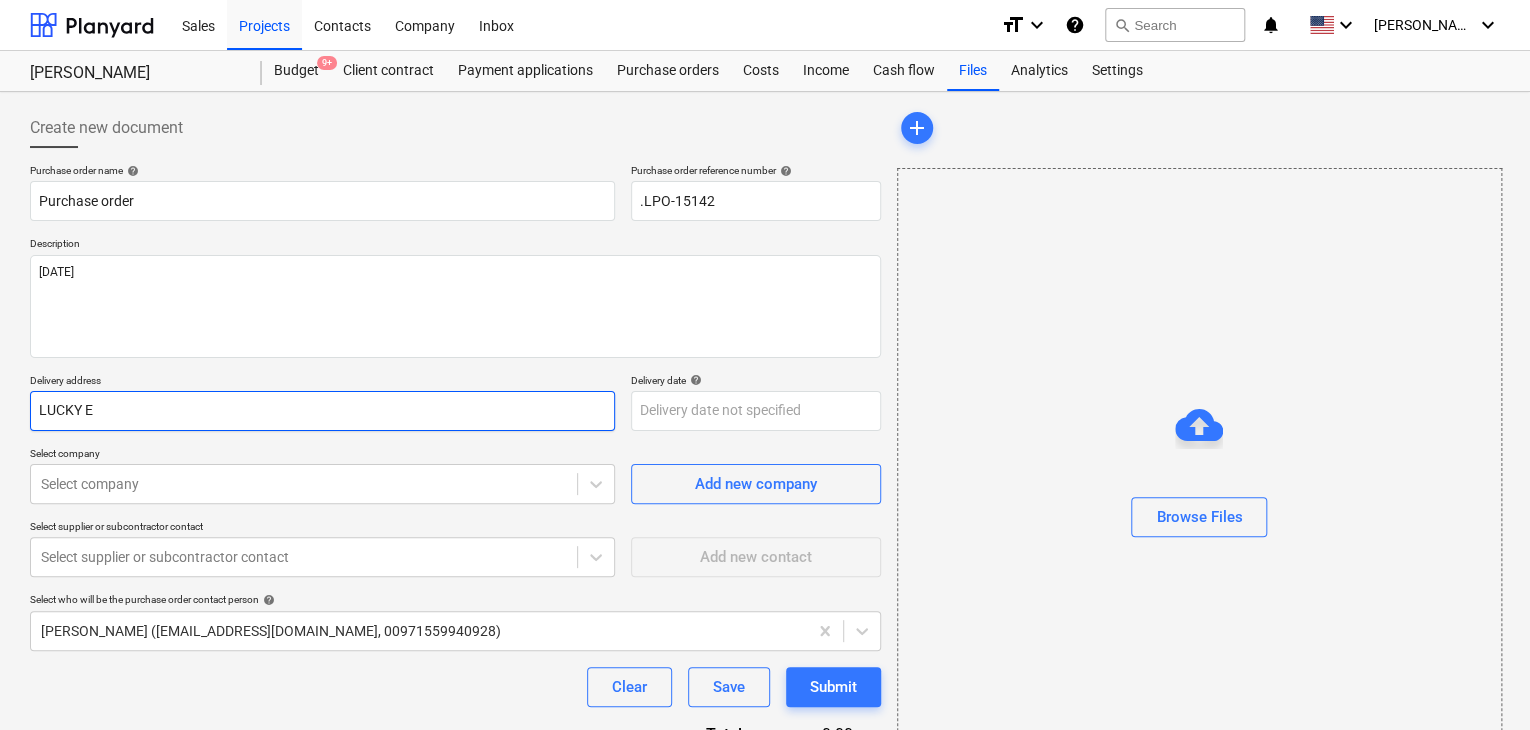 type on "LUCKY EN" 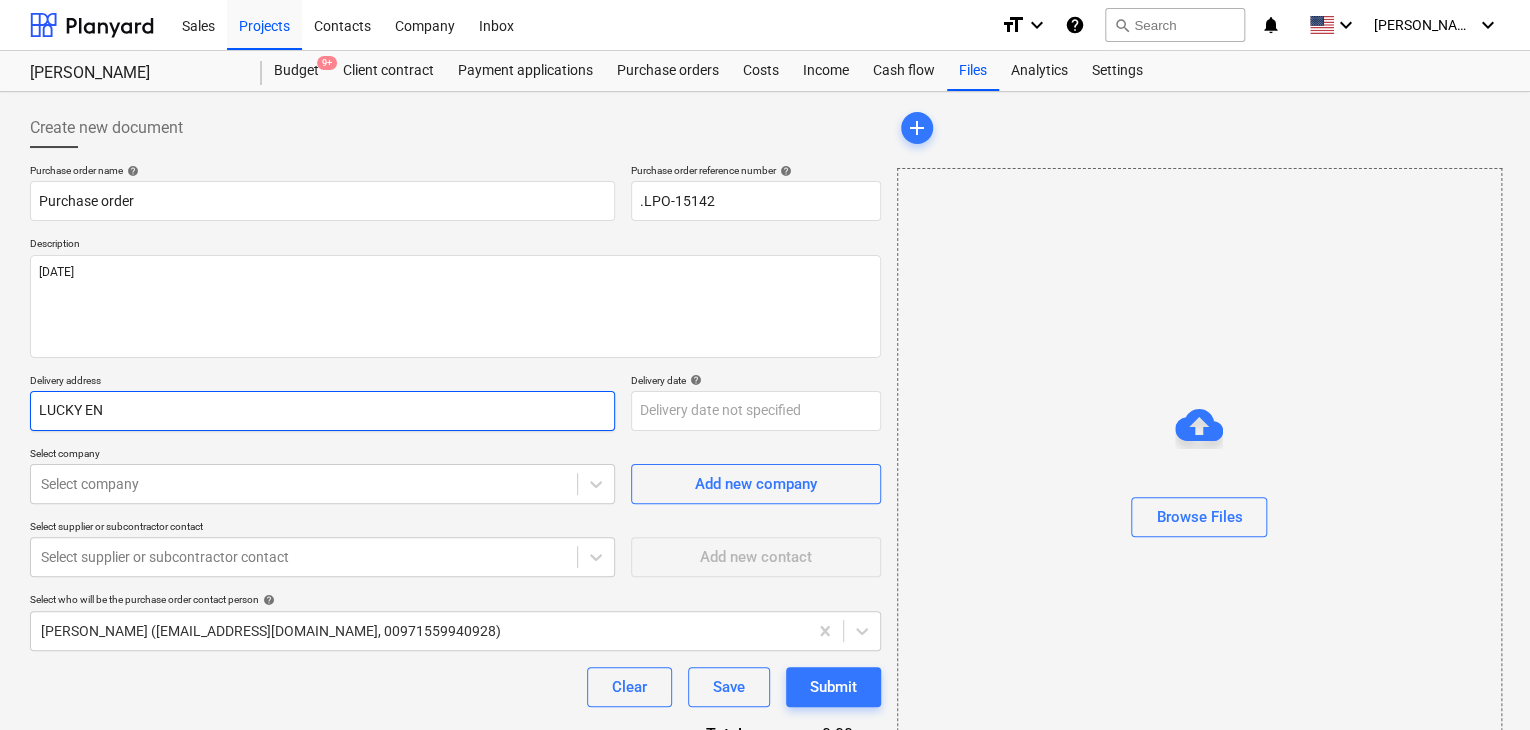 type on "x" 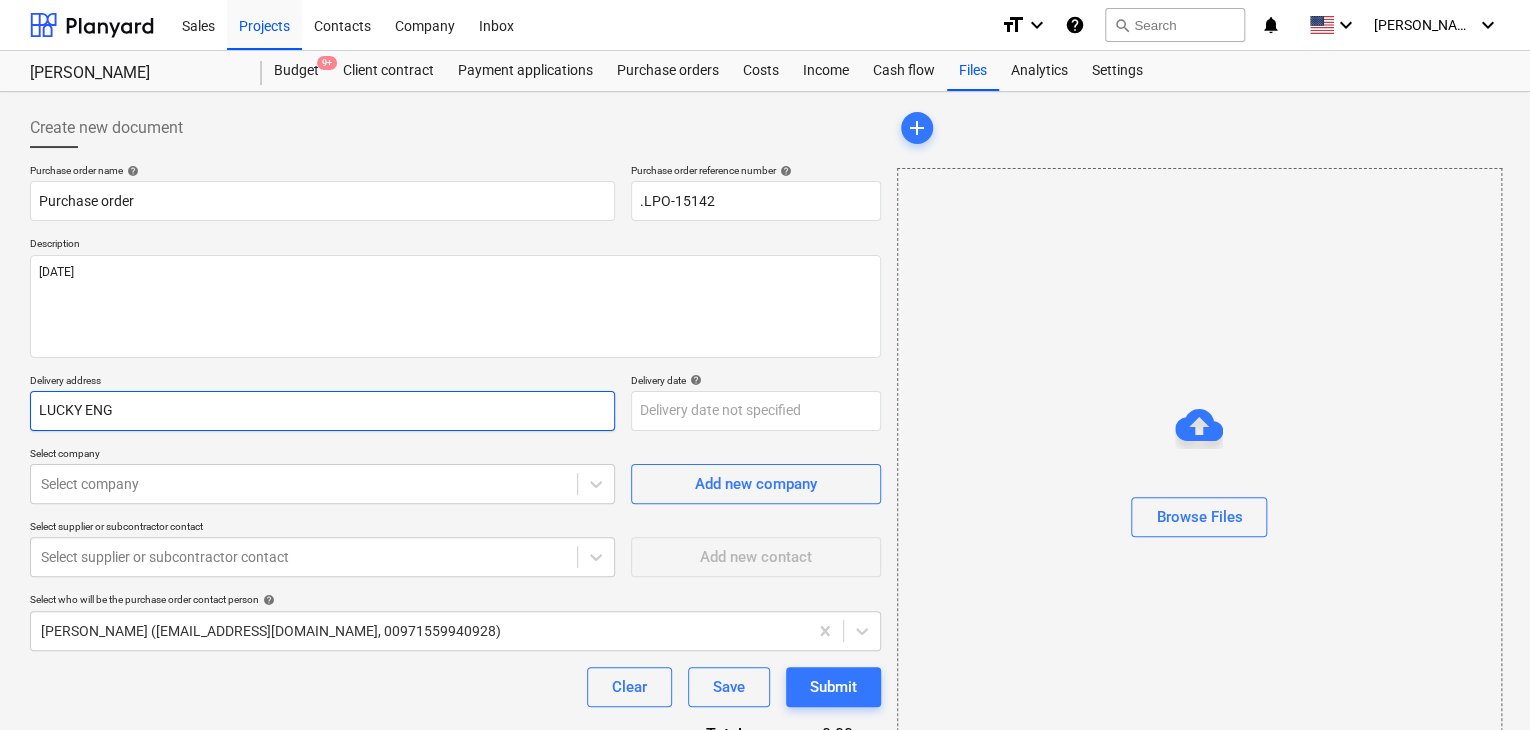 type on "x" 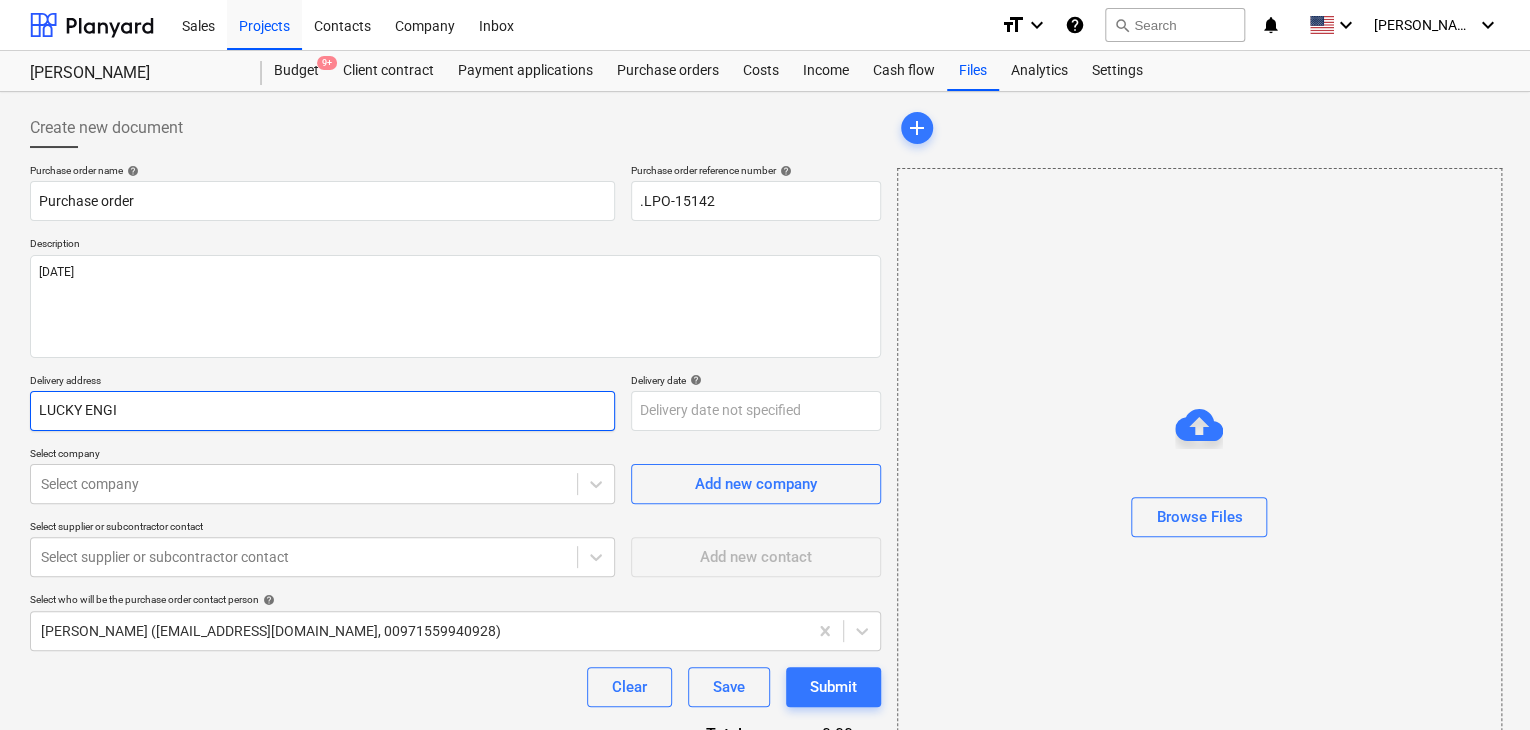 type on "x" 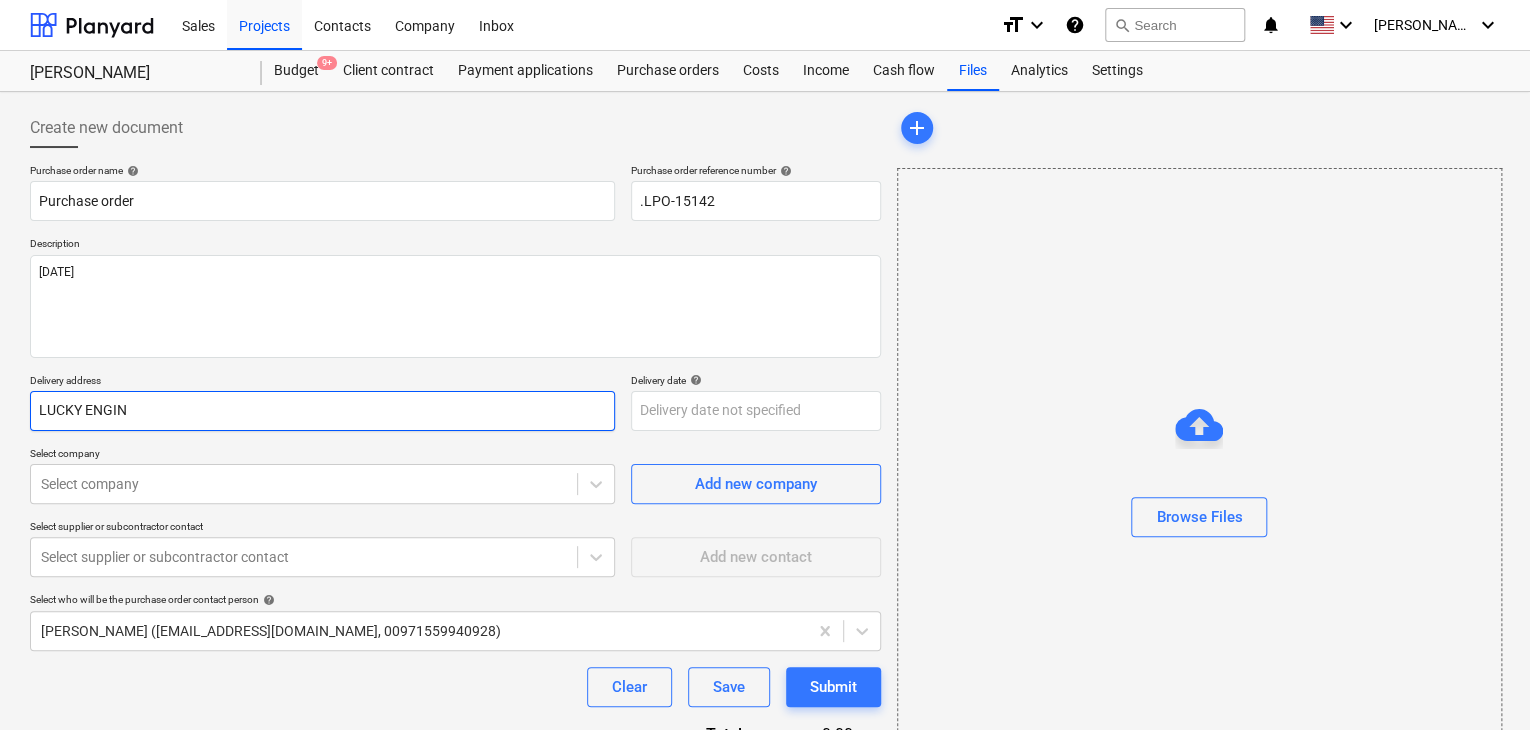 type on "x" 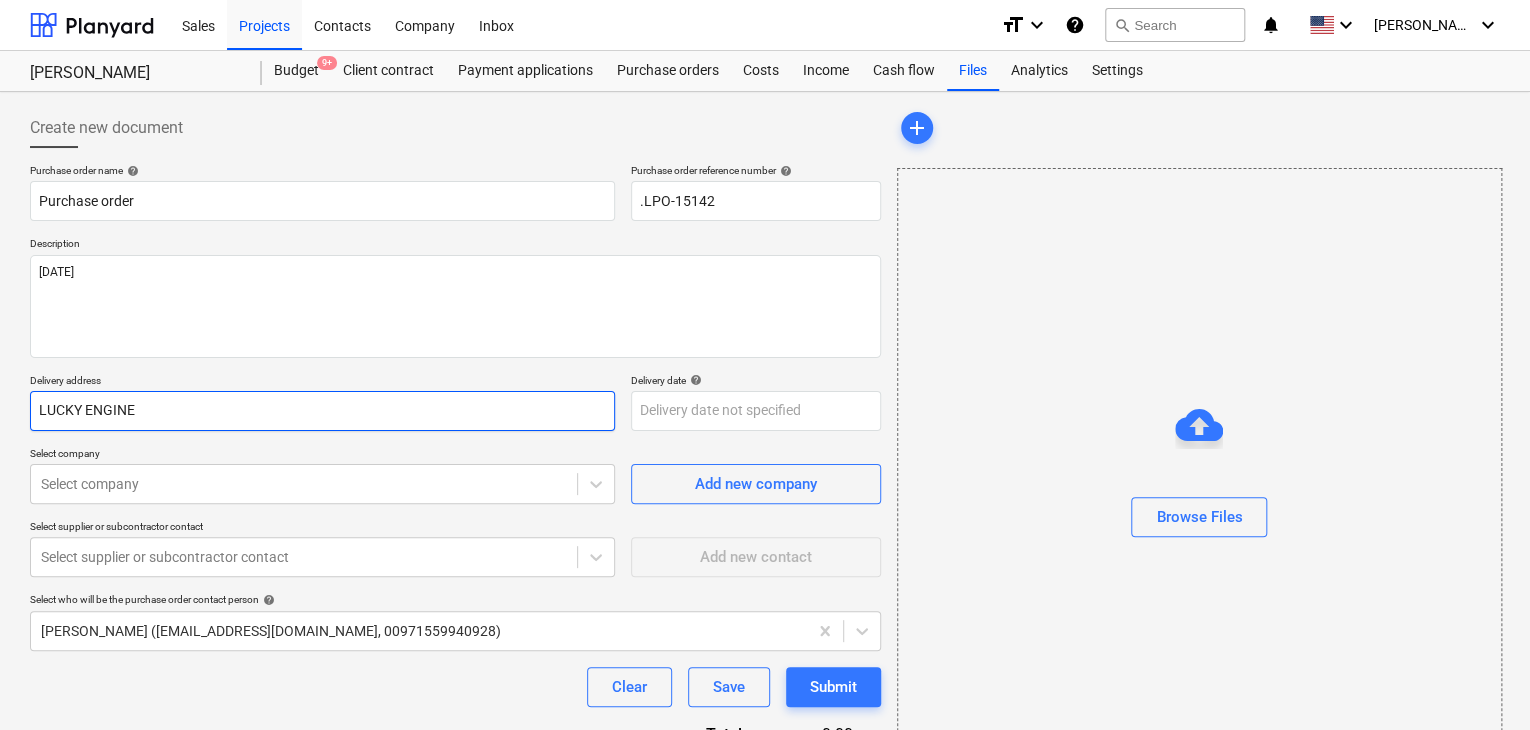 type on "x" 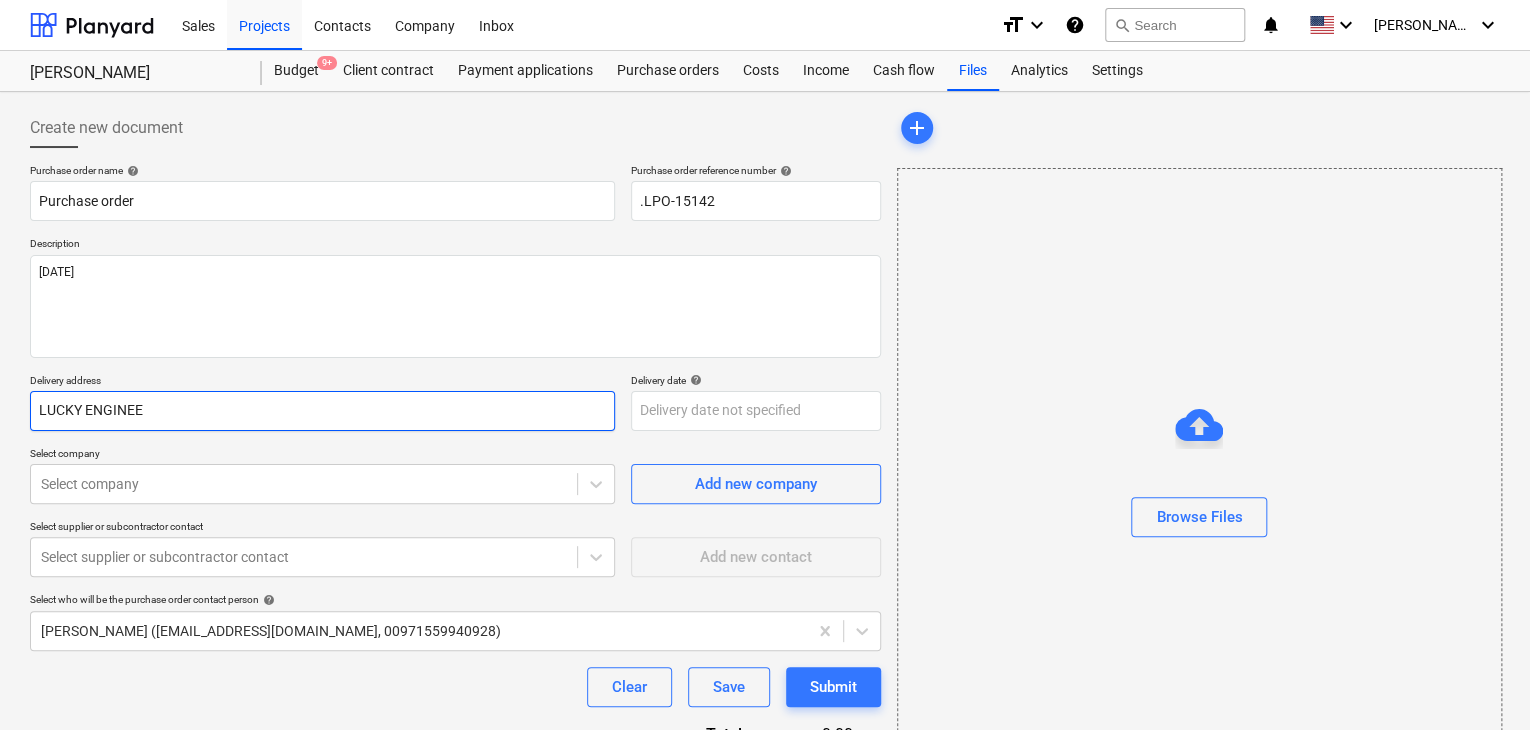 type on "x" 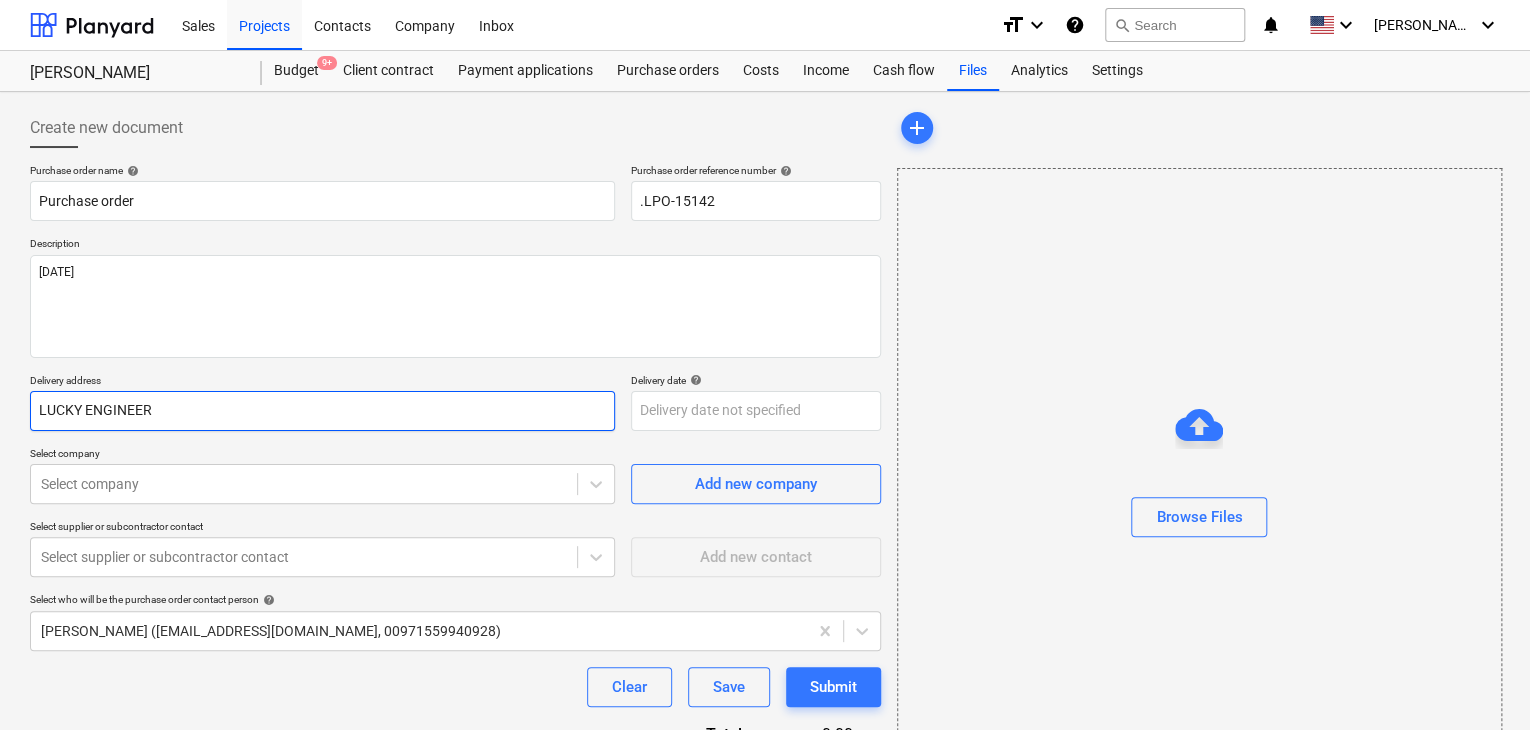 type on "x" 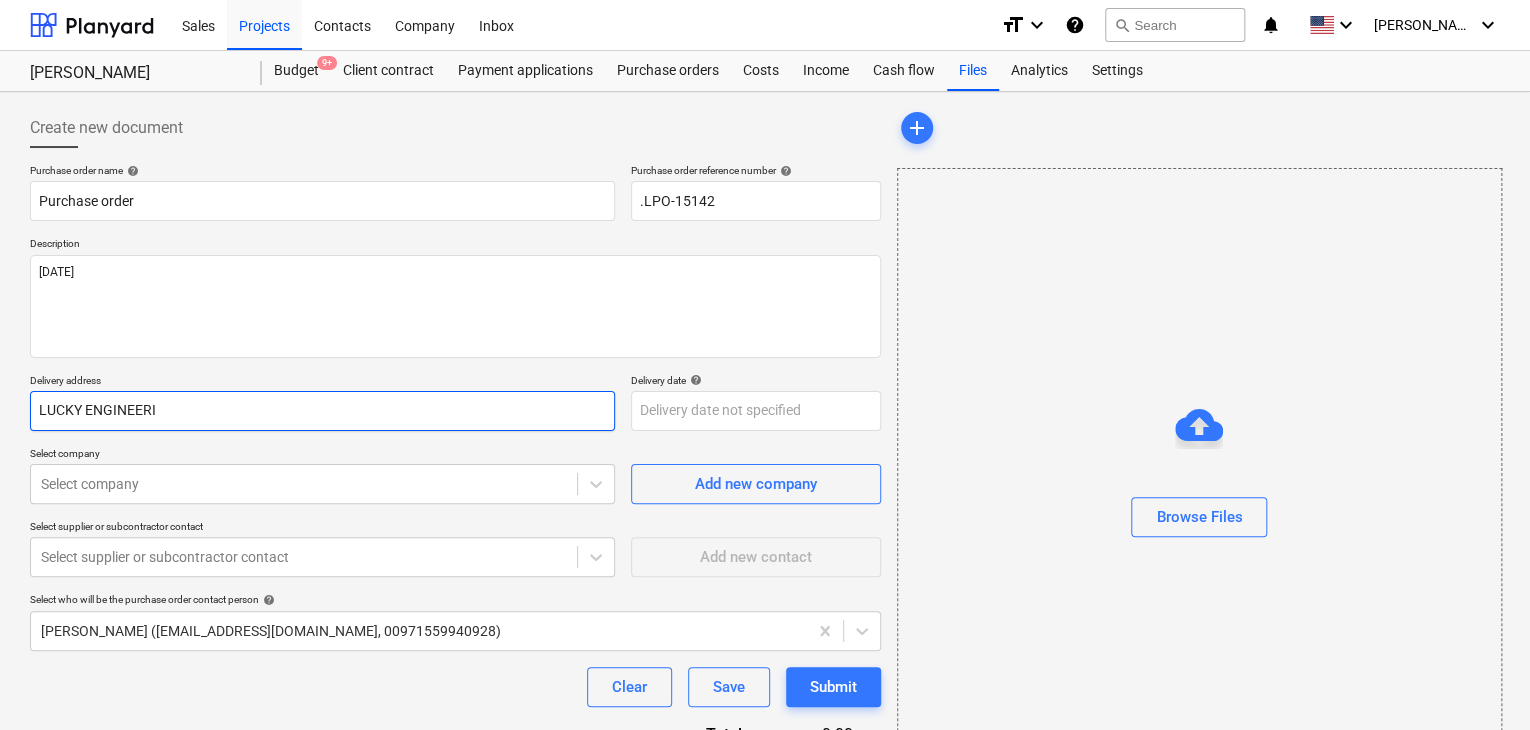 type on "x" 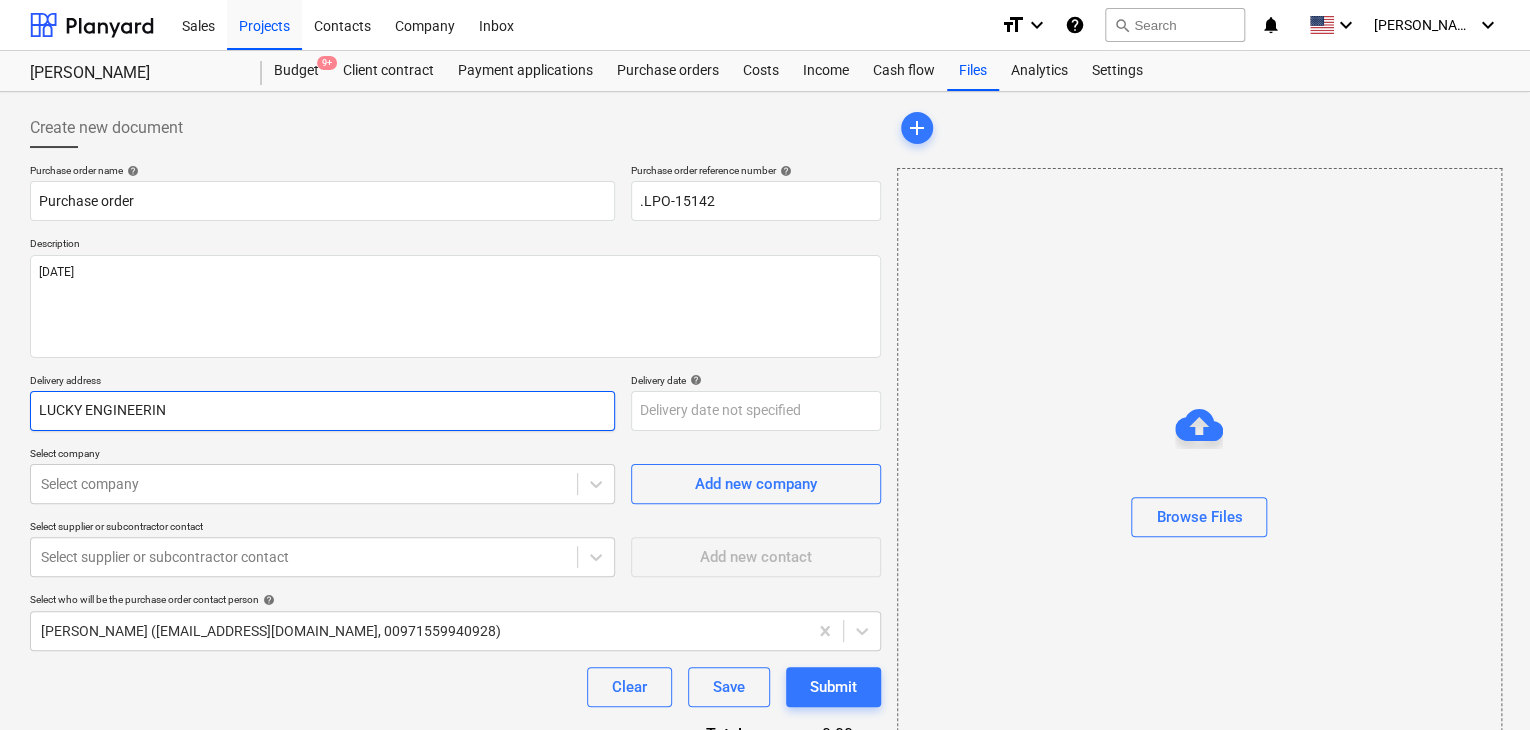 type on "x" 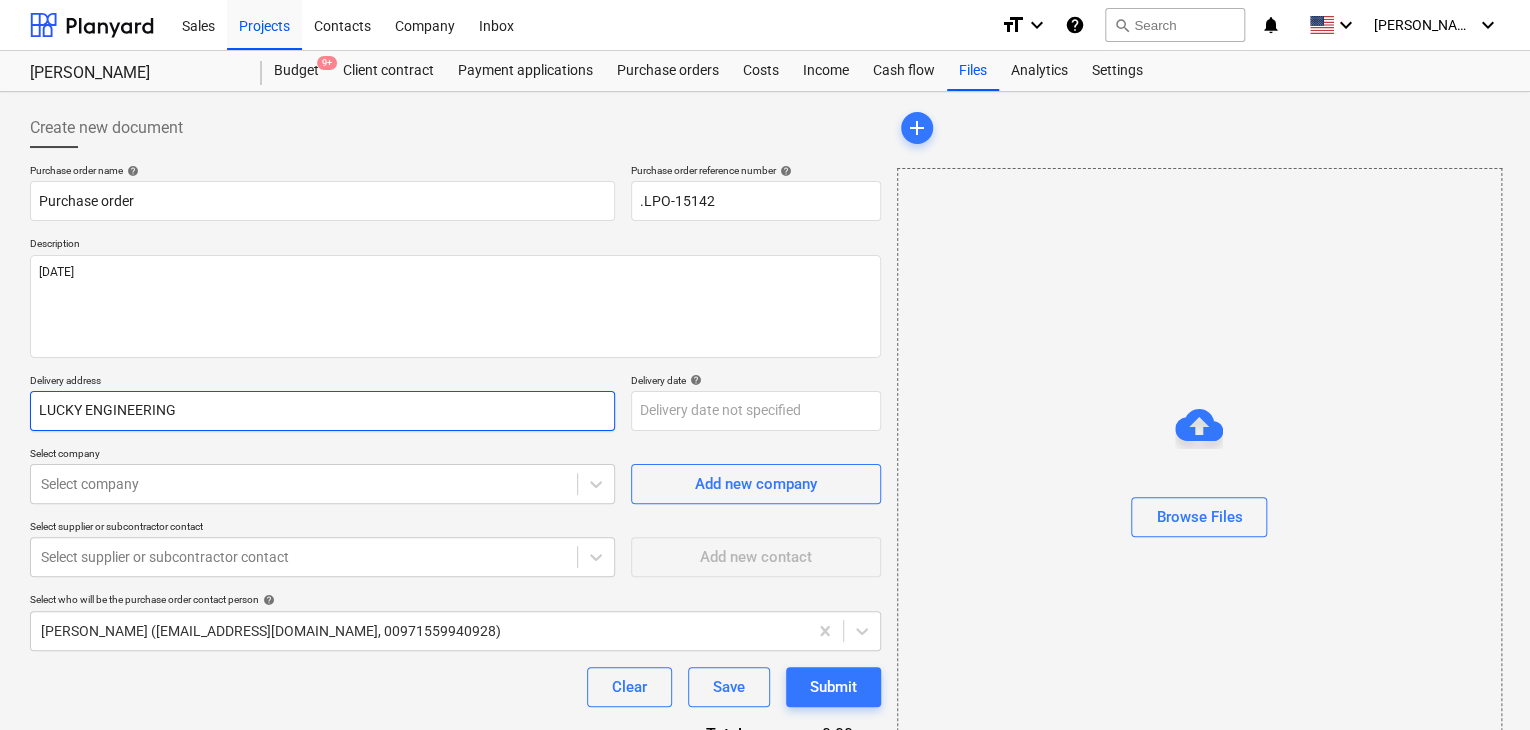 type on "x" 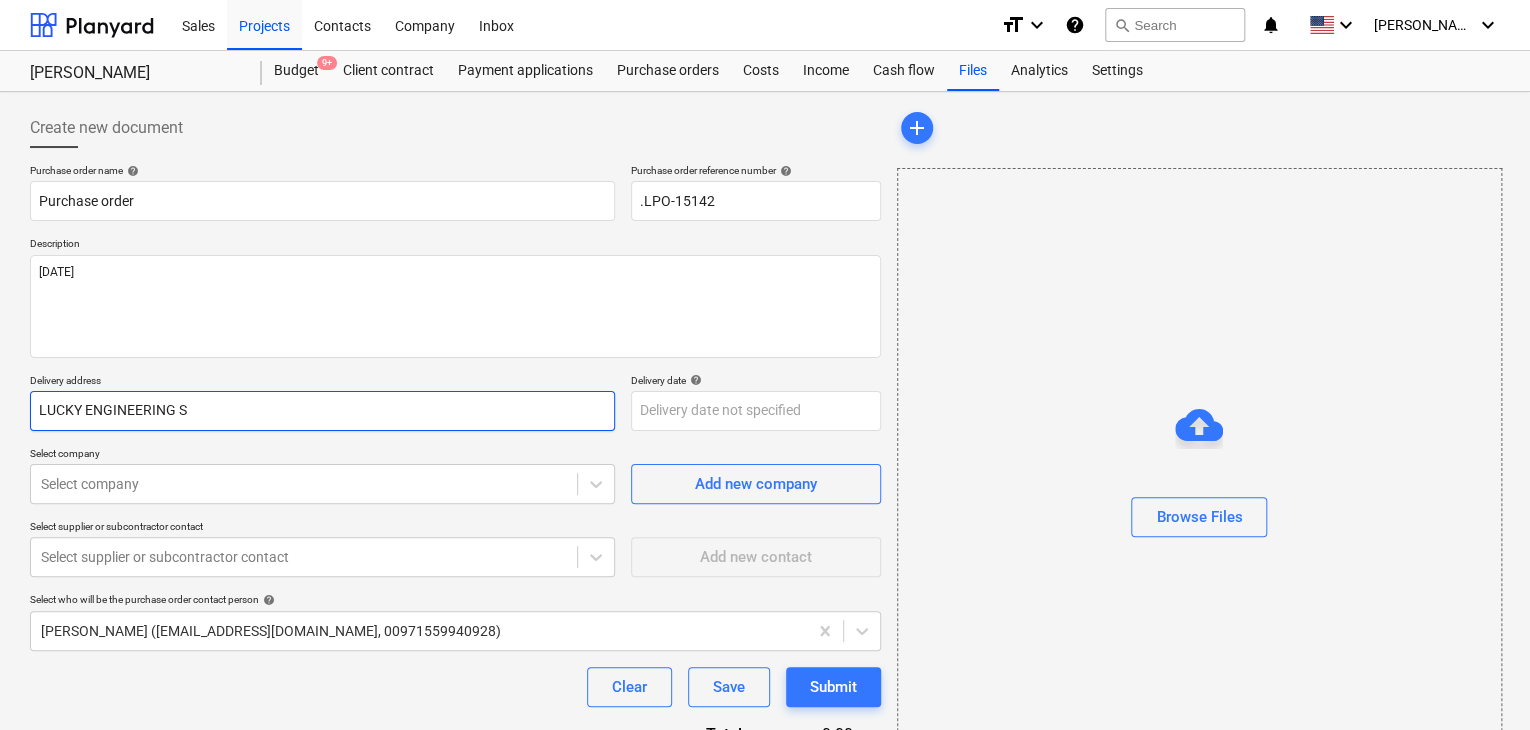 type on "x" 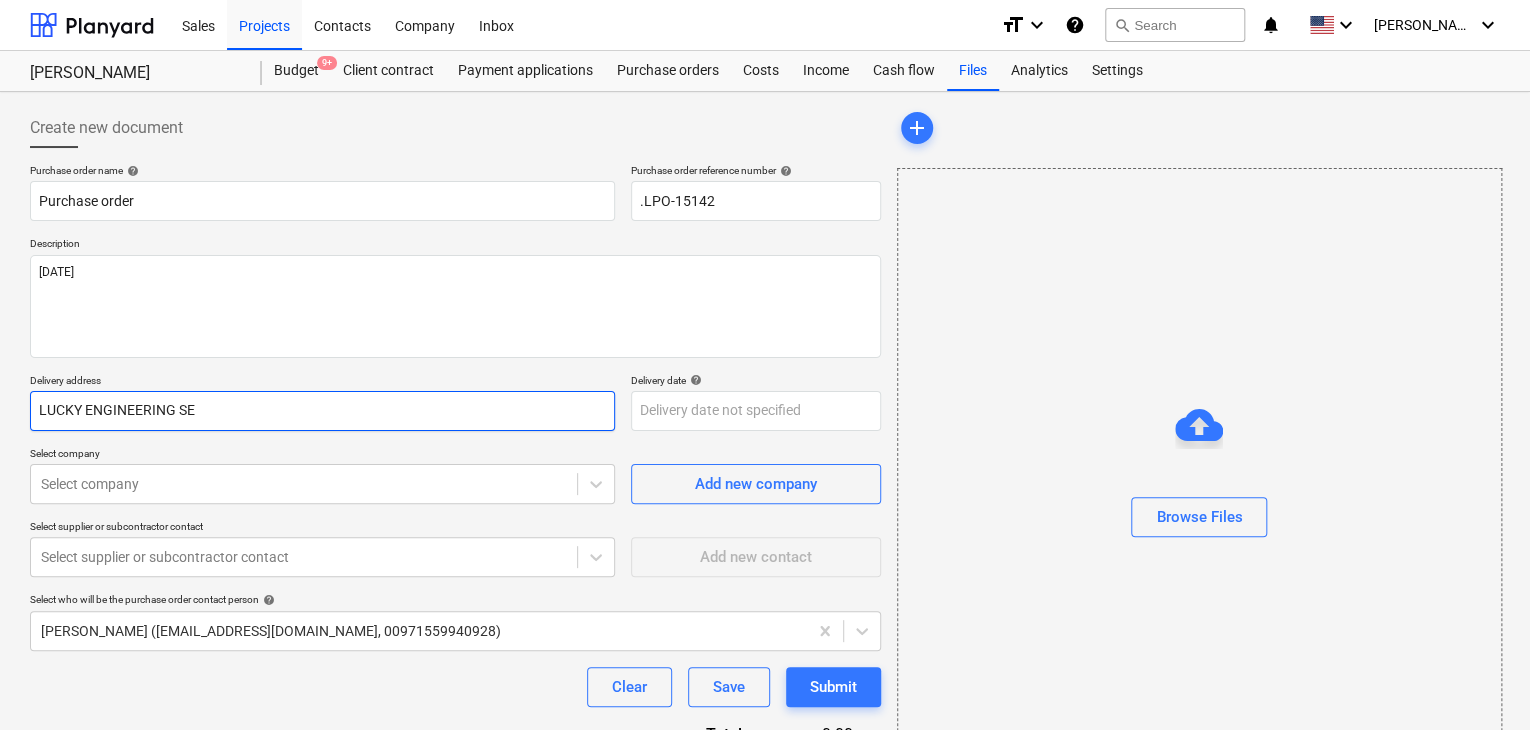 type on "x" 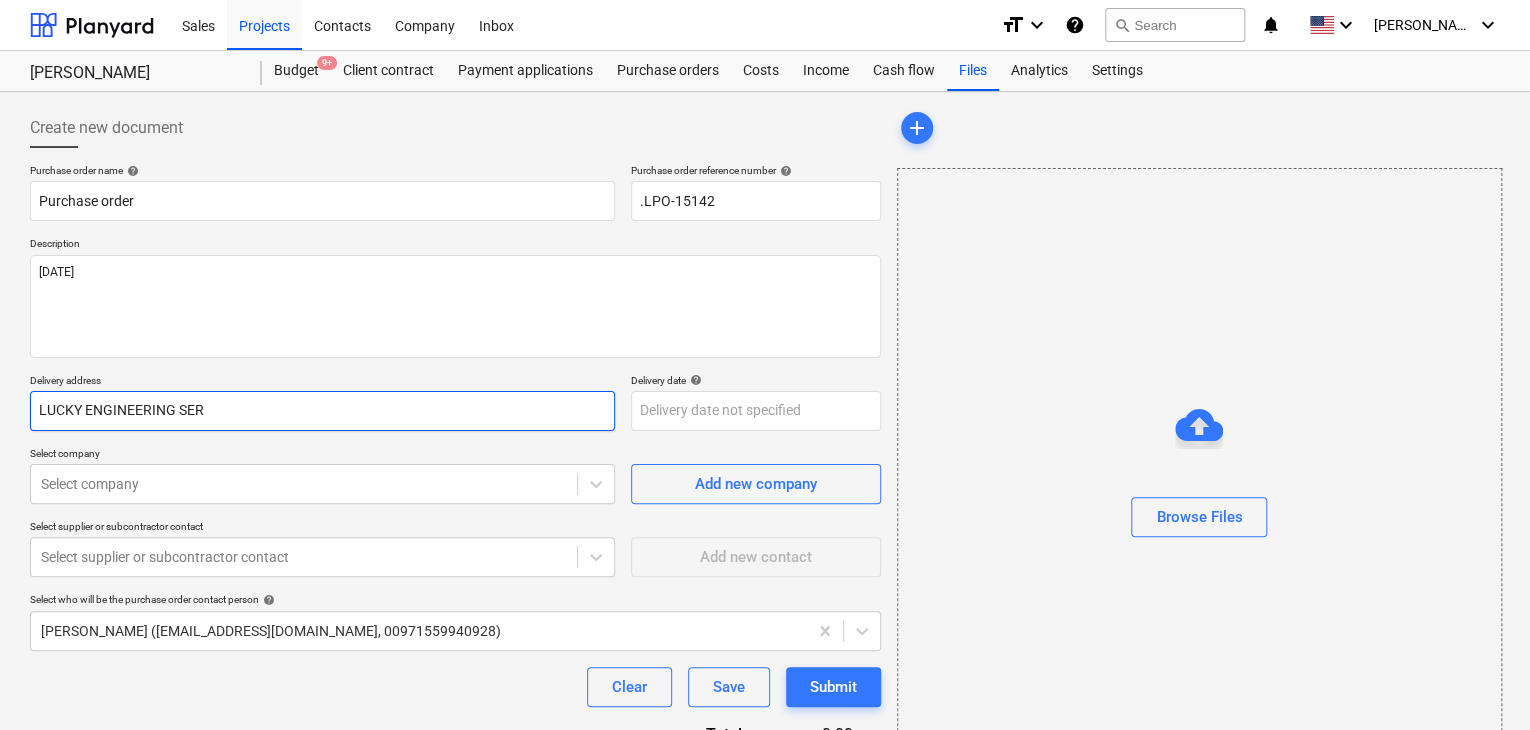 type on "x" 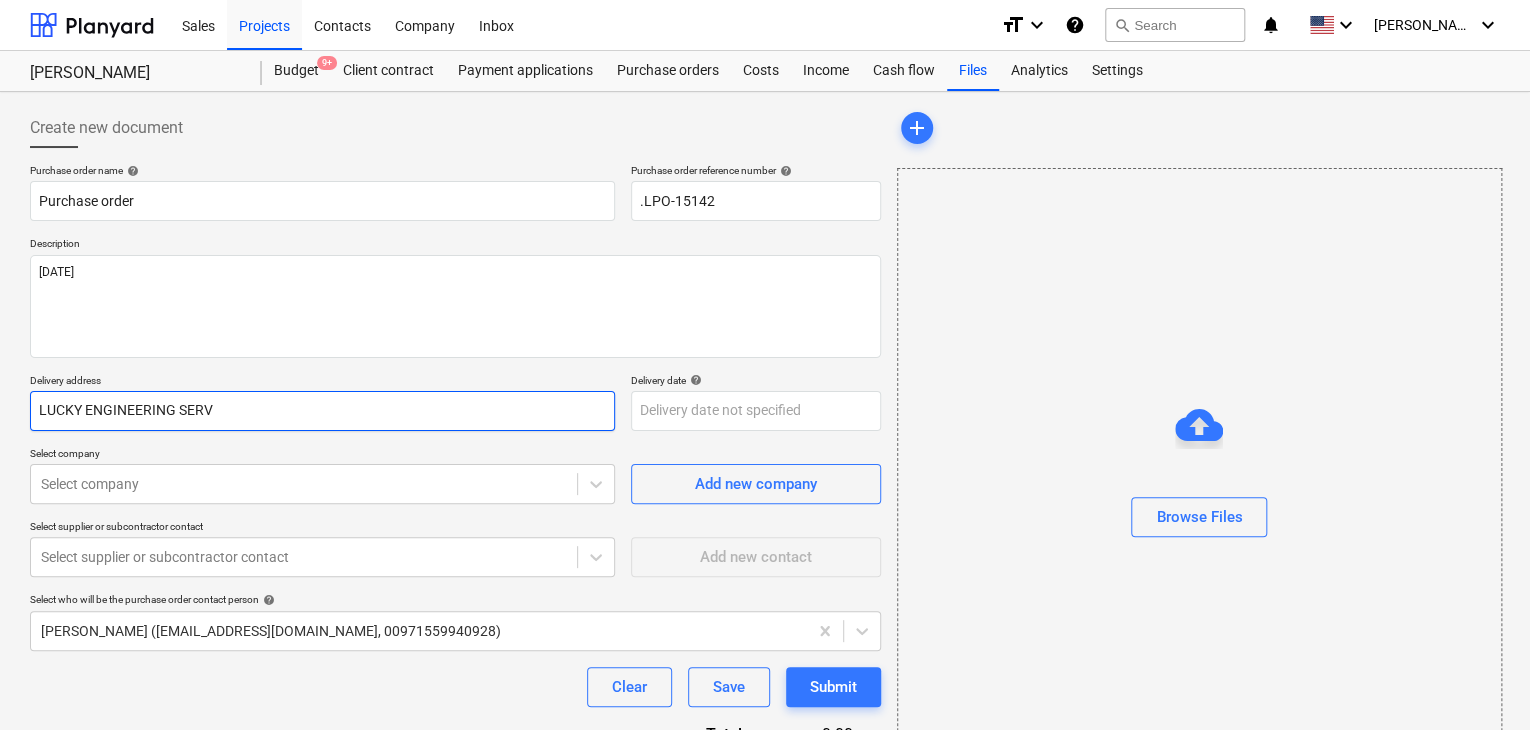 type on "x" 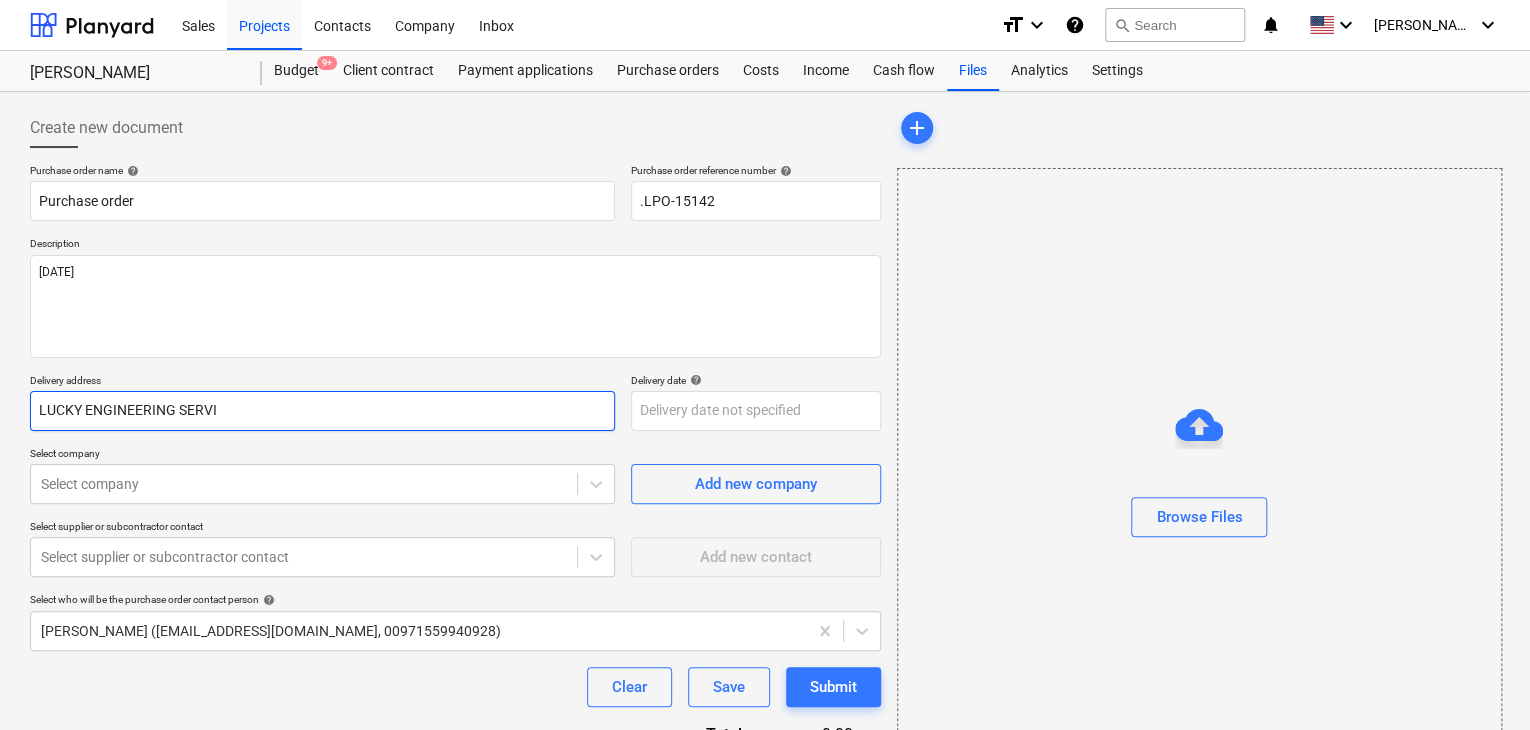 type on "x" 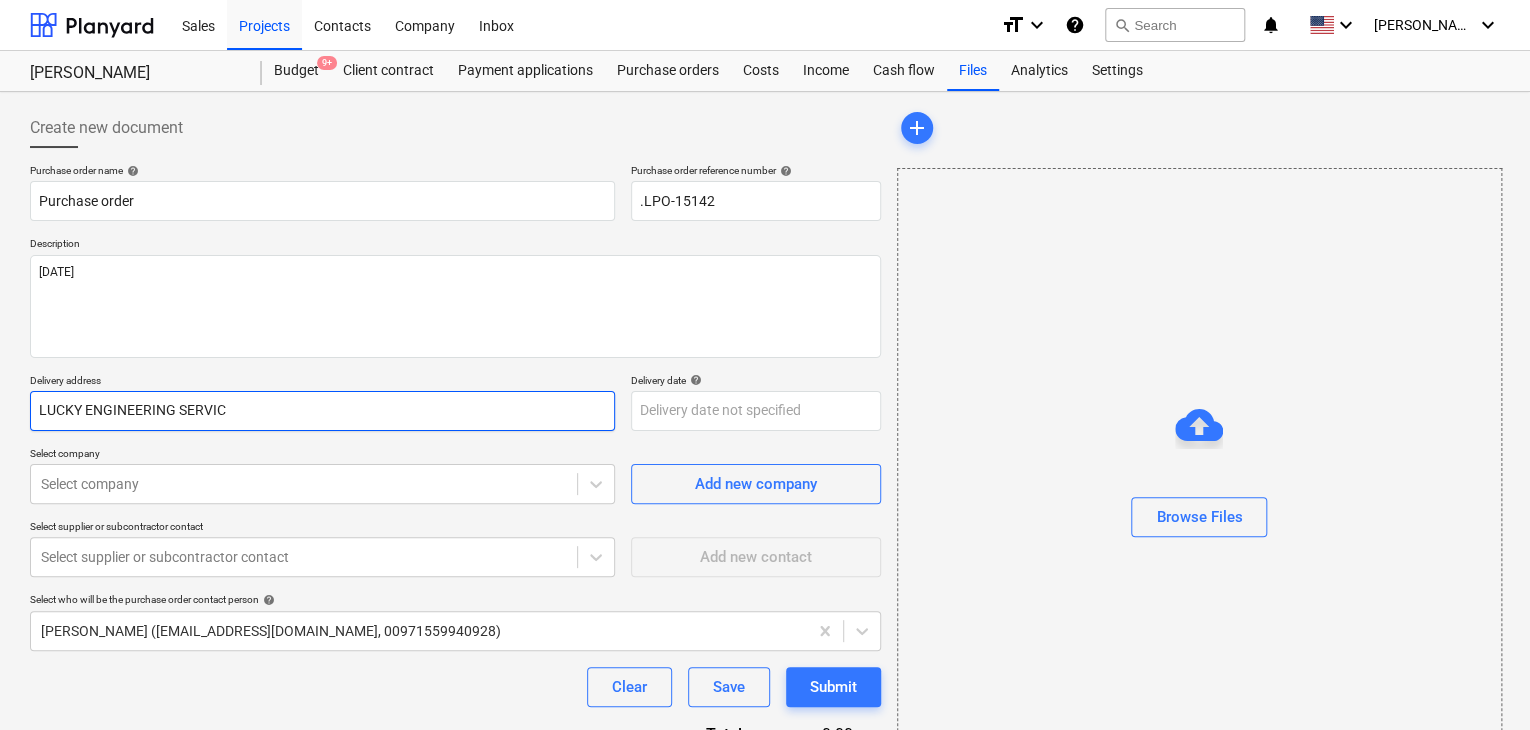 type on "x" 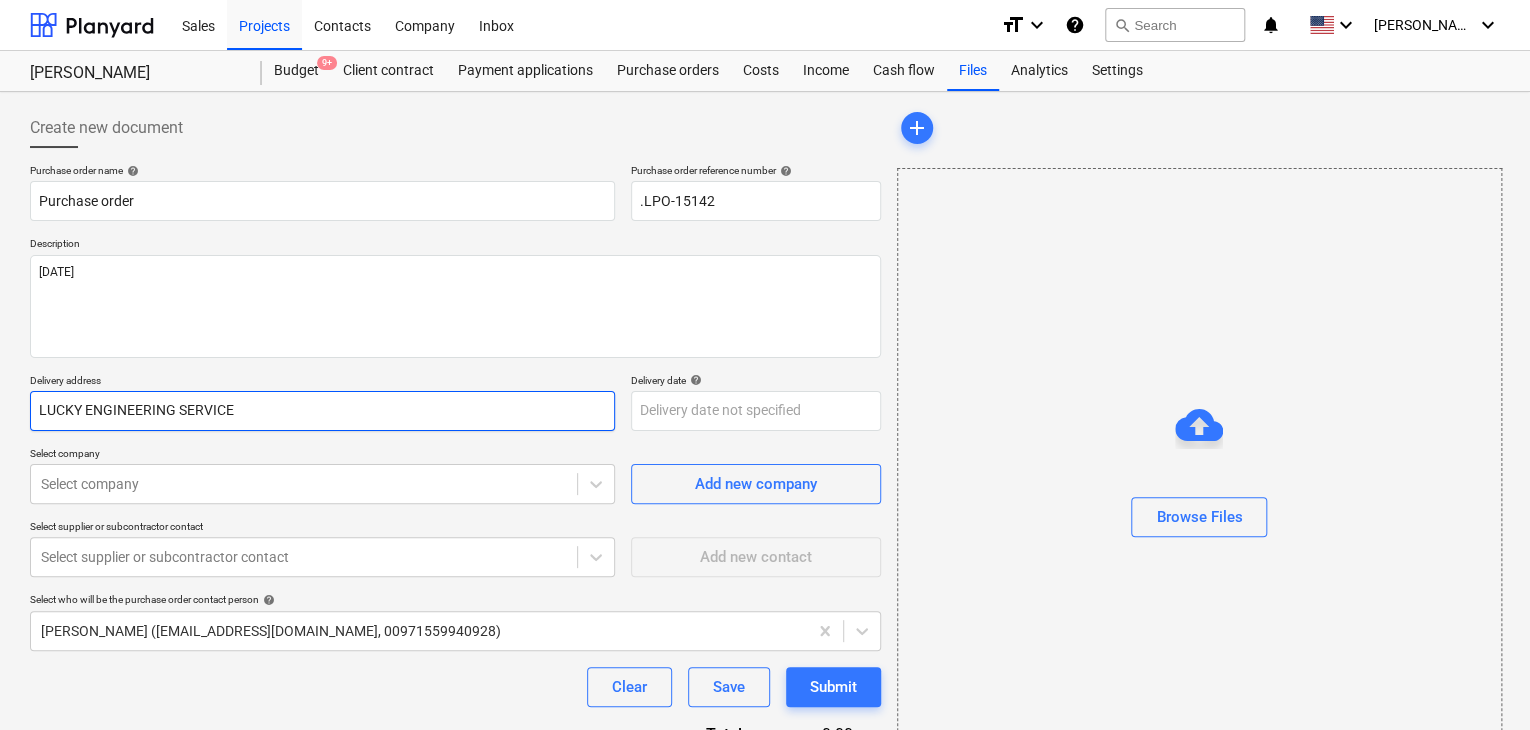 type on "x" 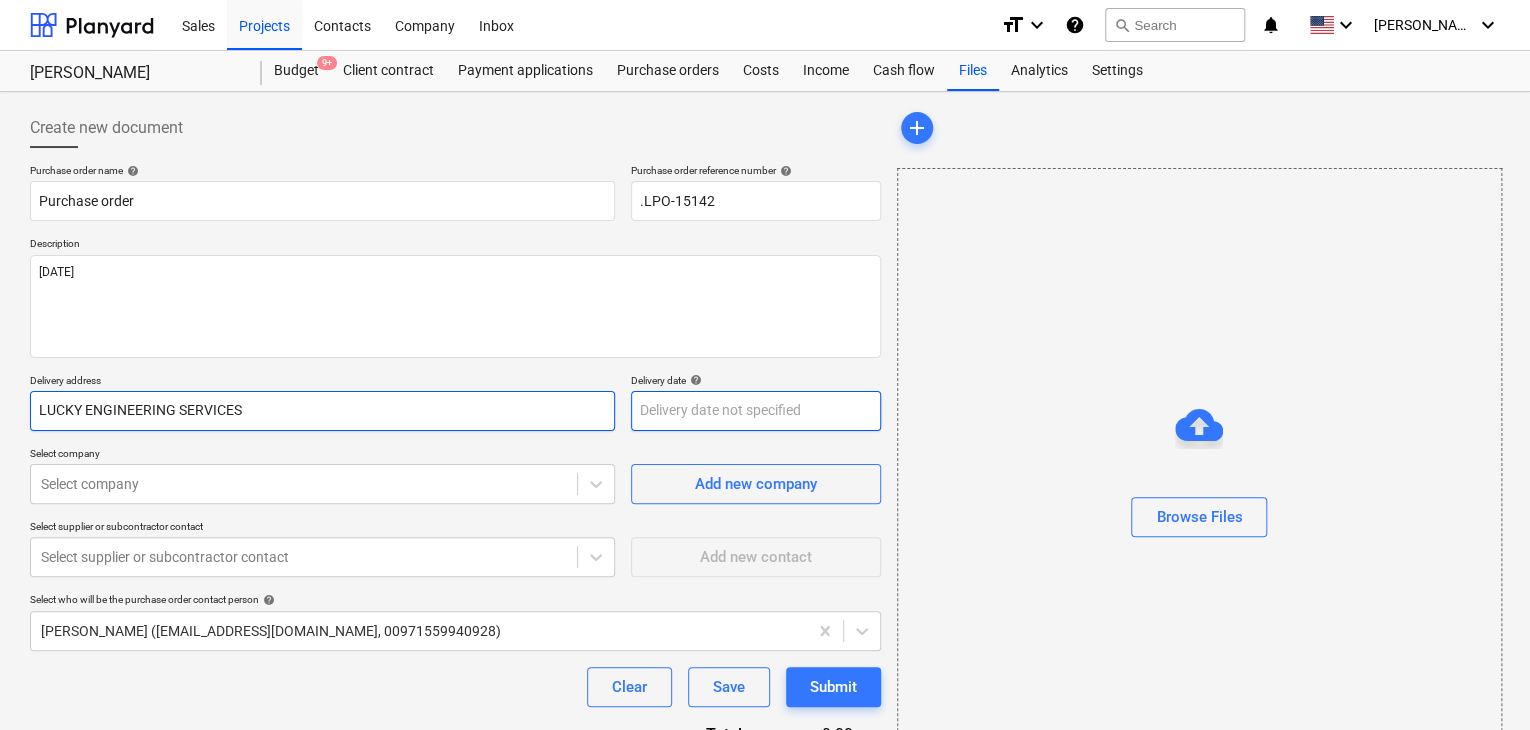 type on "LUCKY ENGINEERING SERVICES" 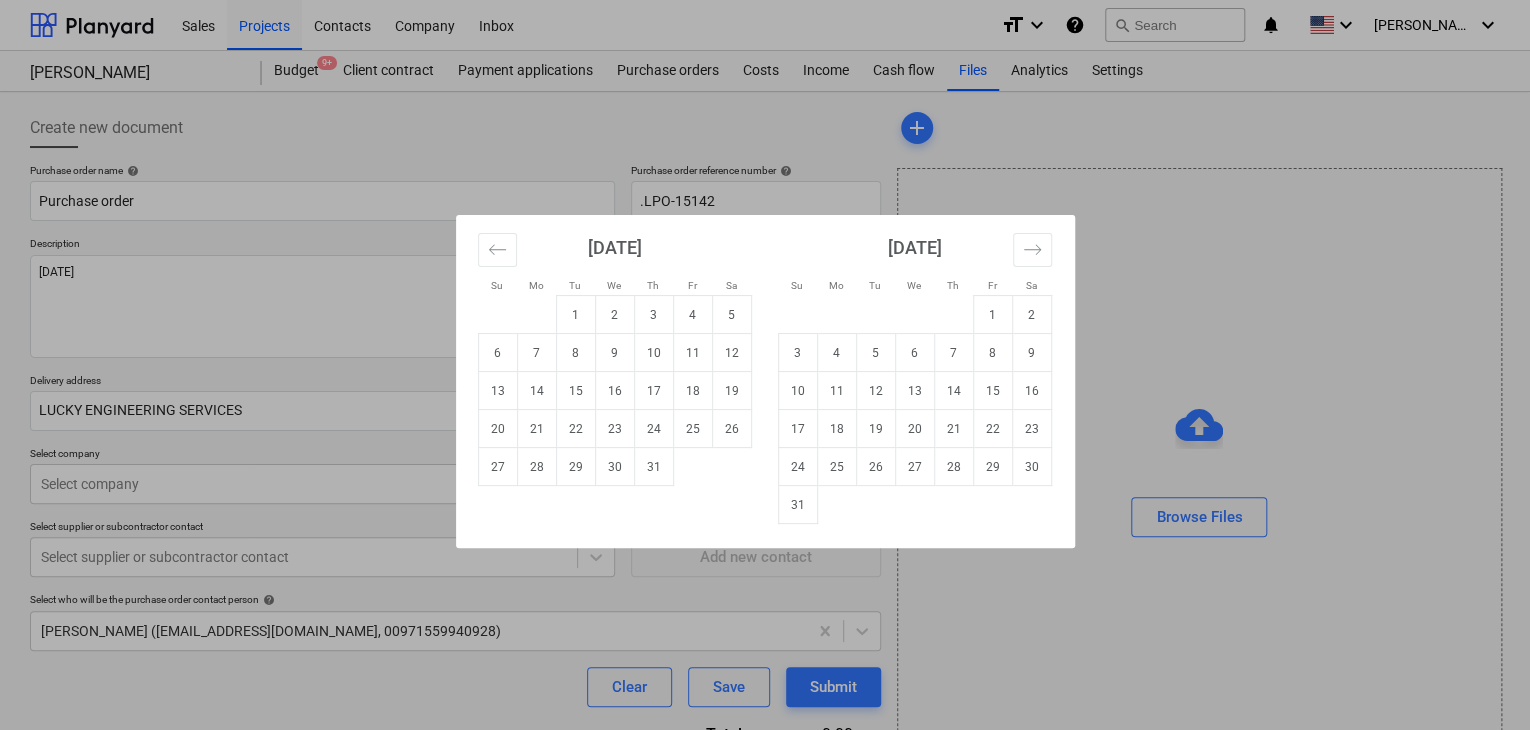 click on "Sales Projects Contacts Company Inbox format_size keyboard_arrow_down help search Search notifications 0 keyboard_arrow_down [PERSON_NAME] keyboard_arrow_down MARCO KSA Budget 9+ Client contract Payment applications Purchase orders Costs Income Cash flow Files Analytics Settings Create new document Purchase order name help Purchase order Purchase order reference number help .LPO-15142 Description [DATE] Delivery address LUCKY ENGINEERING SERVICES Delivery date help Press the down arrow key to interact with the calendar and
select a date. Press the question mark key to get the keyboard shortcuts for changing dates. Select company Select company Add new company Select supplier or subcontractor contact Select supplier or subcontractor contact Add new contact Select who will be the purchase order contact person help [PERSON_NAME] ([EMAIL_ADDRESS][DOMAIN_NAME], 00971559940928) Clear Save Submit Total 0.00د.إ.‏ Select line-items to add help Search or select a line-item Select in bulk add Browse Files
x Su" at bounding box center (765, 365) 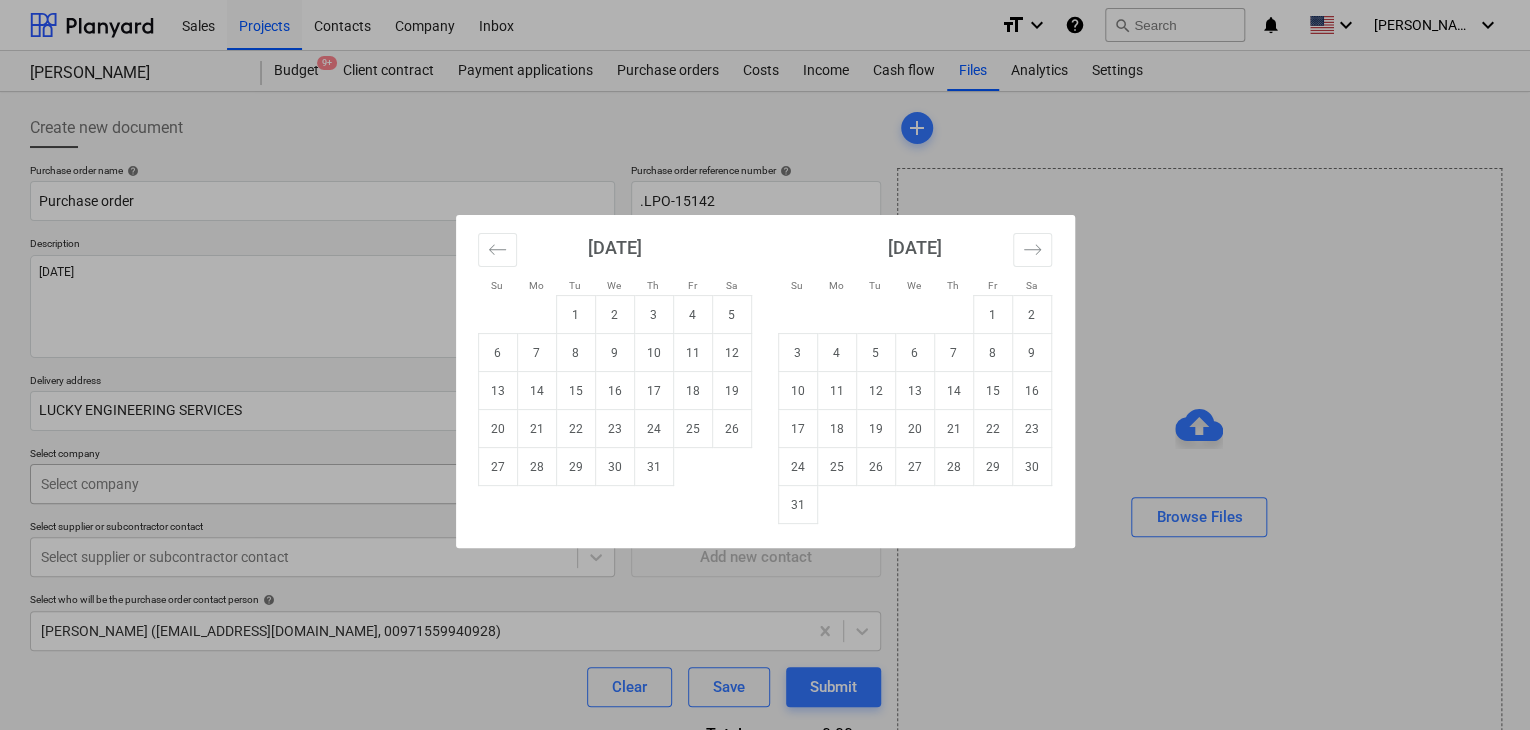 drag, startPoint x: 603, startPoint y: 459, endPoint x: 331, endPoint y: 469, distance: 272.18375 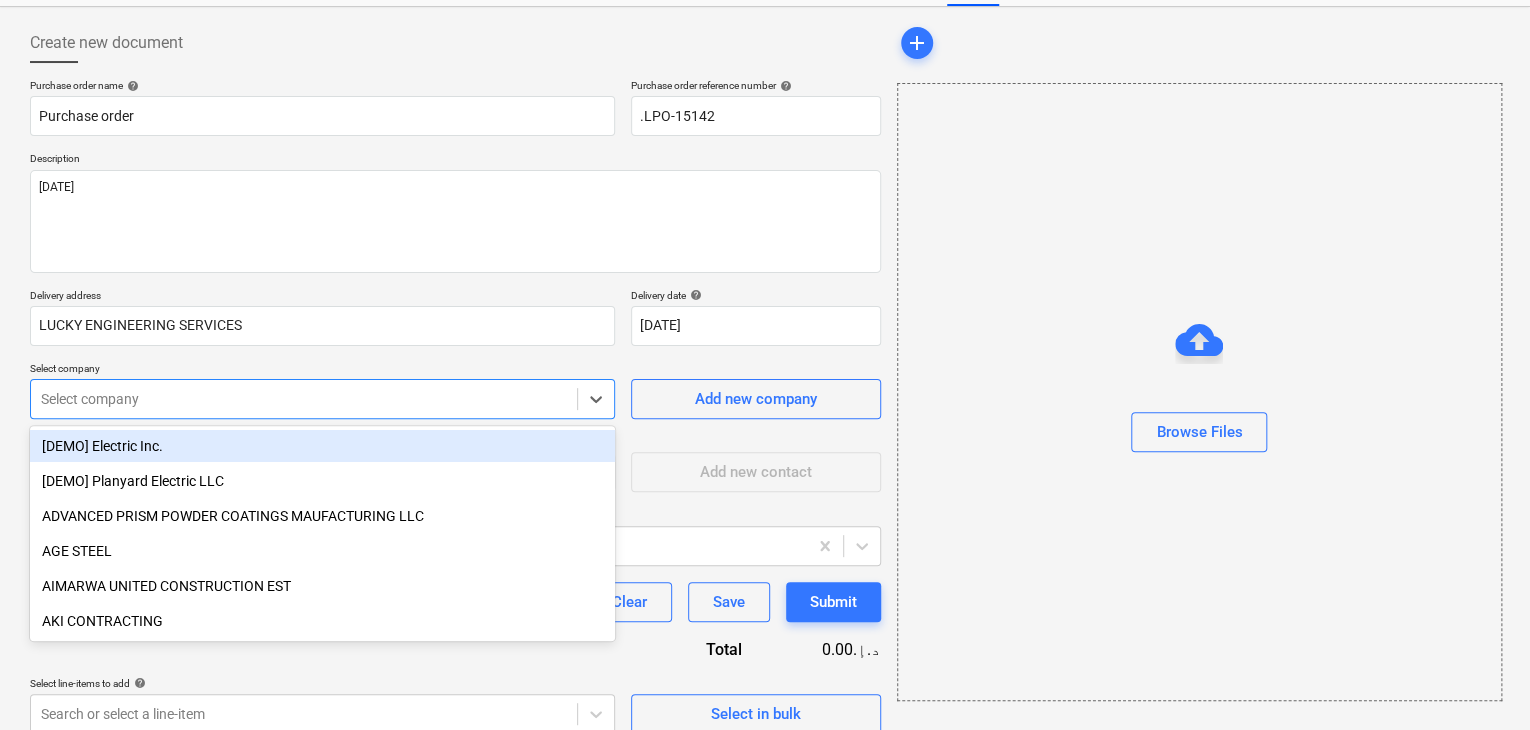 click on "Sales Projects Contacts Company Inbox format_size keyboard_arrow_down help search Search notifications 0 keyboard_arrow_down [PERSON_NAME] keyboard_arrow_down MARCO KSA Budget 9+ Client contract Payment applications Purchase orders Costs Income Cash flow Files Analytics Settings Create new document Purchase order name help Purchase order Purchase order reference number help .LPO-15142 Description [DATE] Delivery address LUCKY ENGINEERING SERVICES Delivery date help [DATE] [DATE] Press the down arrow key to interact with the calendar and
select a date. Press the question mark key to get the keyboard shortcuts for changing dates. Select company option [DEMO] Electric Inc.   focused, 1 of 203. 203 results available. Use Up and Down to choose options, press Enter to select the currently focused option, press Escape to exit the menu, press Tab to select the option and exit the menu. Select company Add new company Select supplier or subcontractor contact Select supplier or subcontractor contact add" at bounding box center [765, 280] 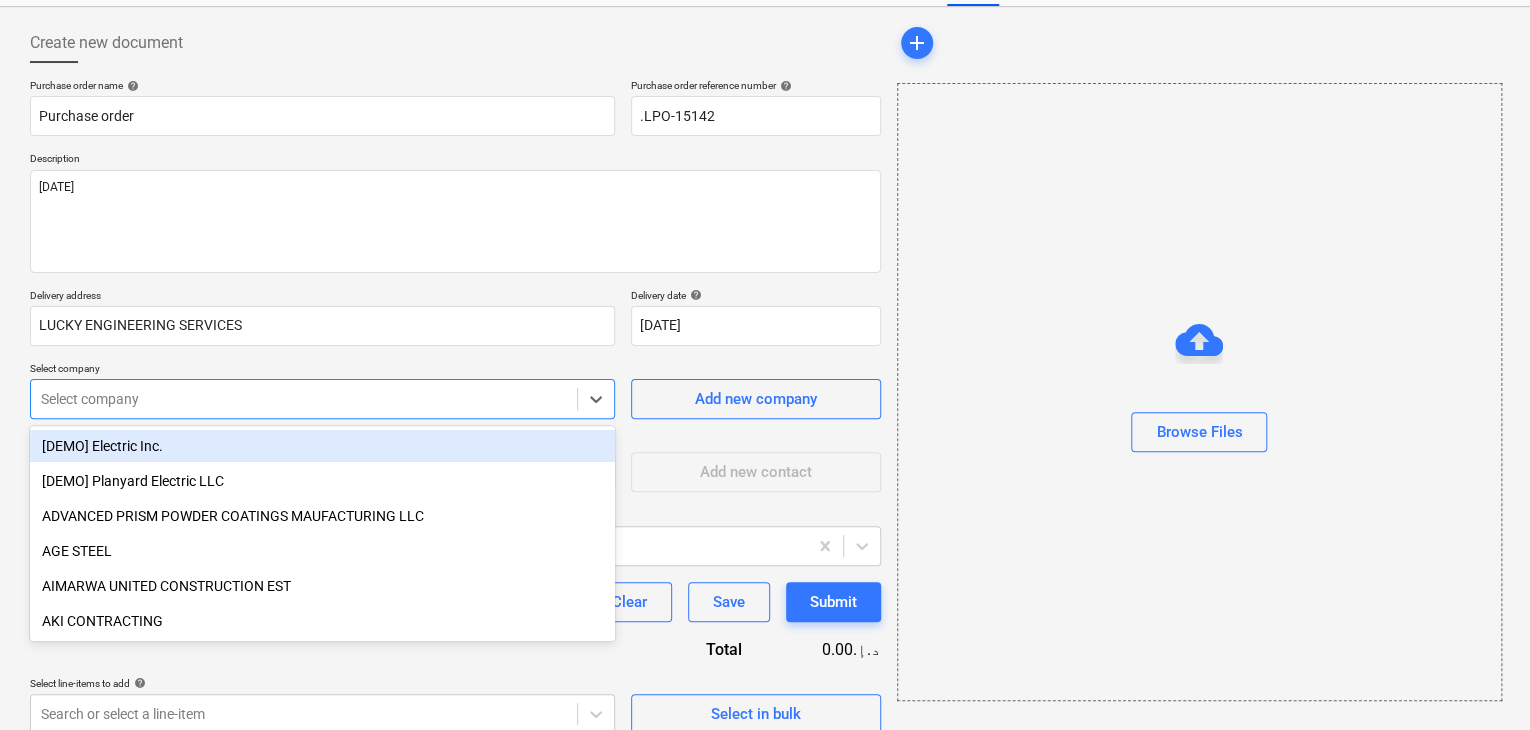 scroll, scrollTop: 93, scrollLeft: 0, axis: vertical 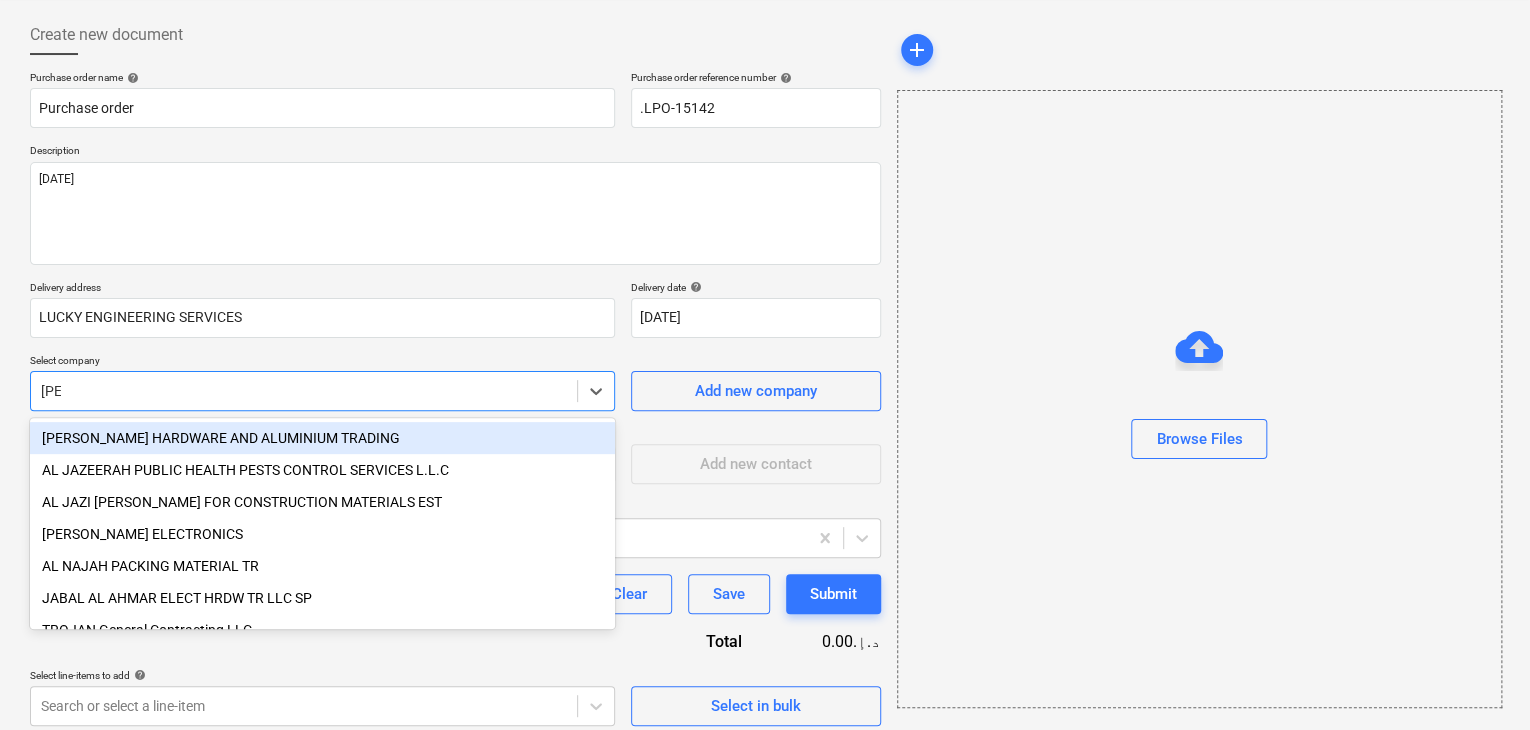 type on "JAB" 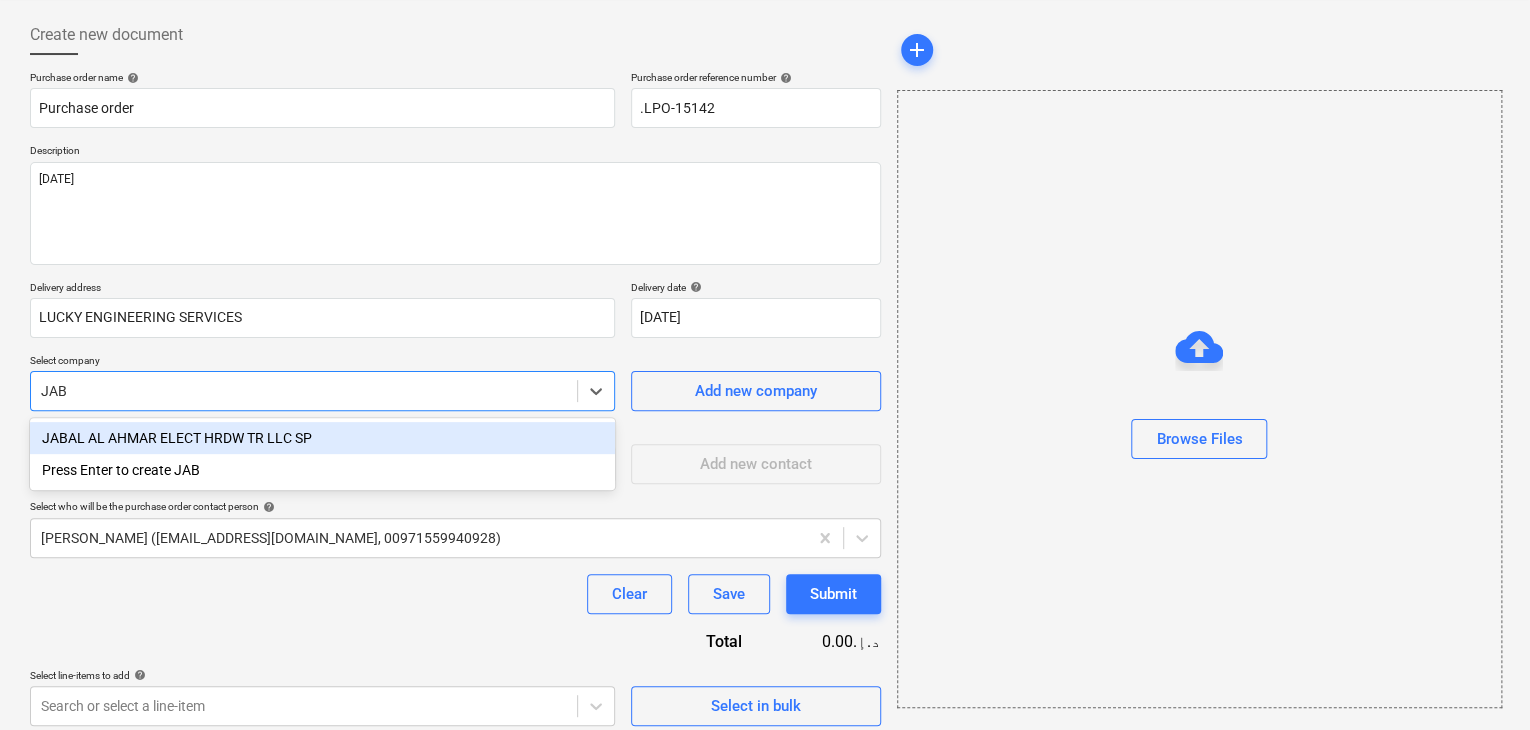 click on "JABAL AL AHMAR ELECT HRDW TR LLC SP" at bounding box center [322, 438] 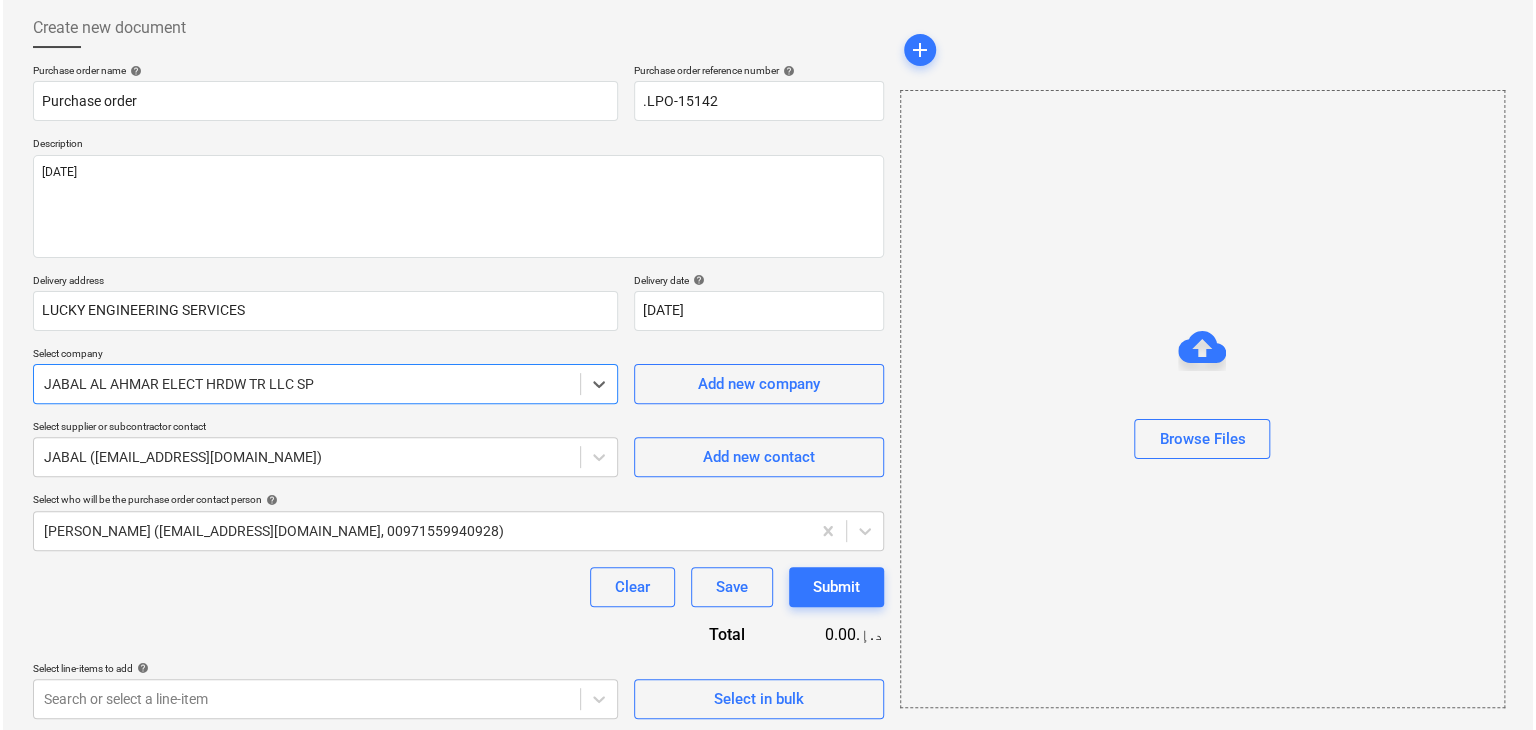 scroll, scrollTop: 104, scrollLeft: 0, axis: vertical 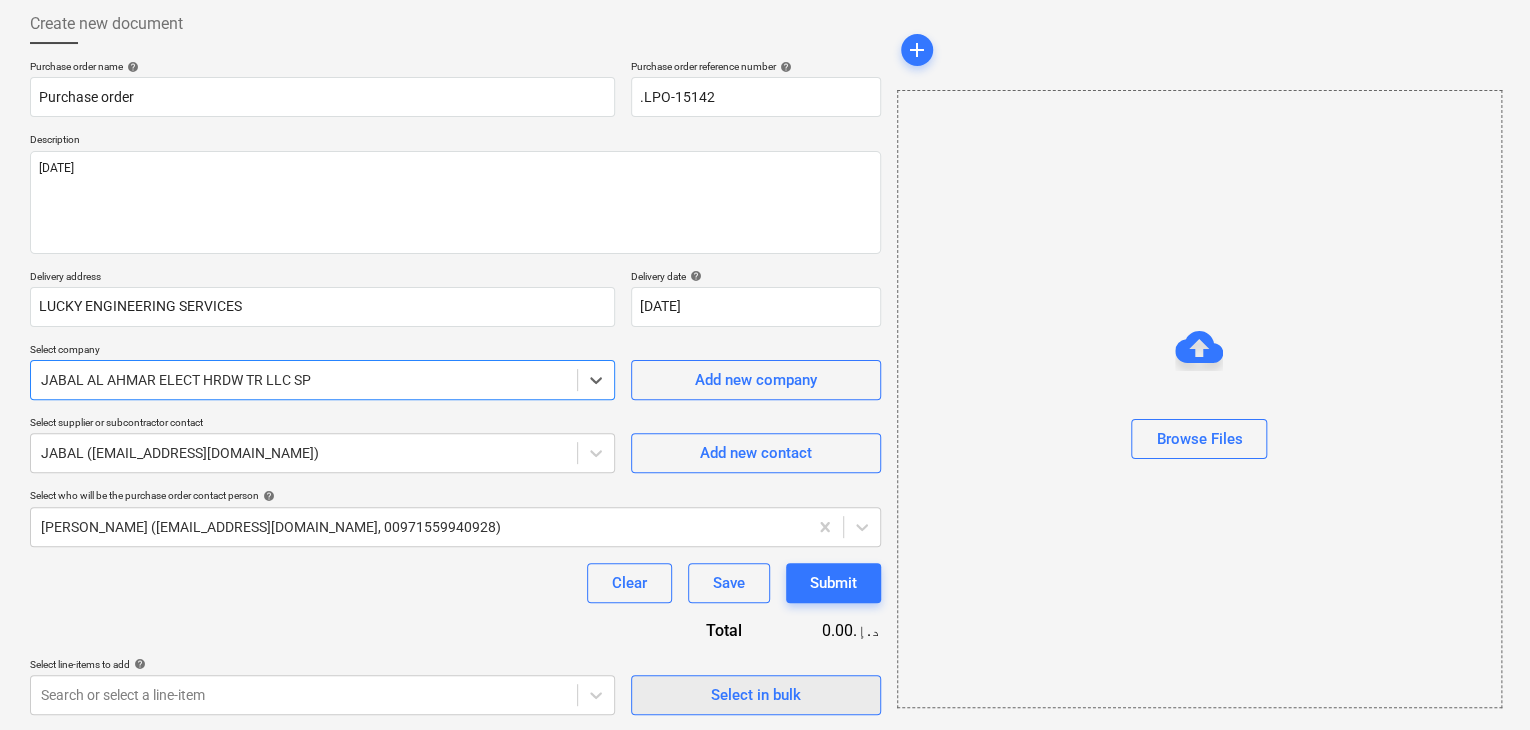 click on "Select in bulk" at bounding box center [756, 695] 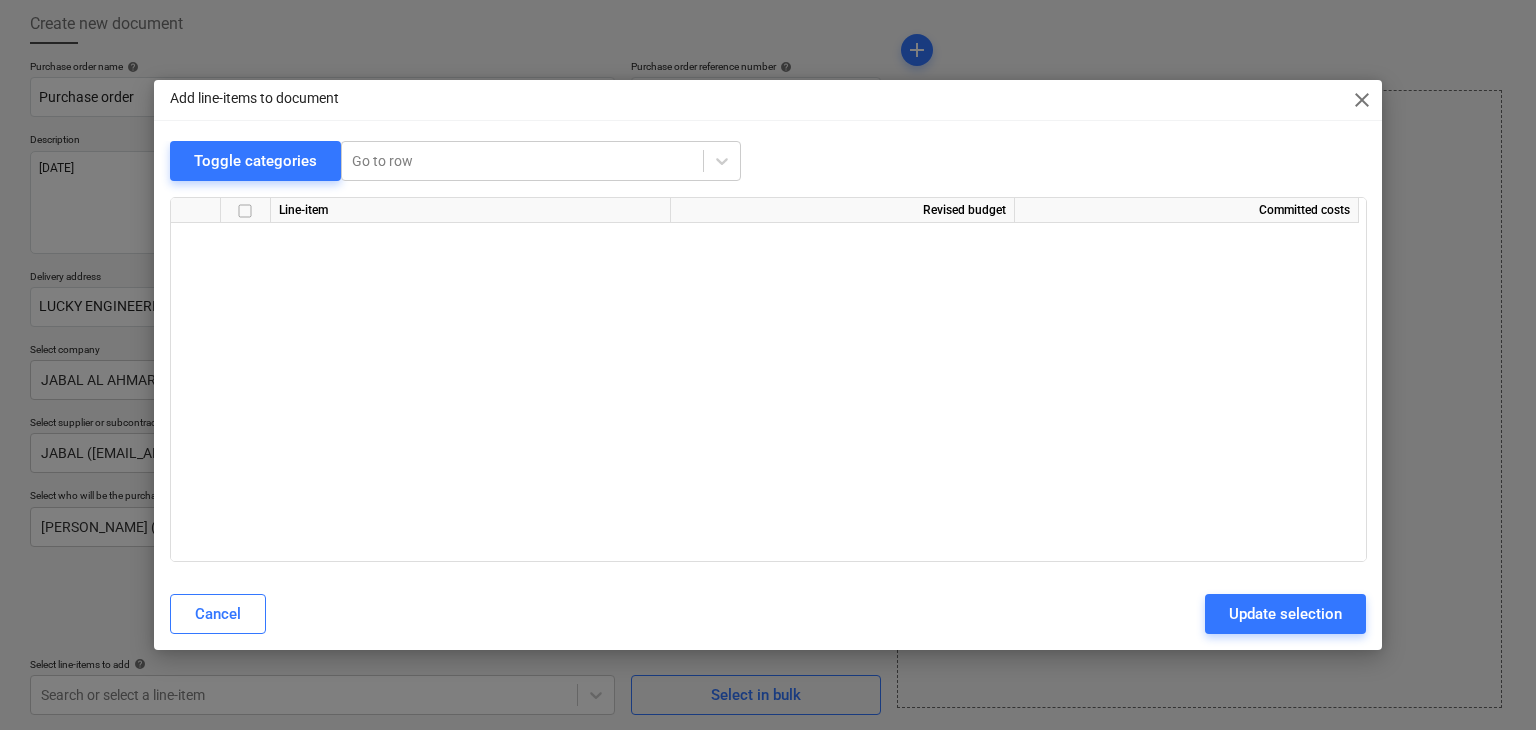 scroll, scrollTop: 4636, scrollLeft: 0, axis: vertical 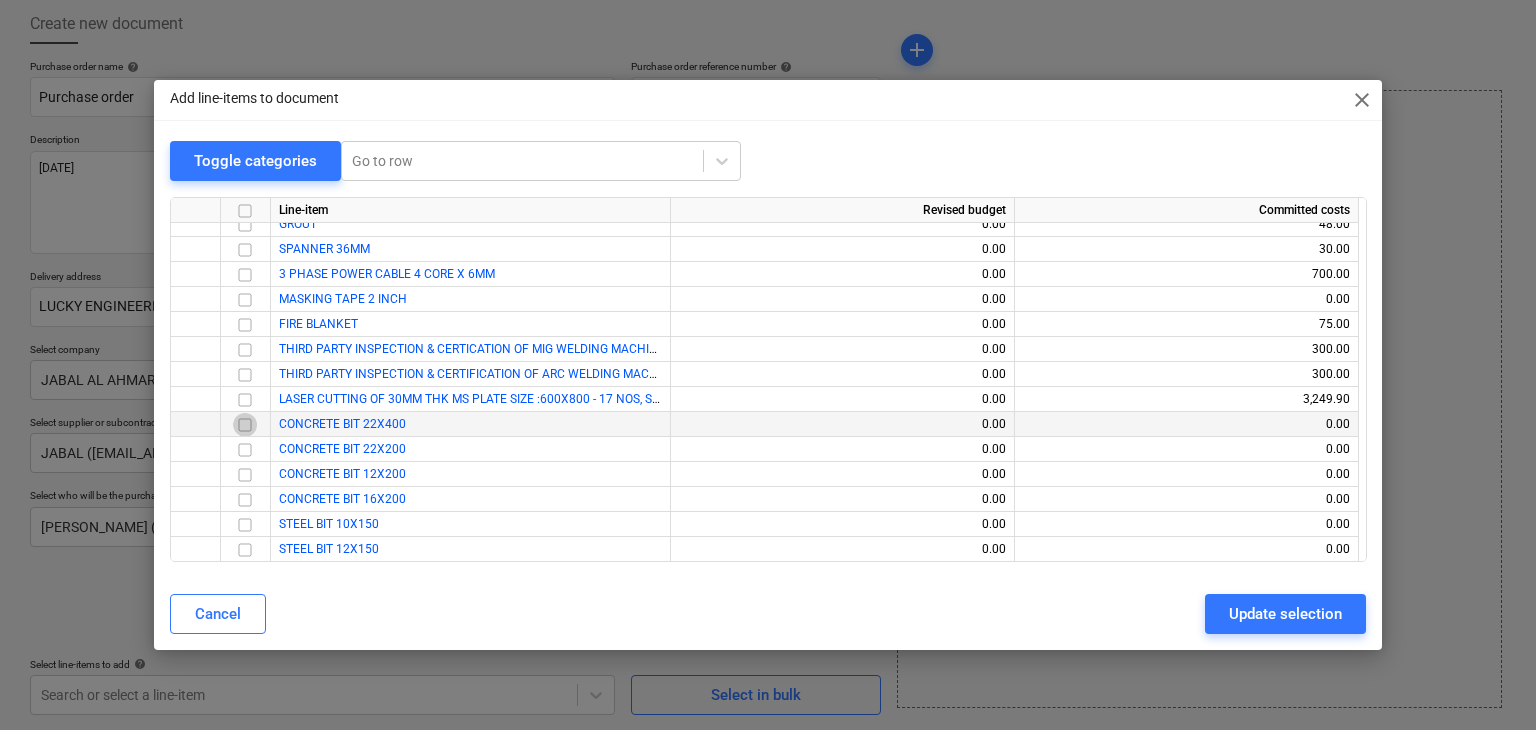 click at bounding box center (245, 425) 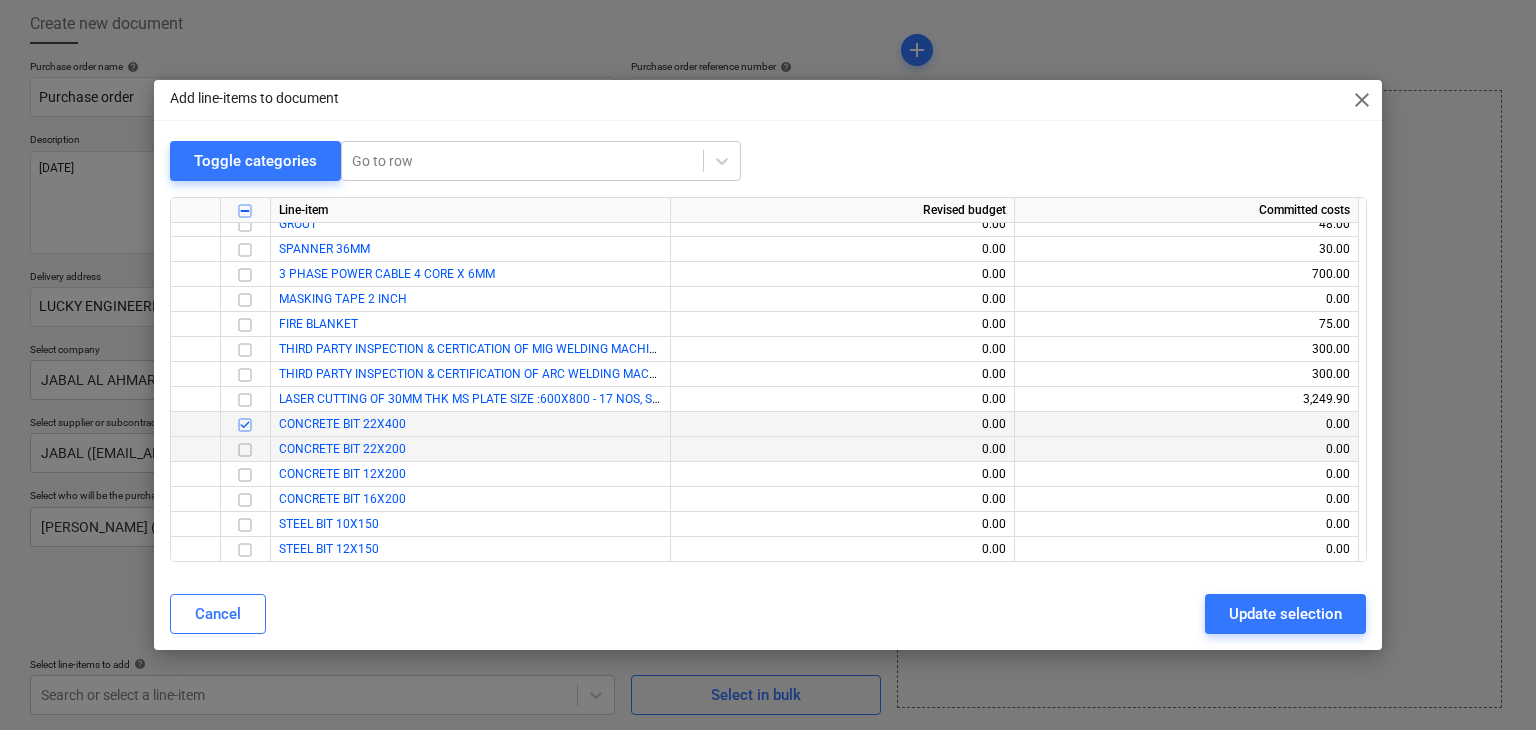 click at bounding box center (245, 450) 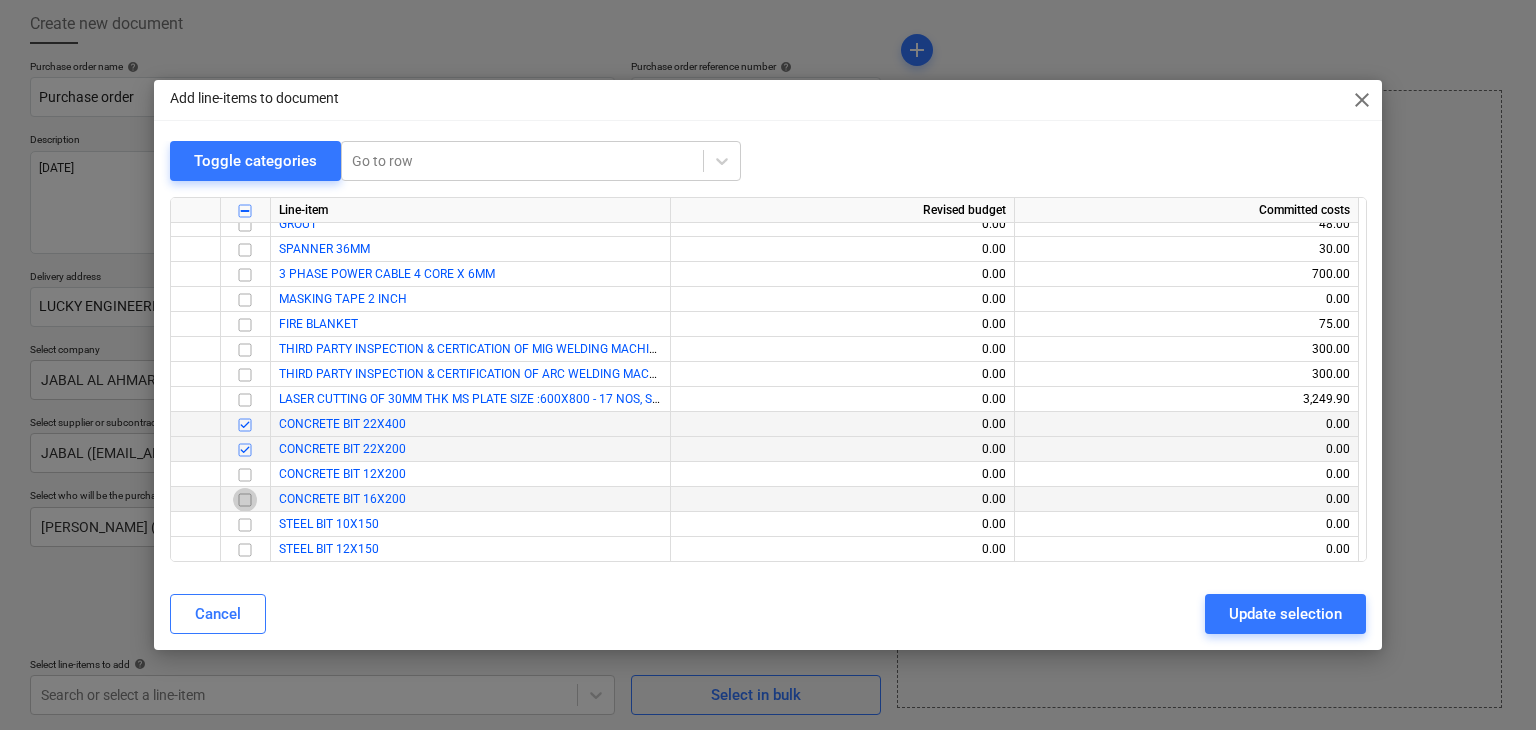 click at bounding box center (245, 500) 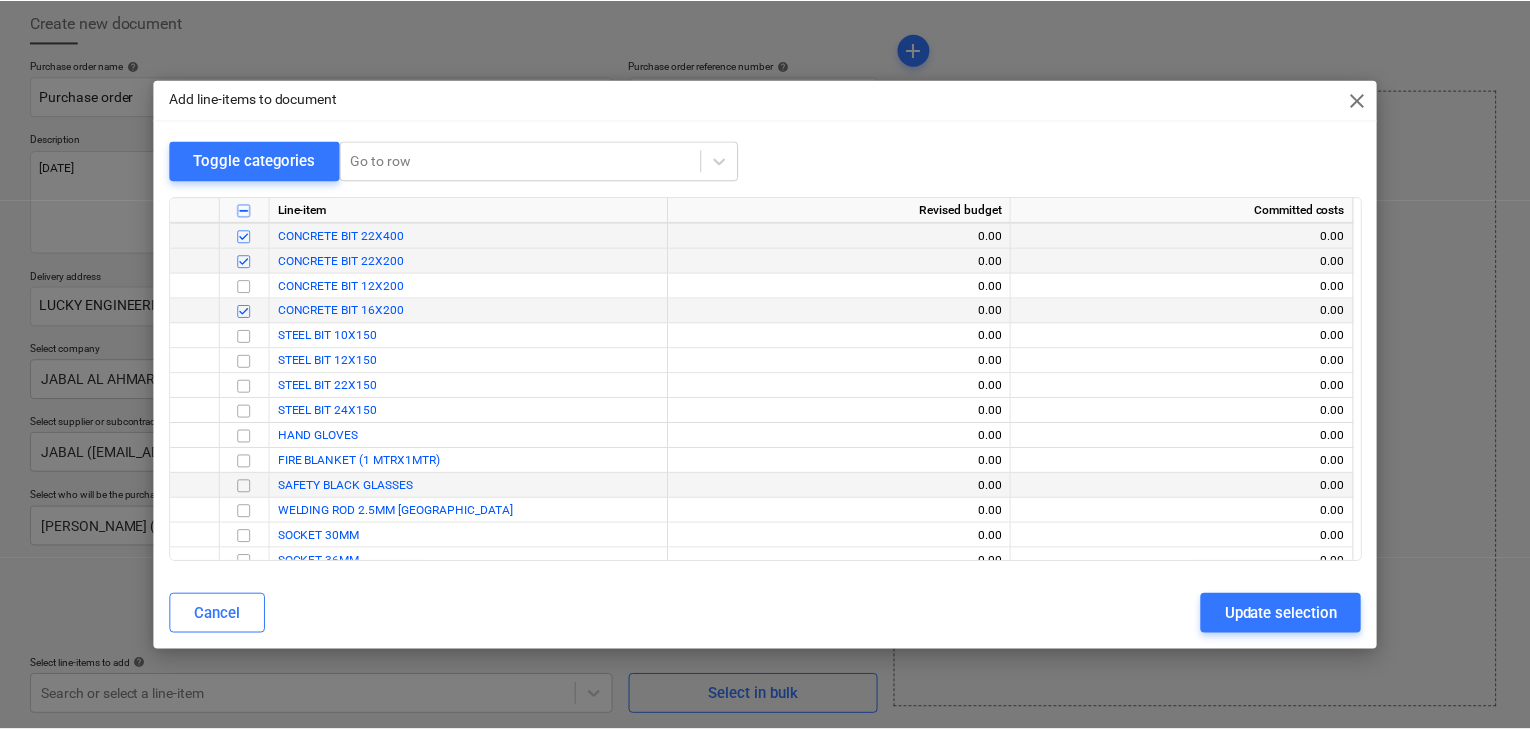 scroll, scrollTop: 4636, scrollLeft: 0, axis: vertical 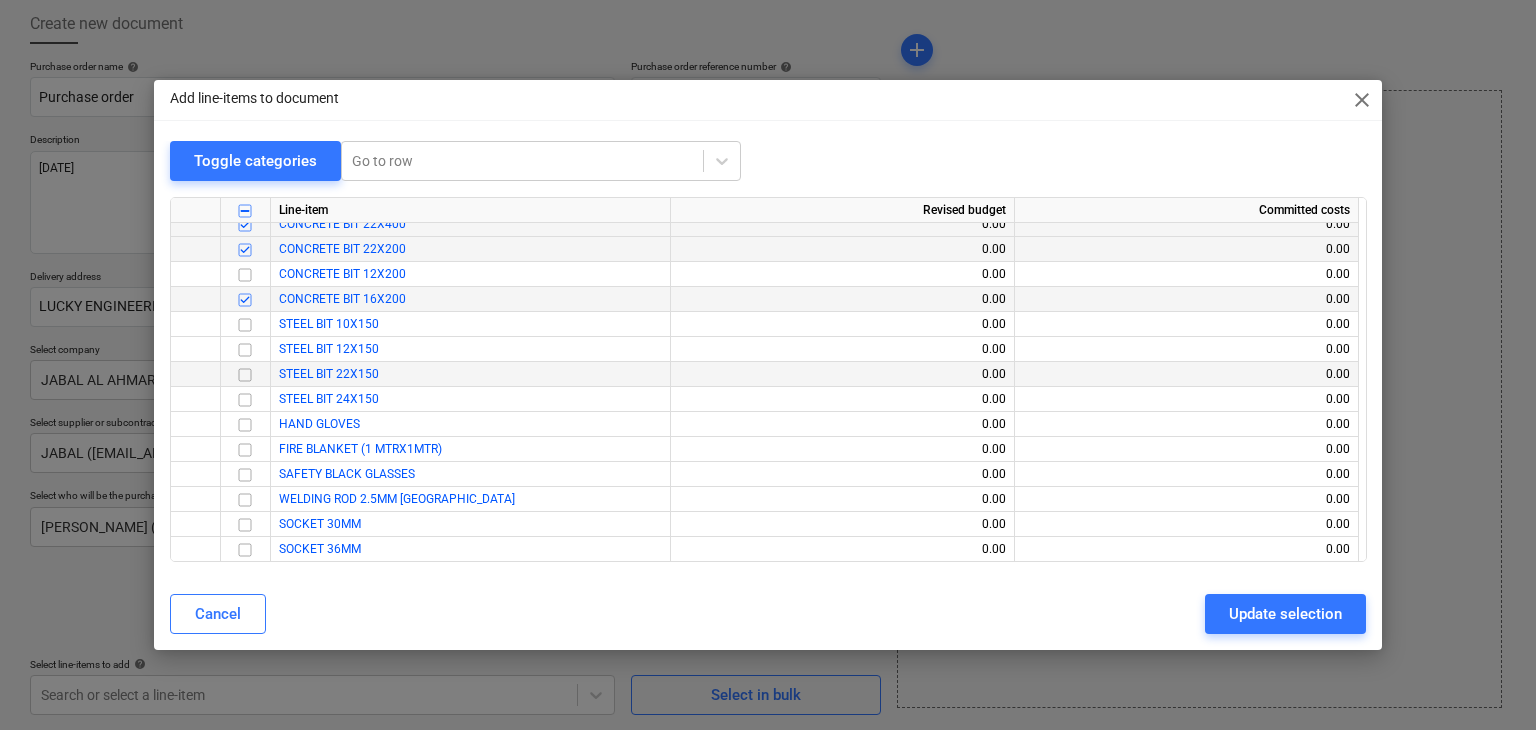 click at bounding box center [245, 375] 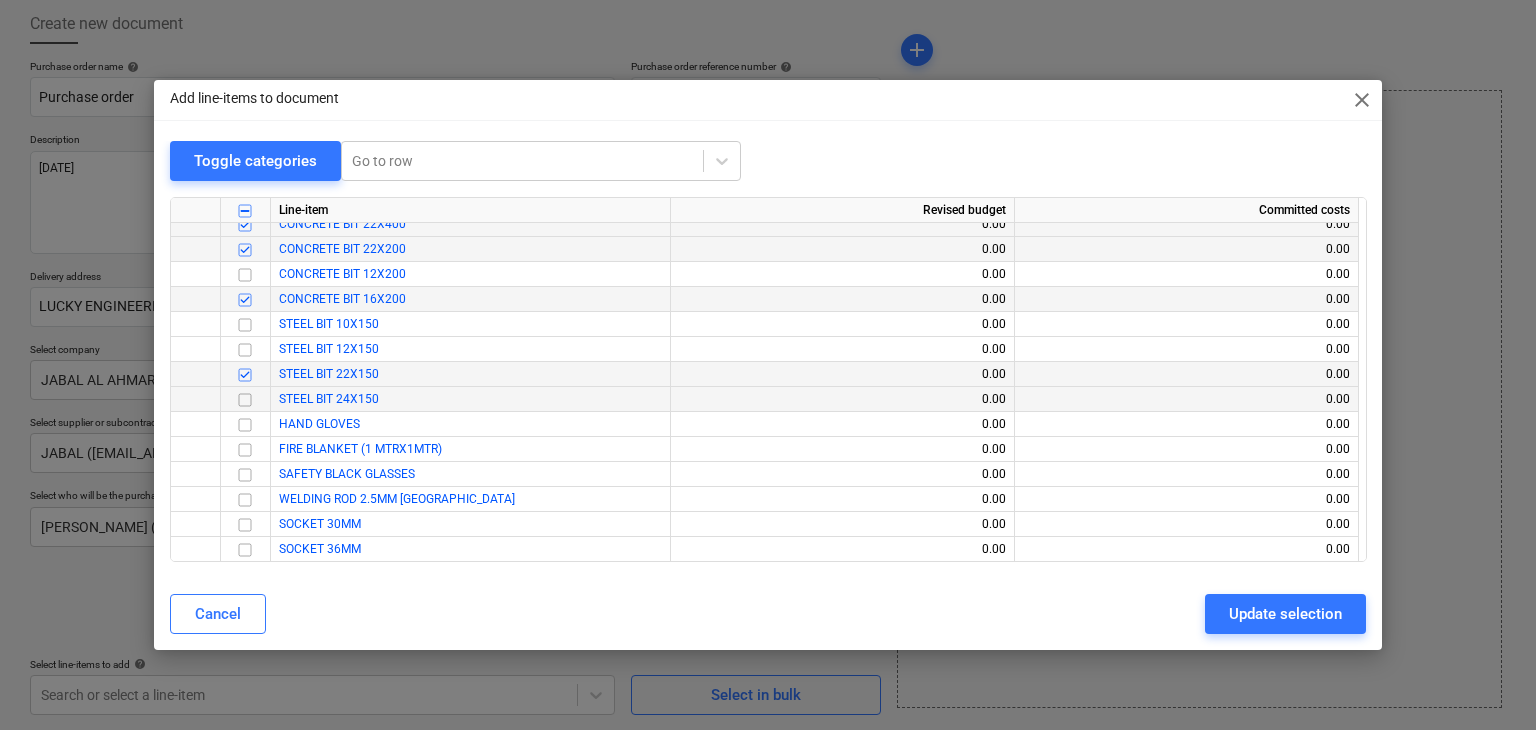 click at bounding box center [245, 400] 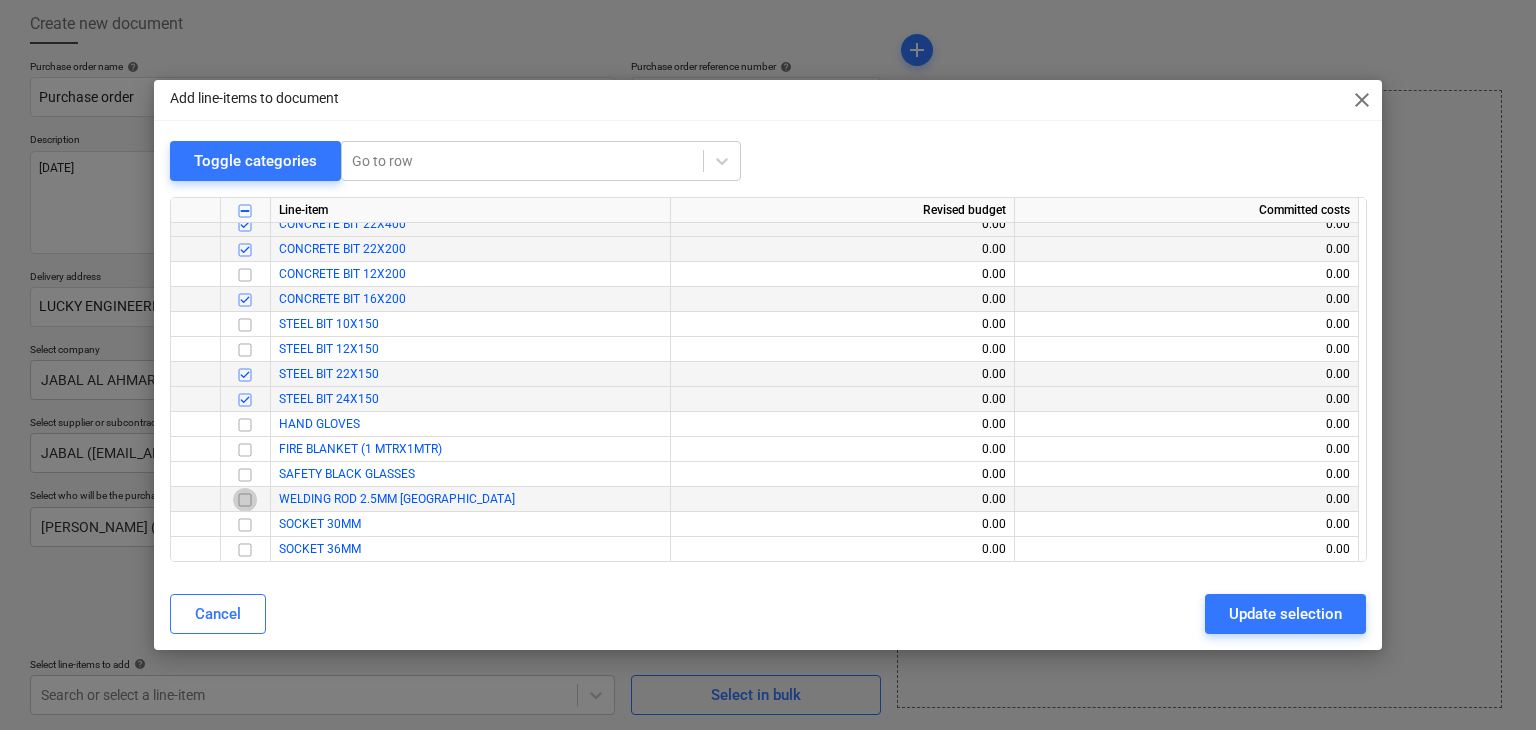 click at bounding box center (245, 500) 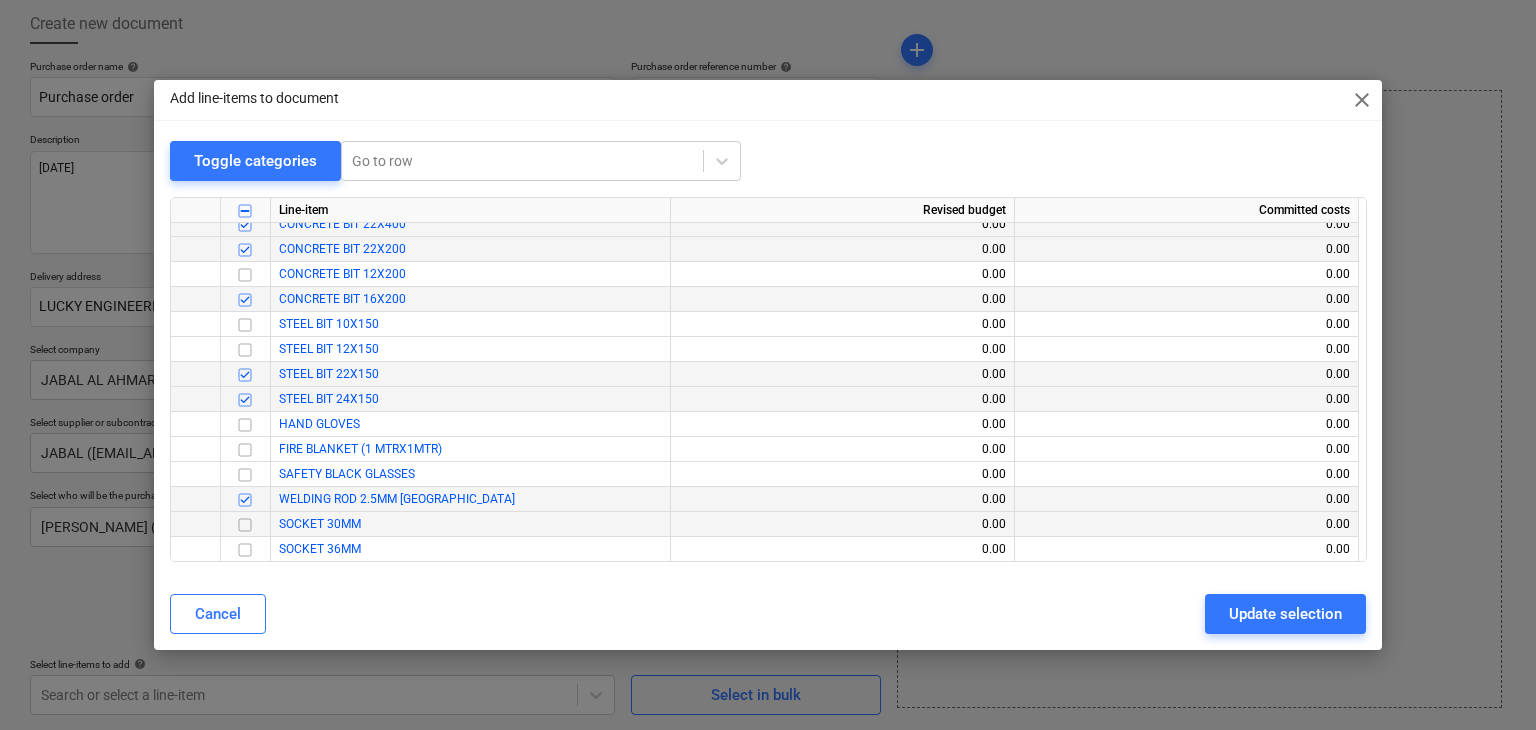 click at bounding box center [245, 525] 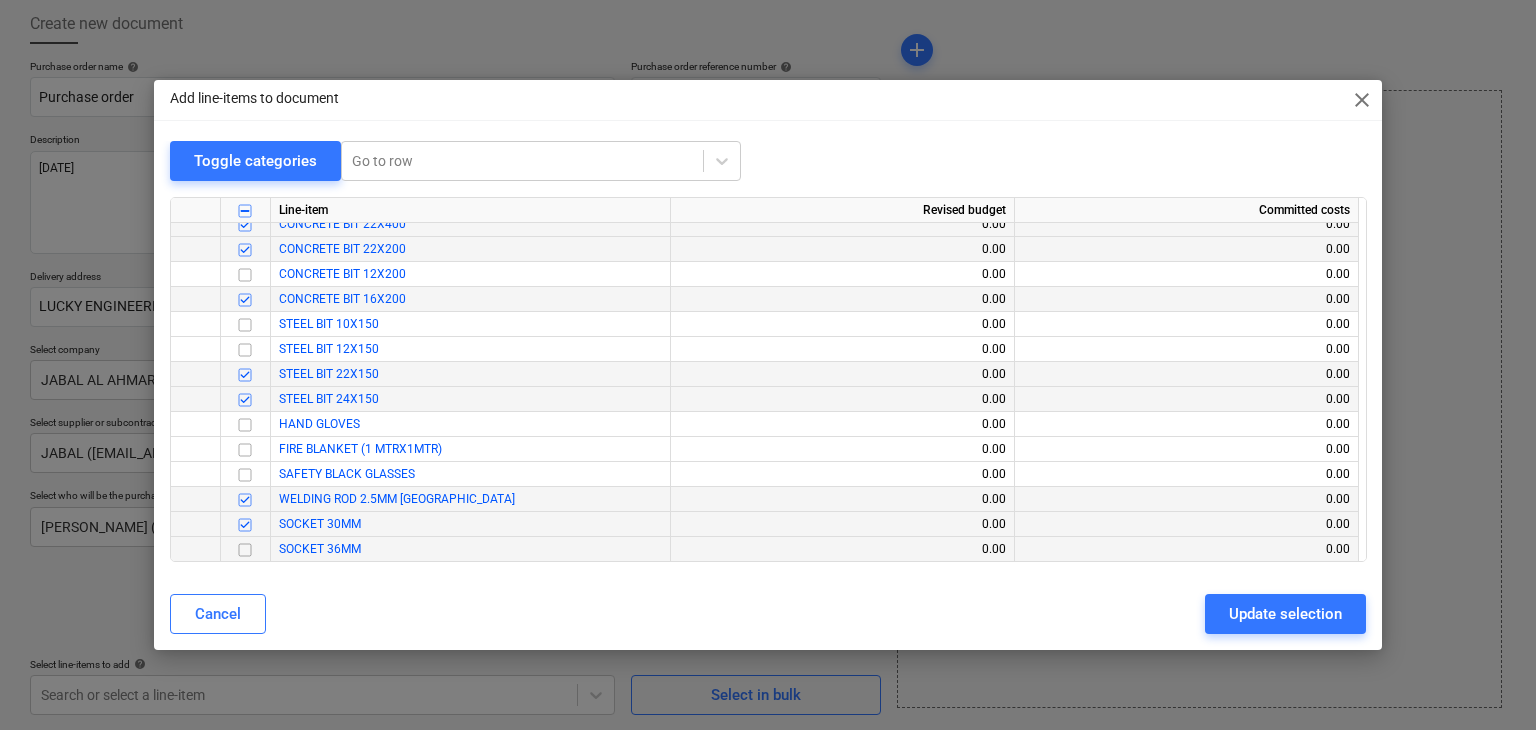 click at bounding box center (245, 550) 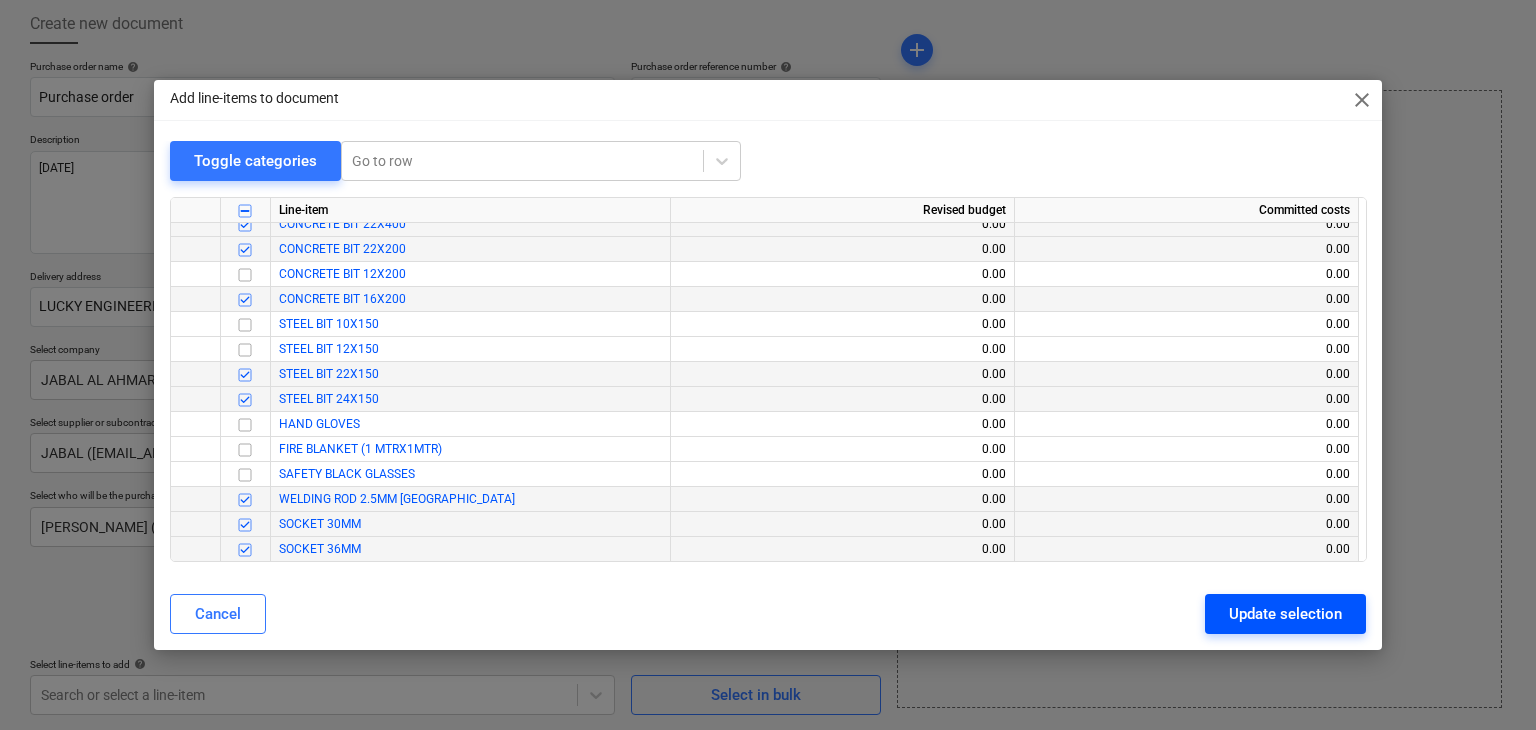click on "Update selection" at bounding box center [1285, 614] 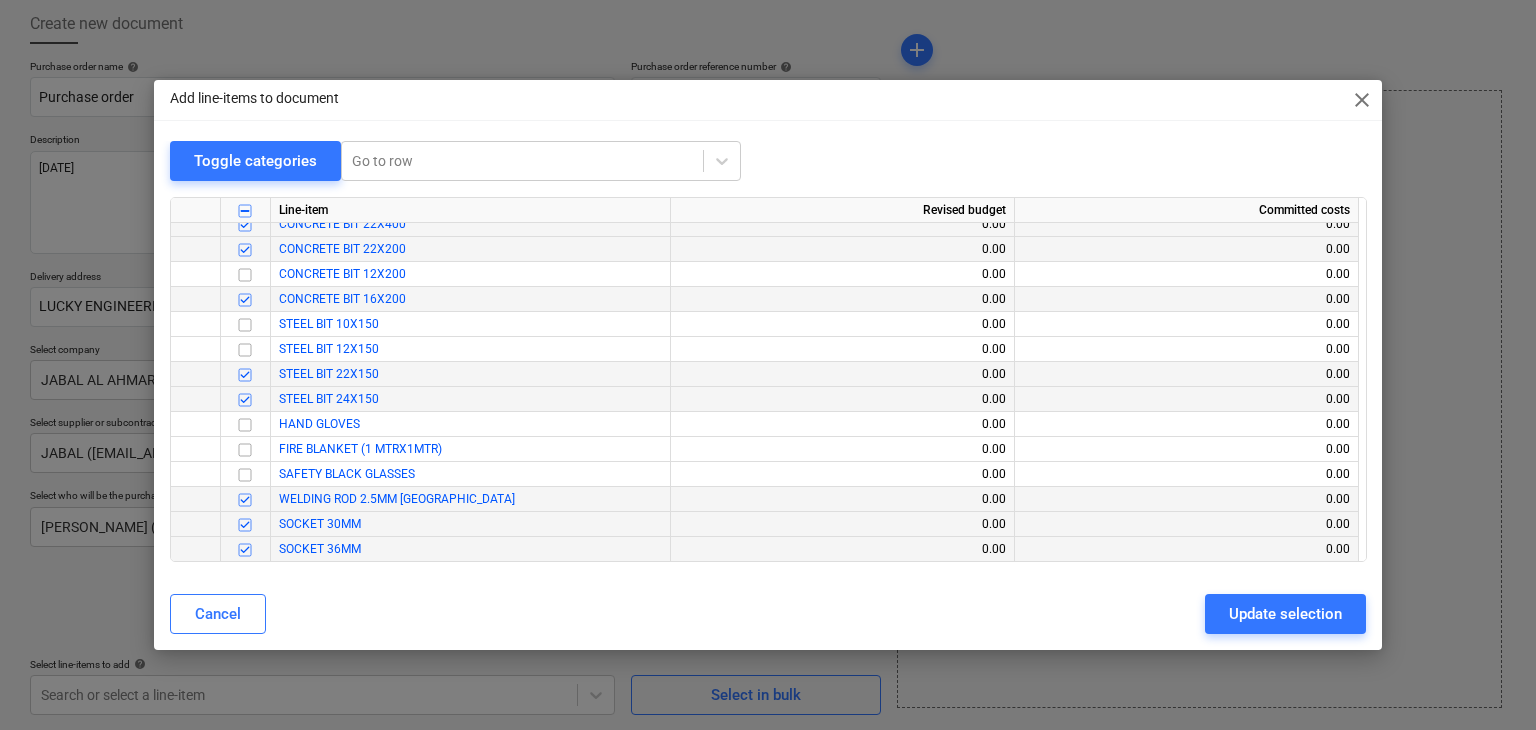 type on "x" 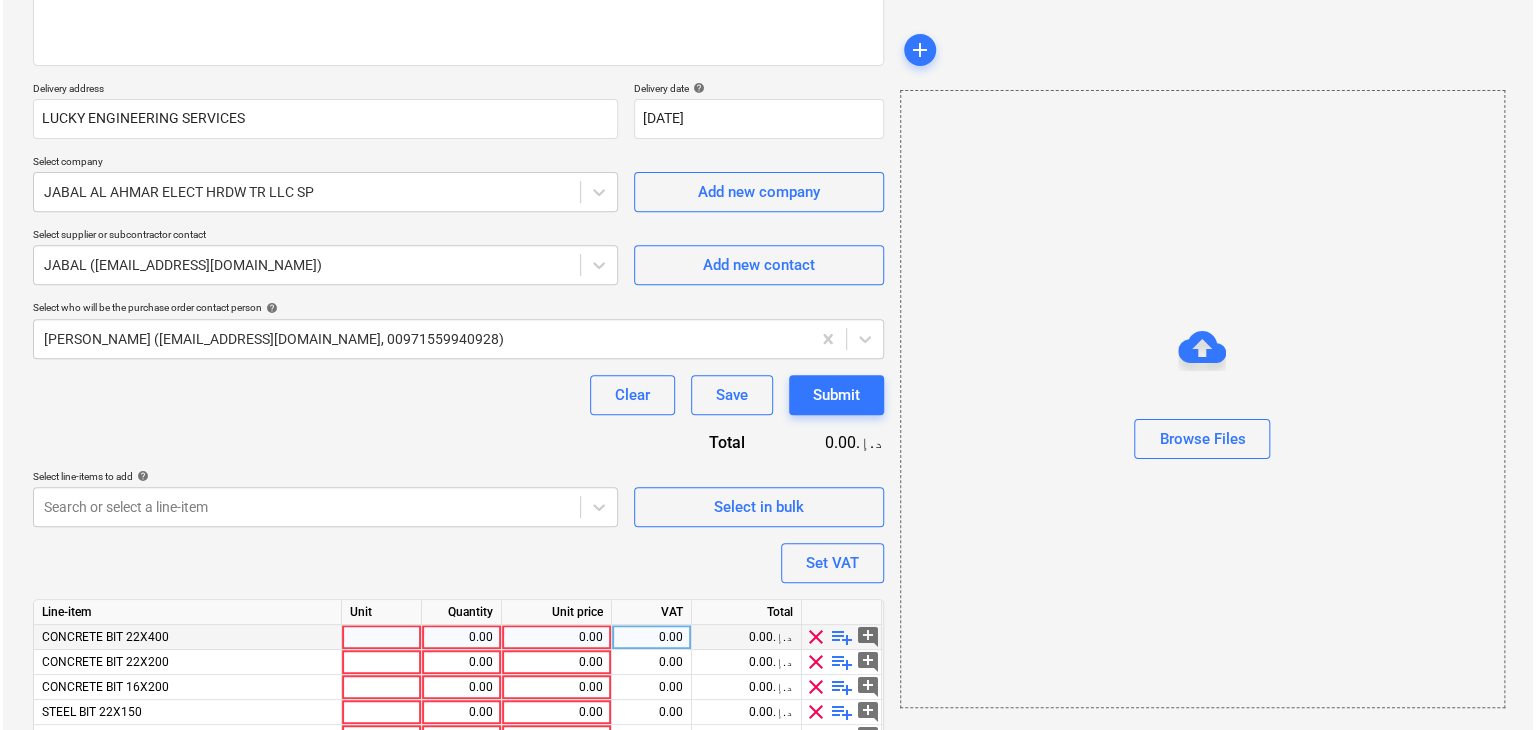 scroll, scrollTop: 468, scrollLeft: 0, axis: vertical 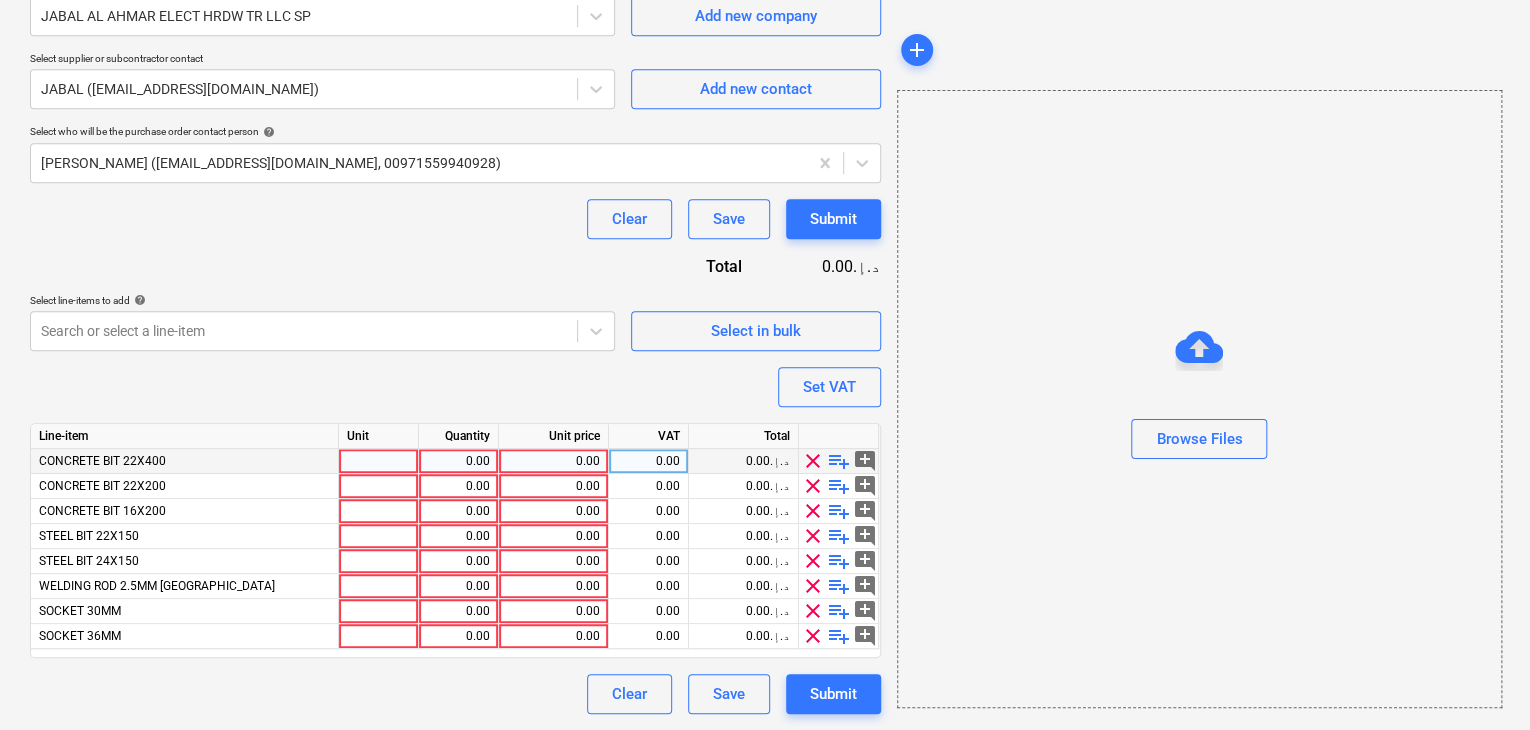 click at bounding box center [379, 461] 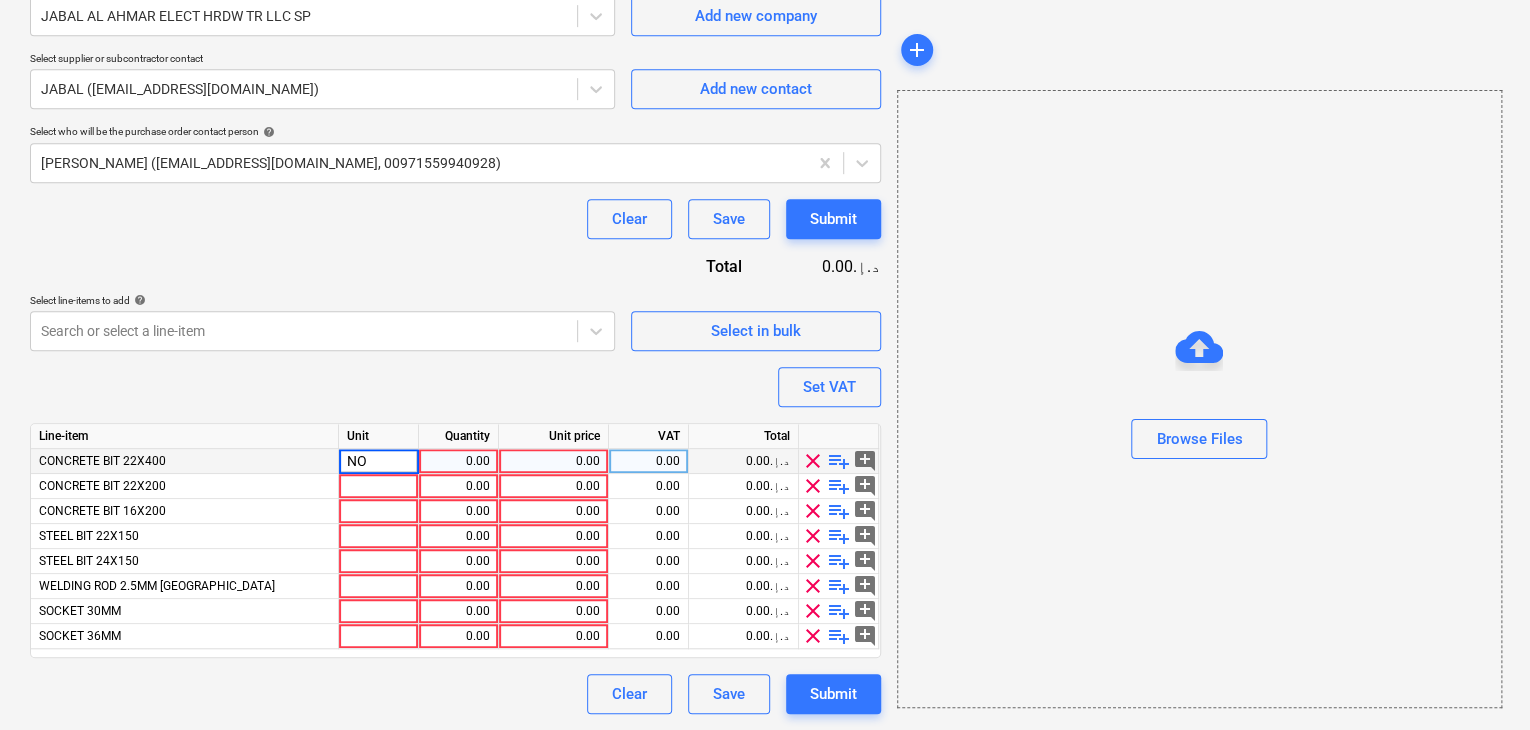 type on "NOS" 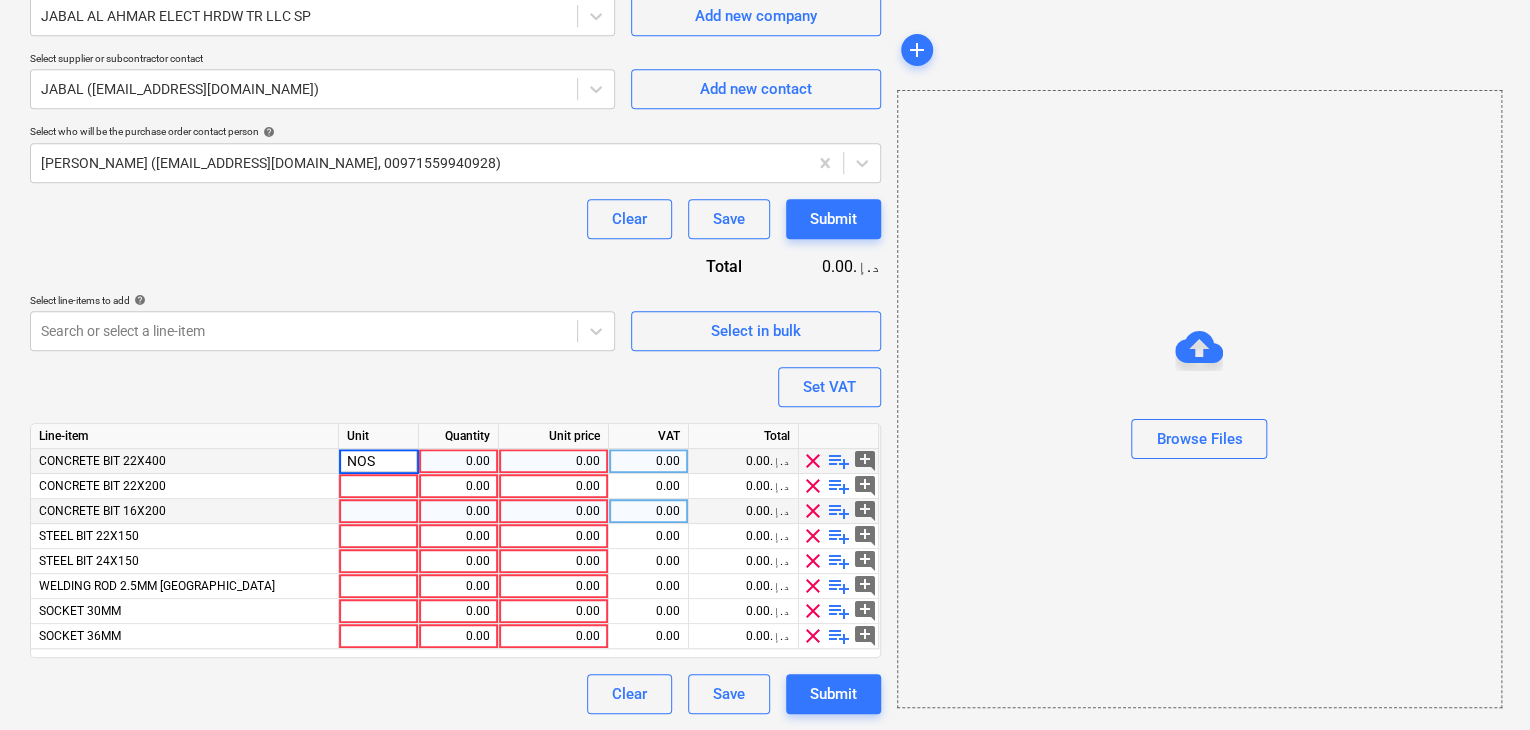 type on "x" 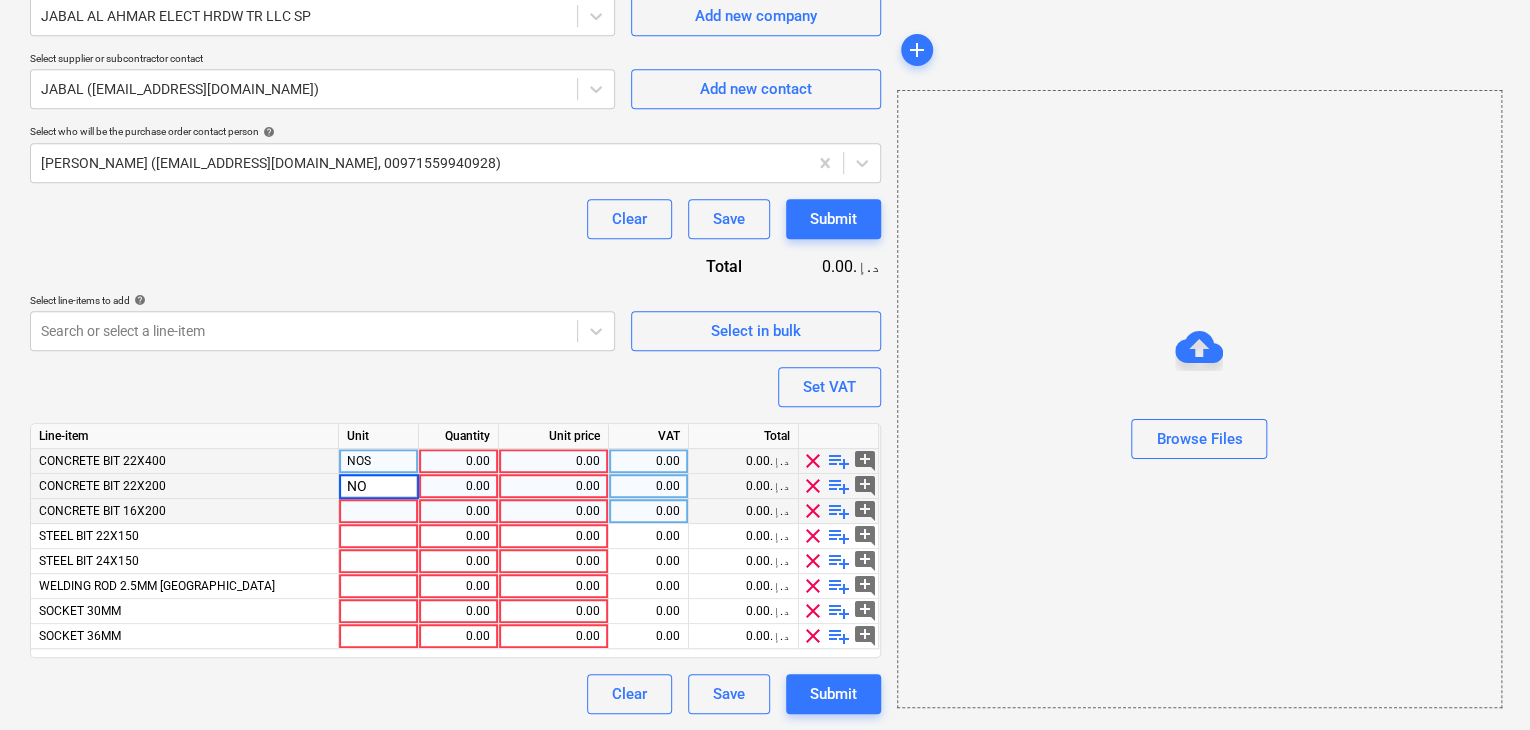 type on "NOS" 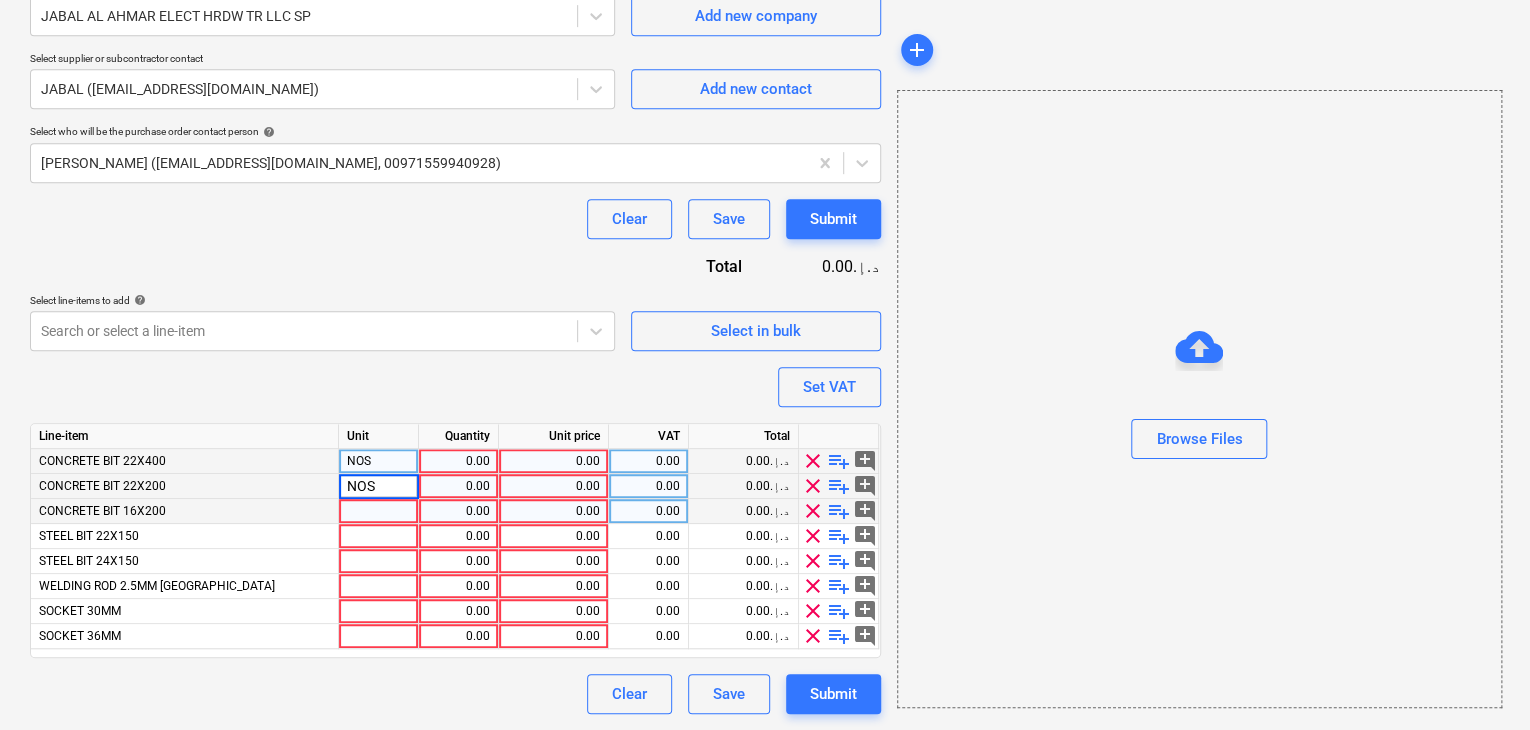 type on "x" 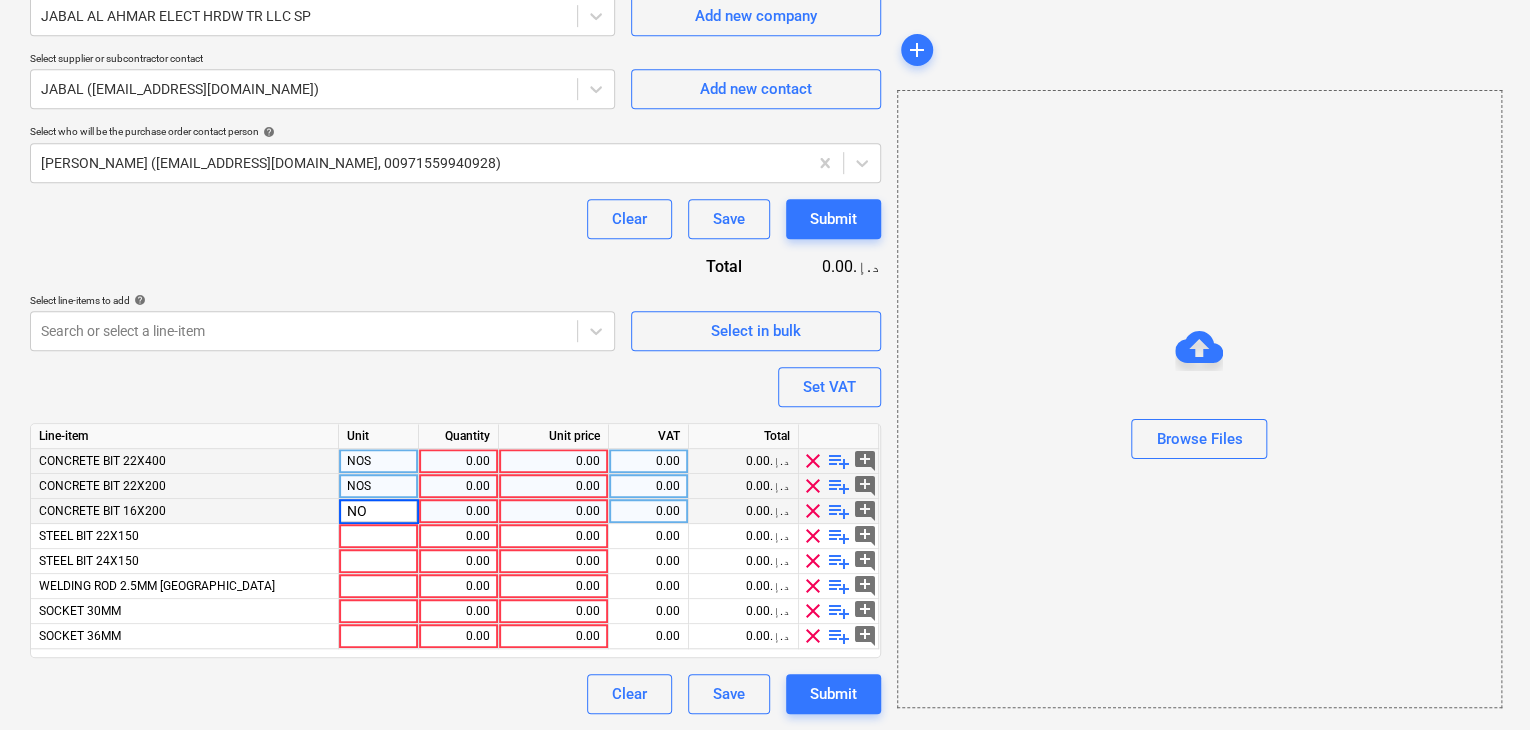 type on "NOS" 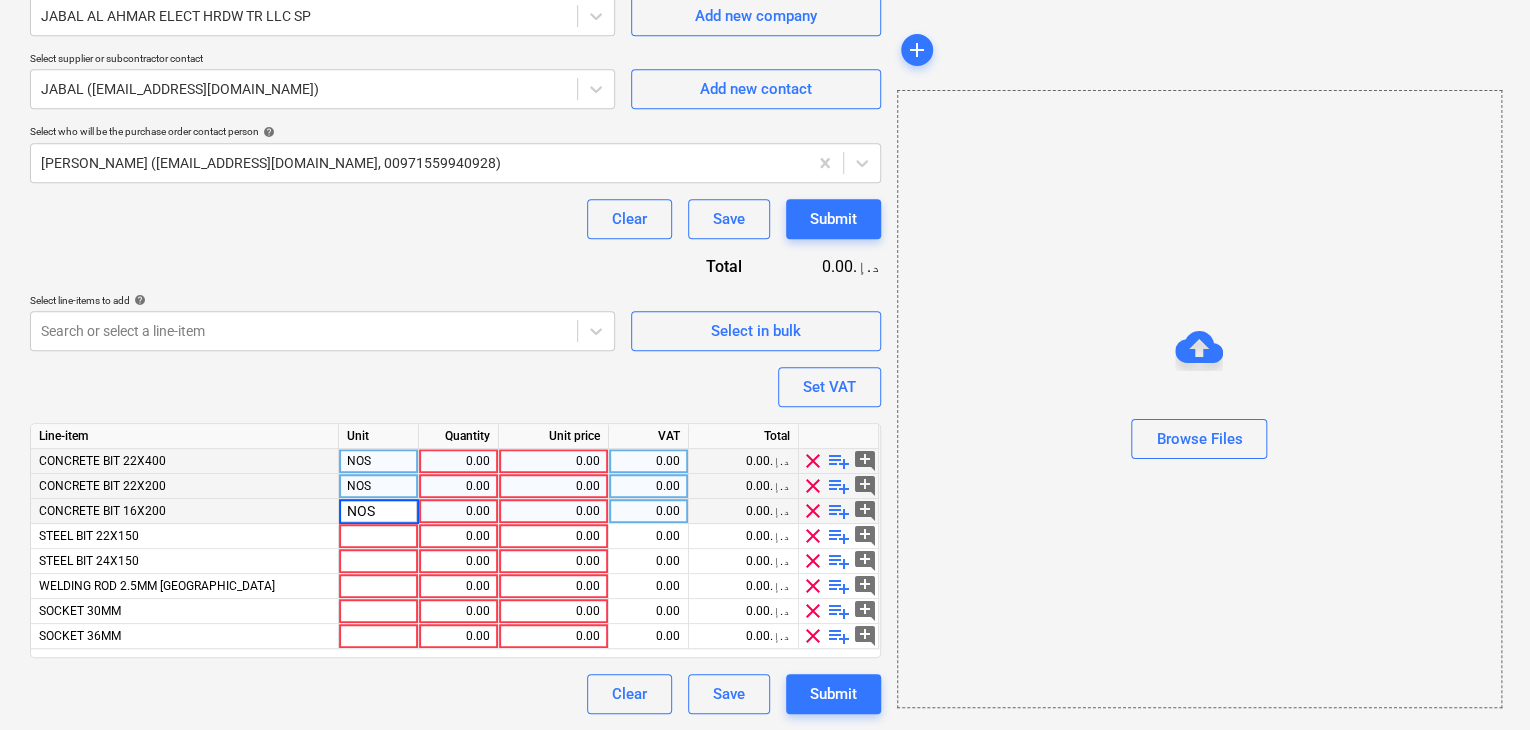 type on "x" 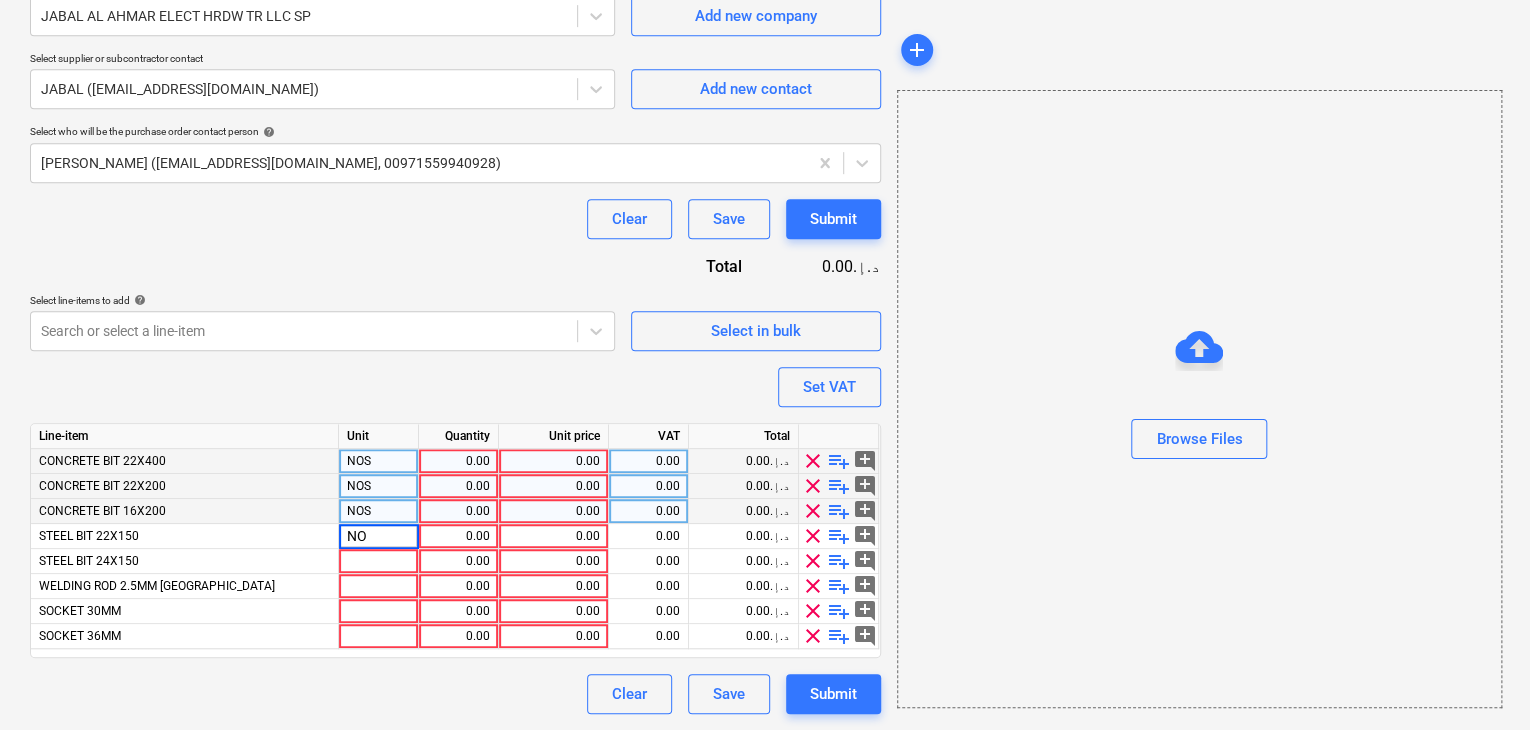 type on "NOS" 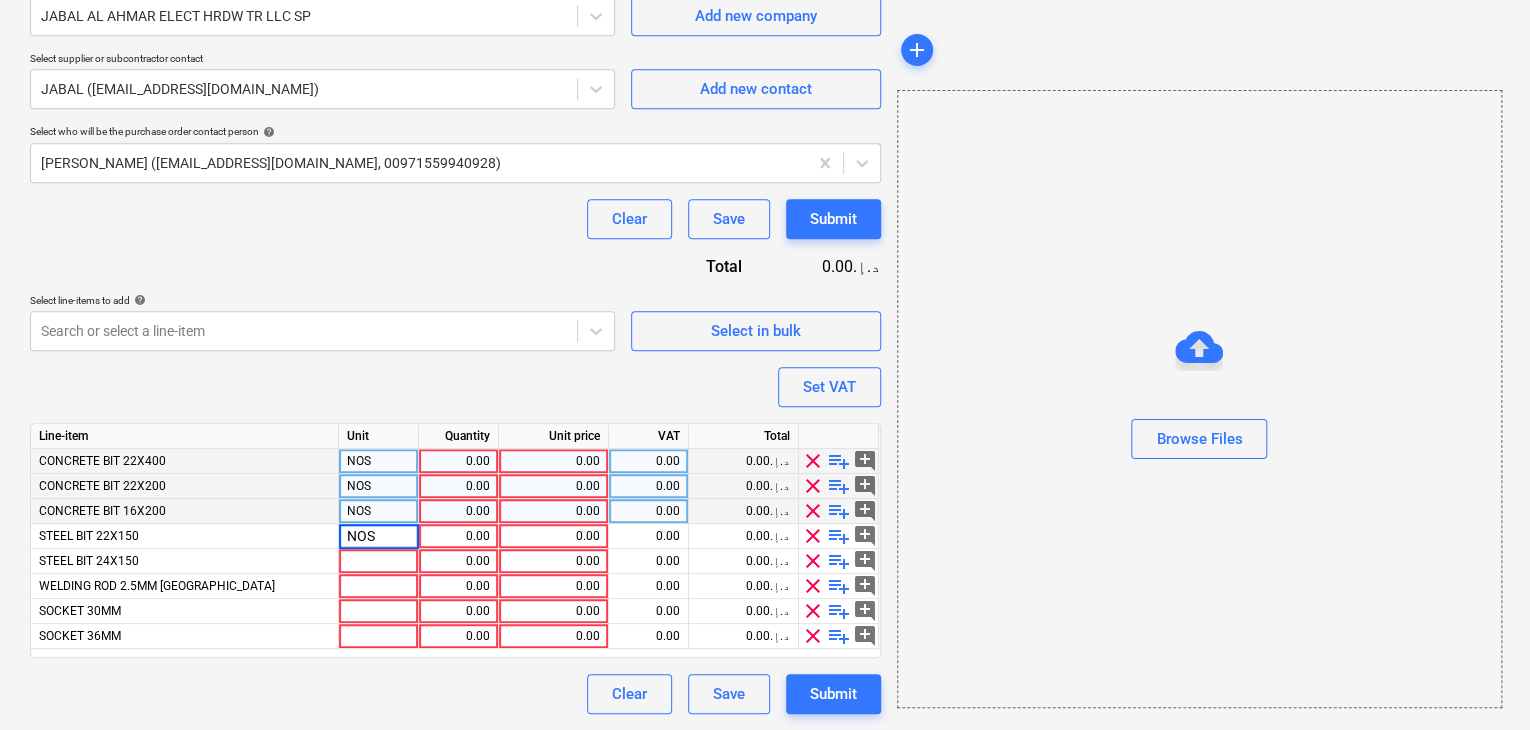 type on "x" 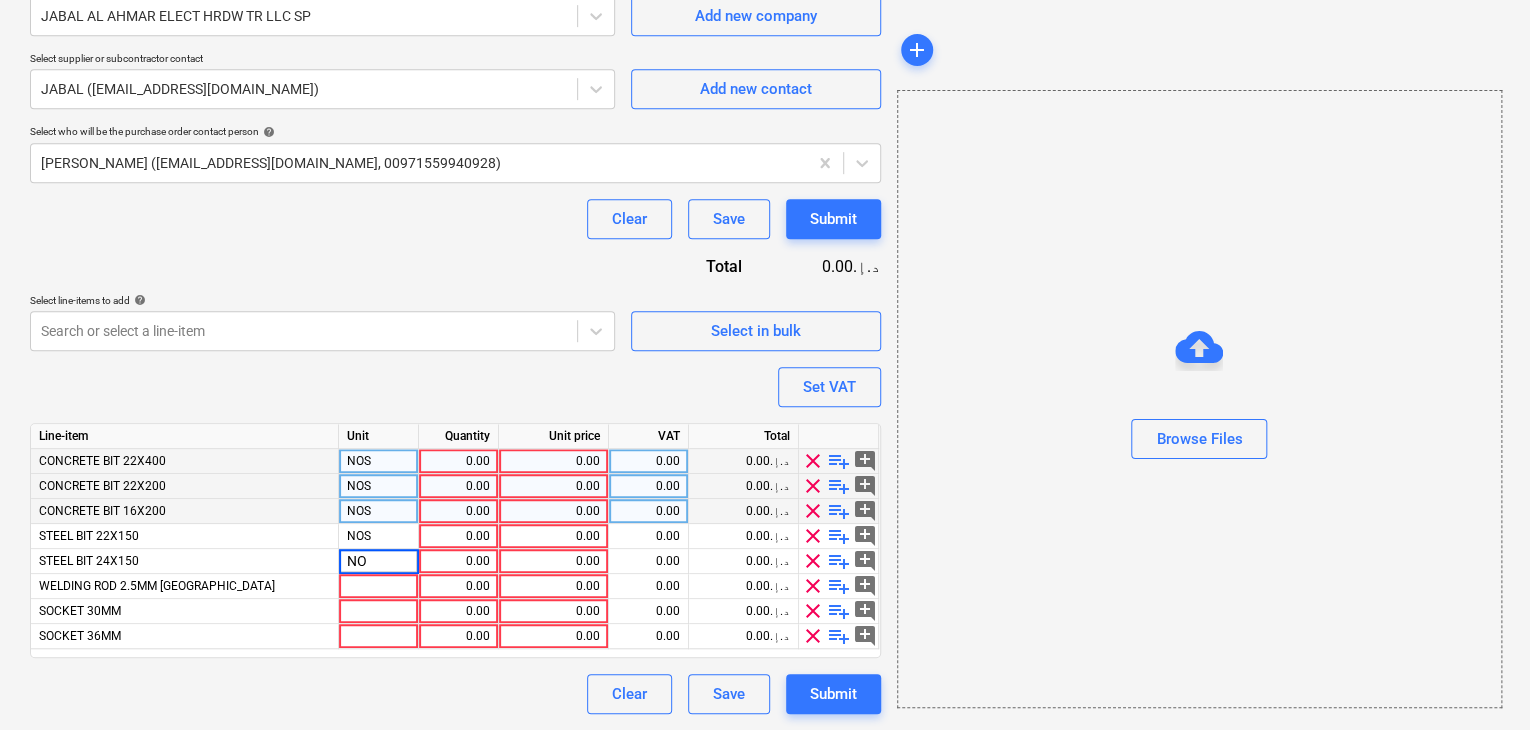 type on "NOS" 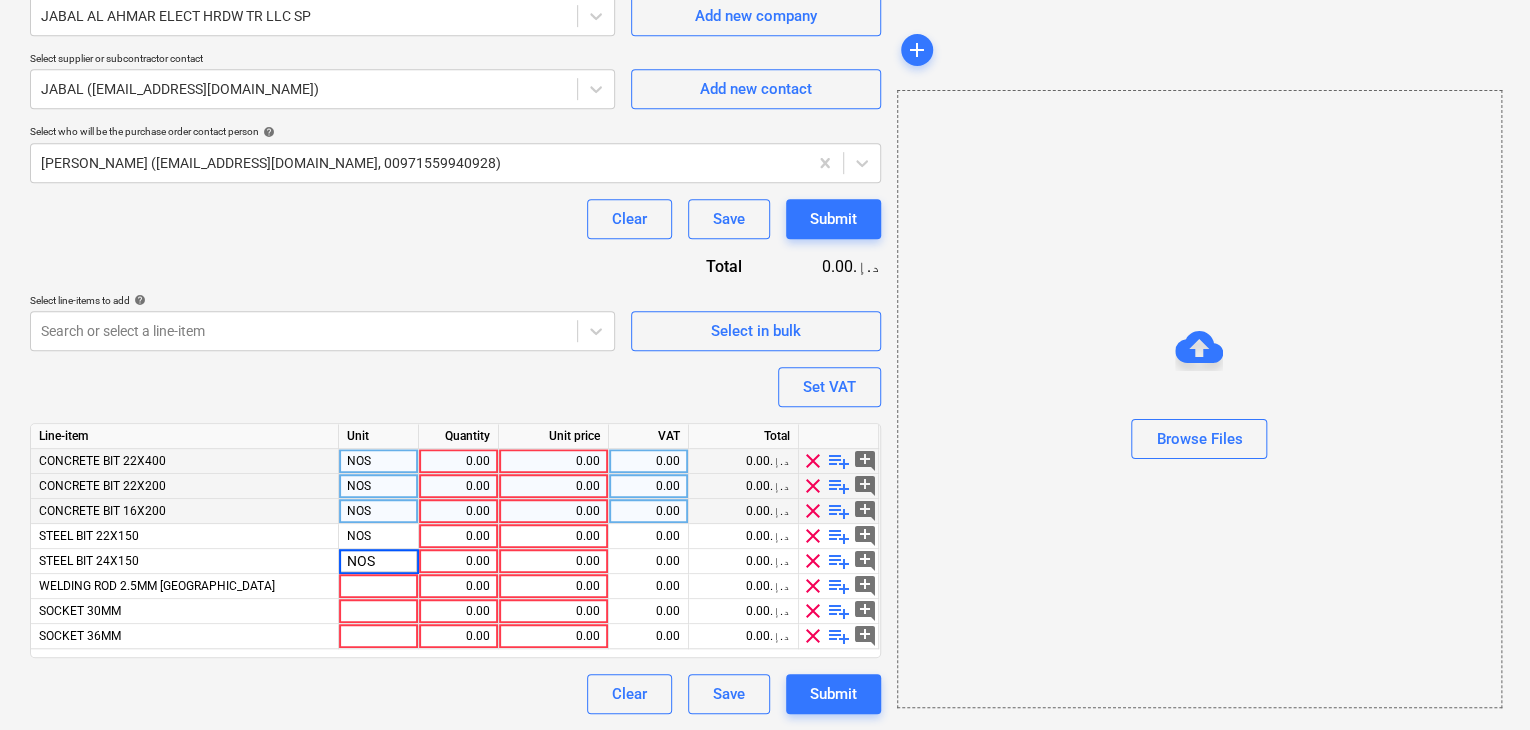 type on "x" 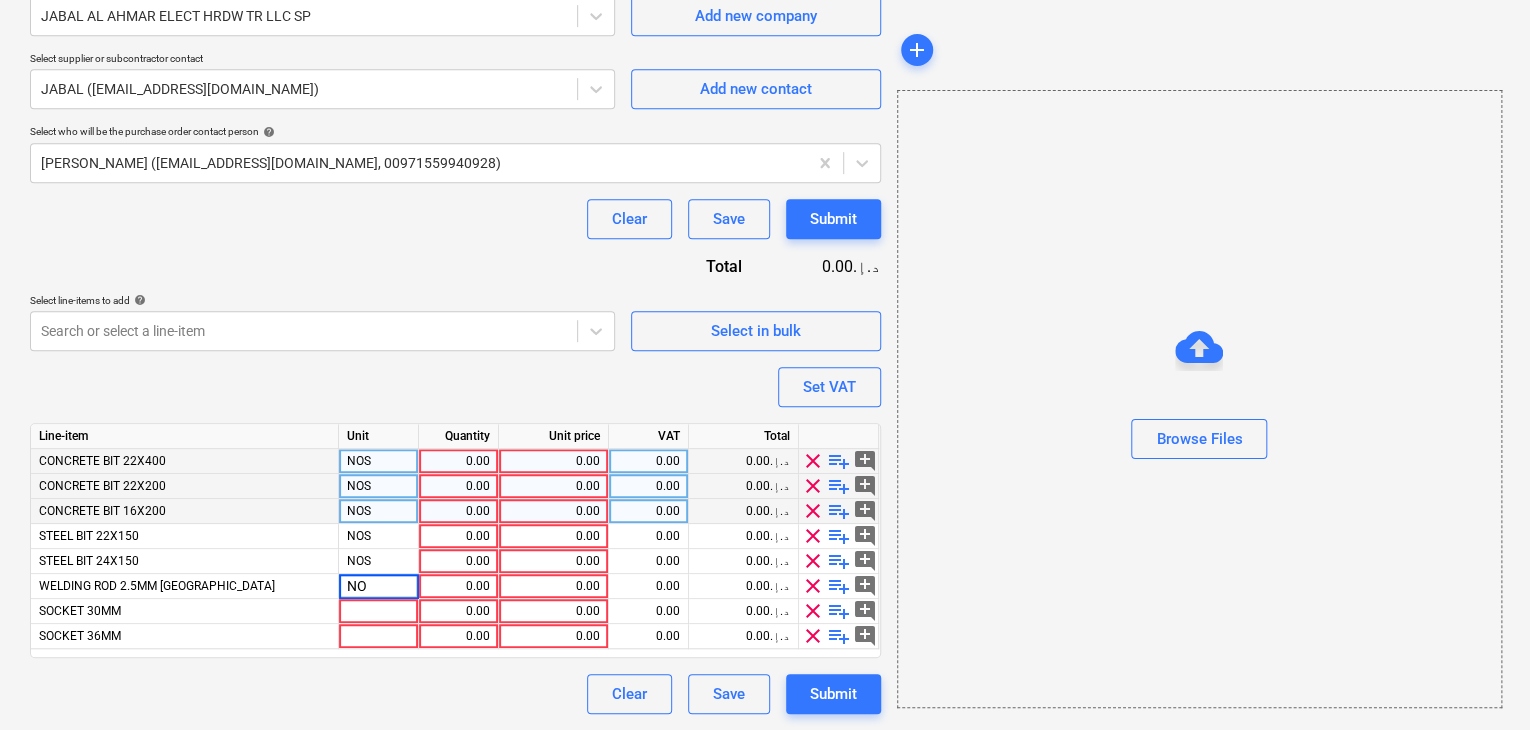type on "NOS" 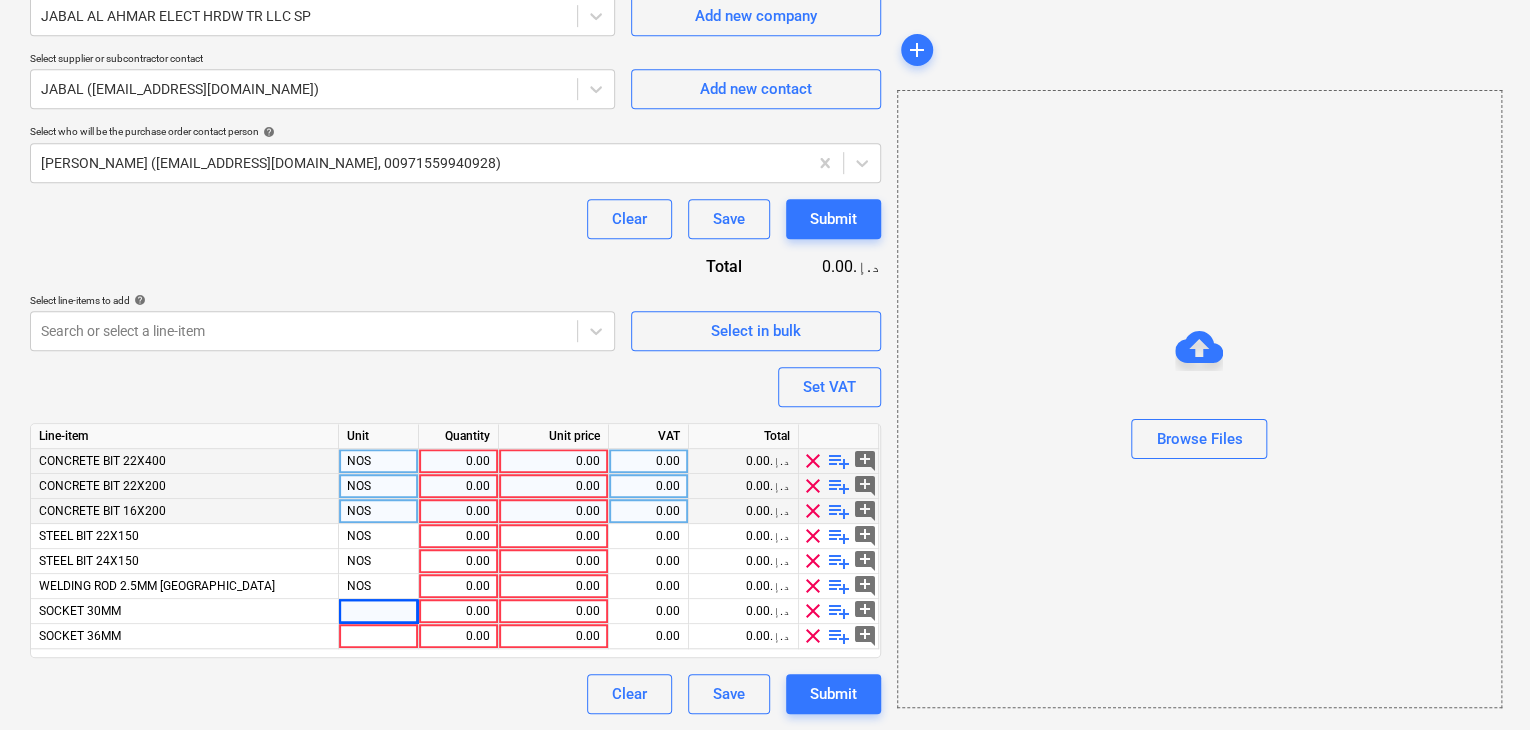 type on "x" 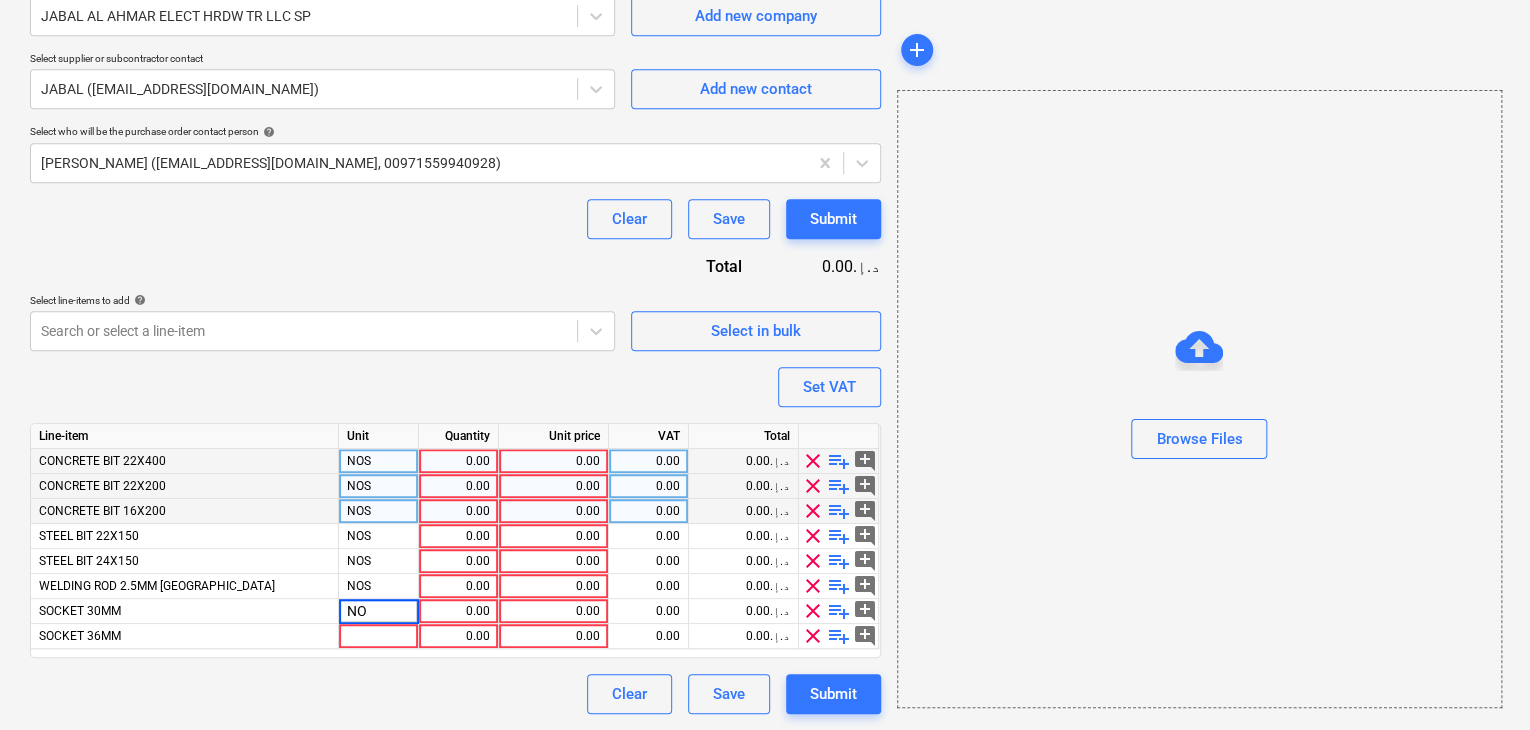 type on "NOS" 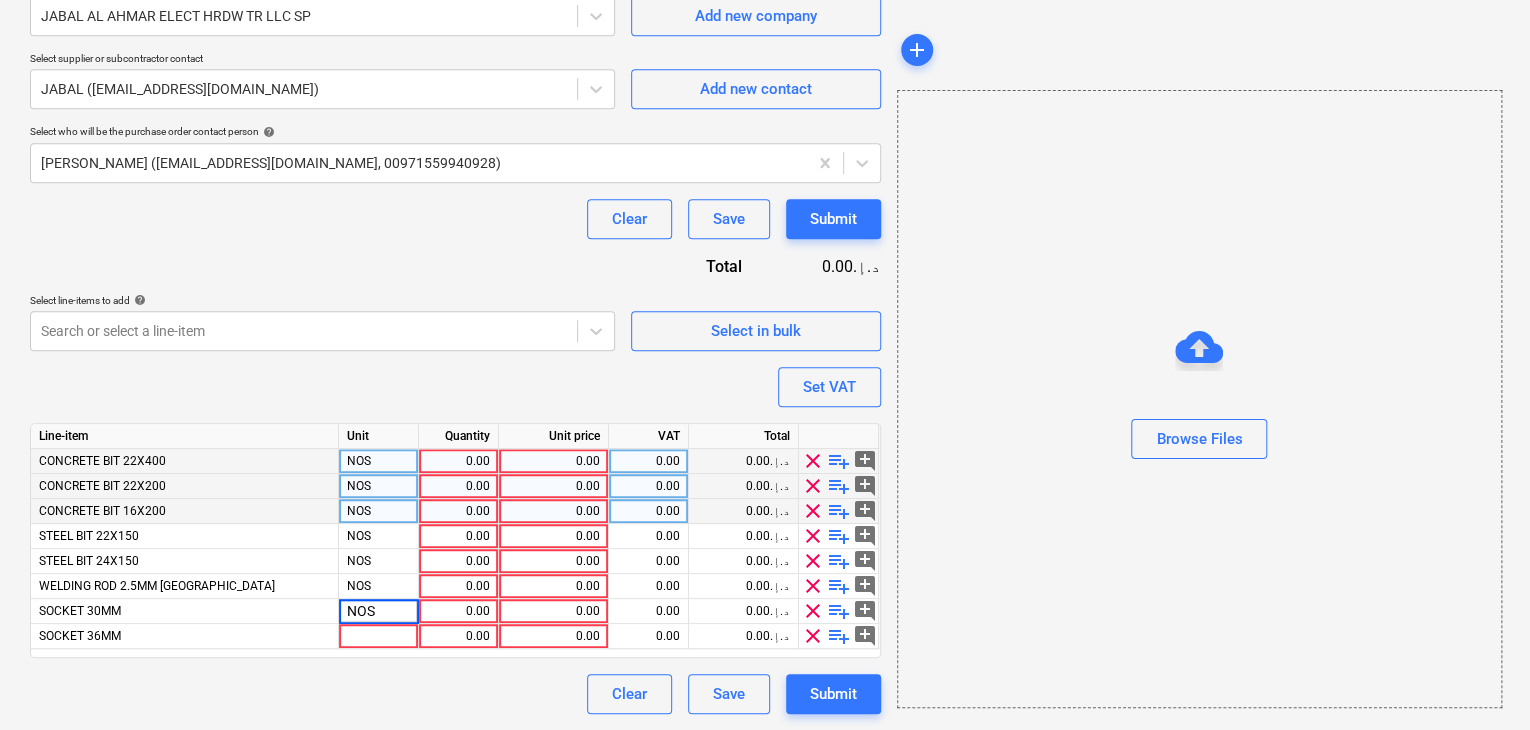 type on "x" 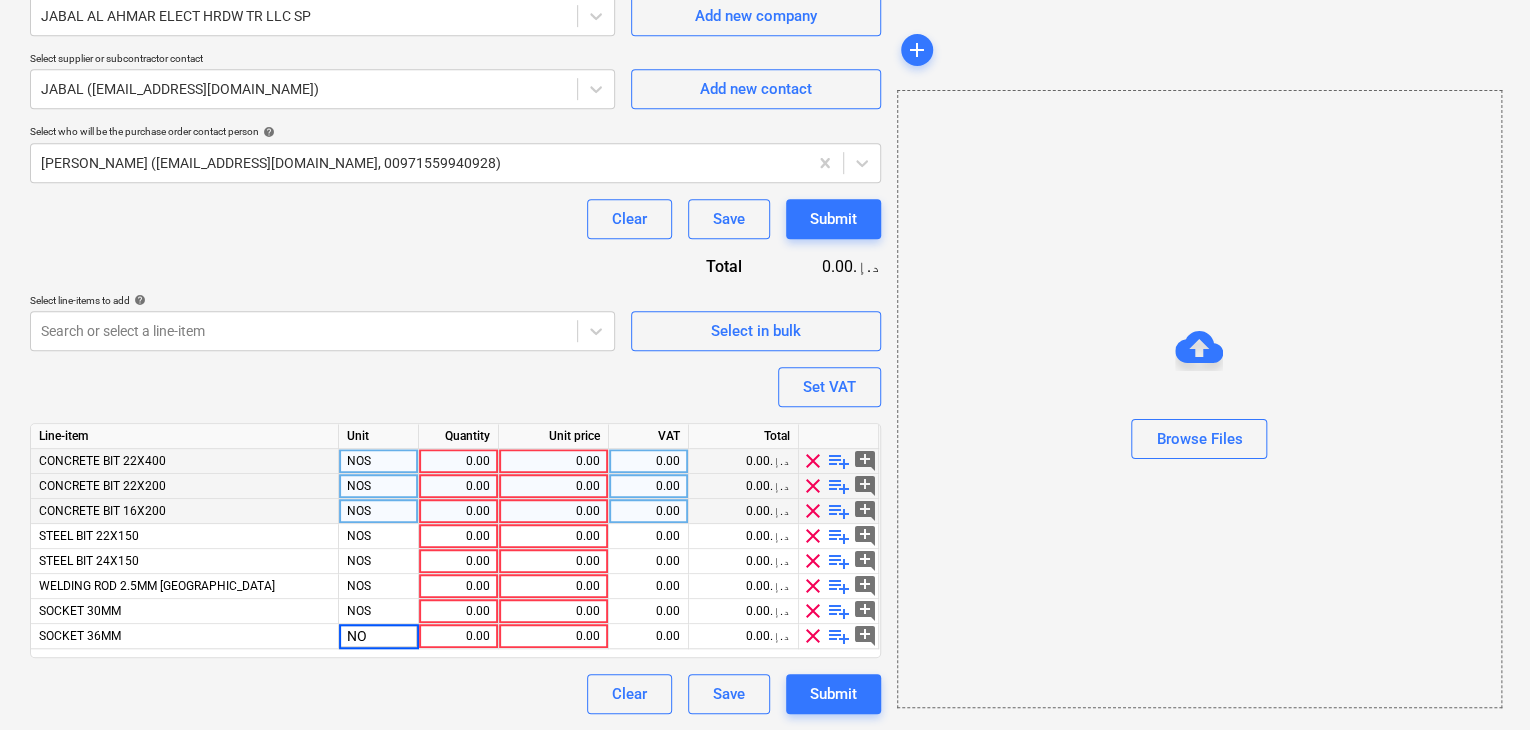type on "NOS" 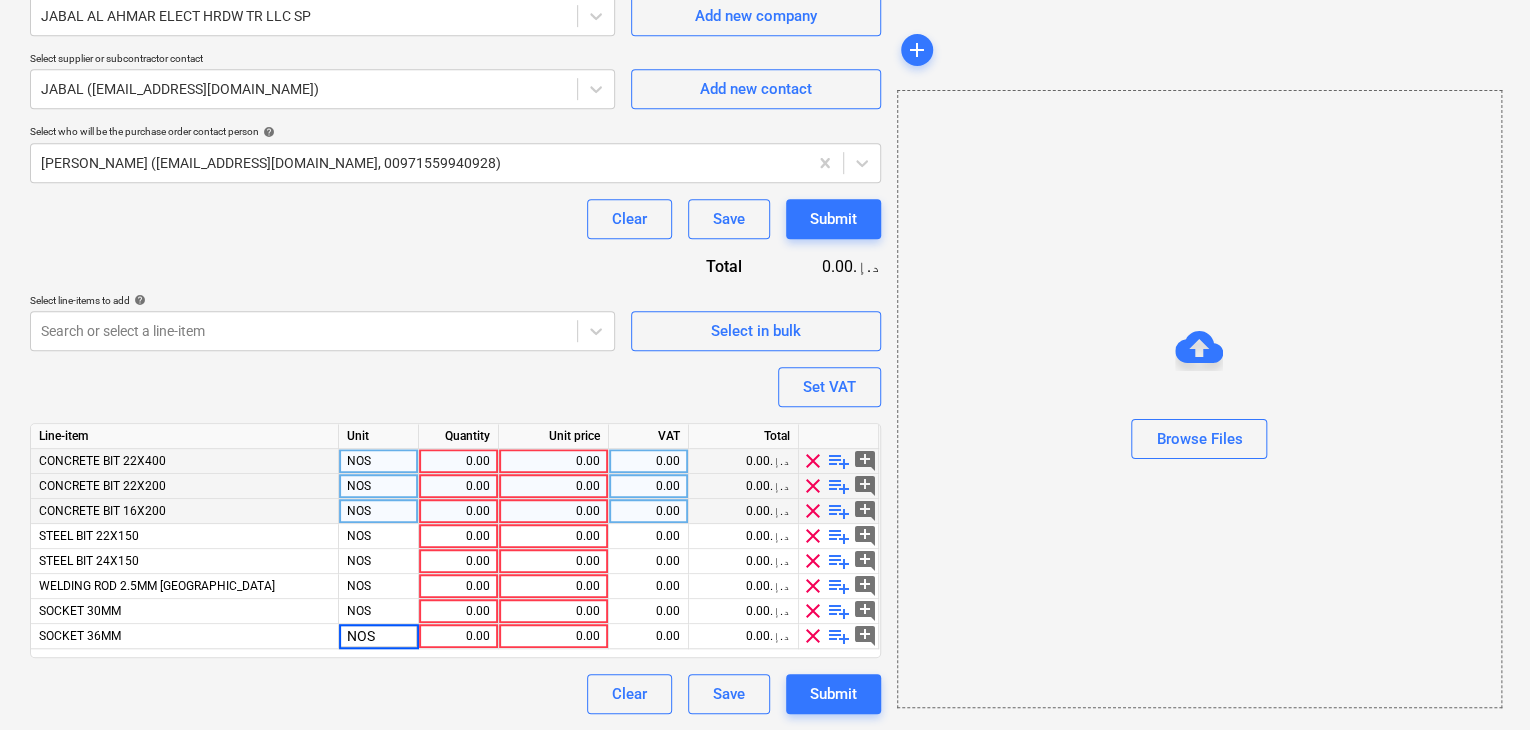 type on "x" 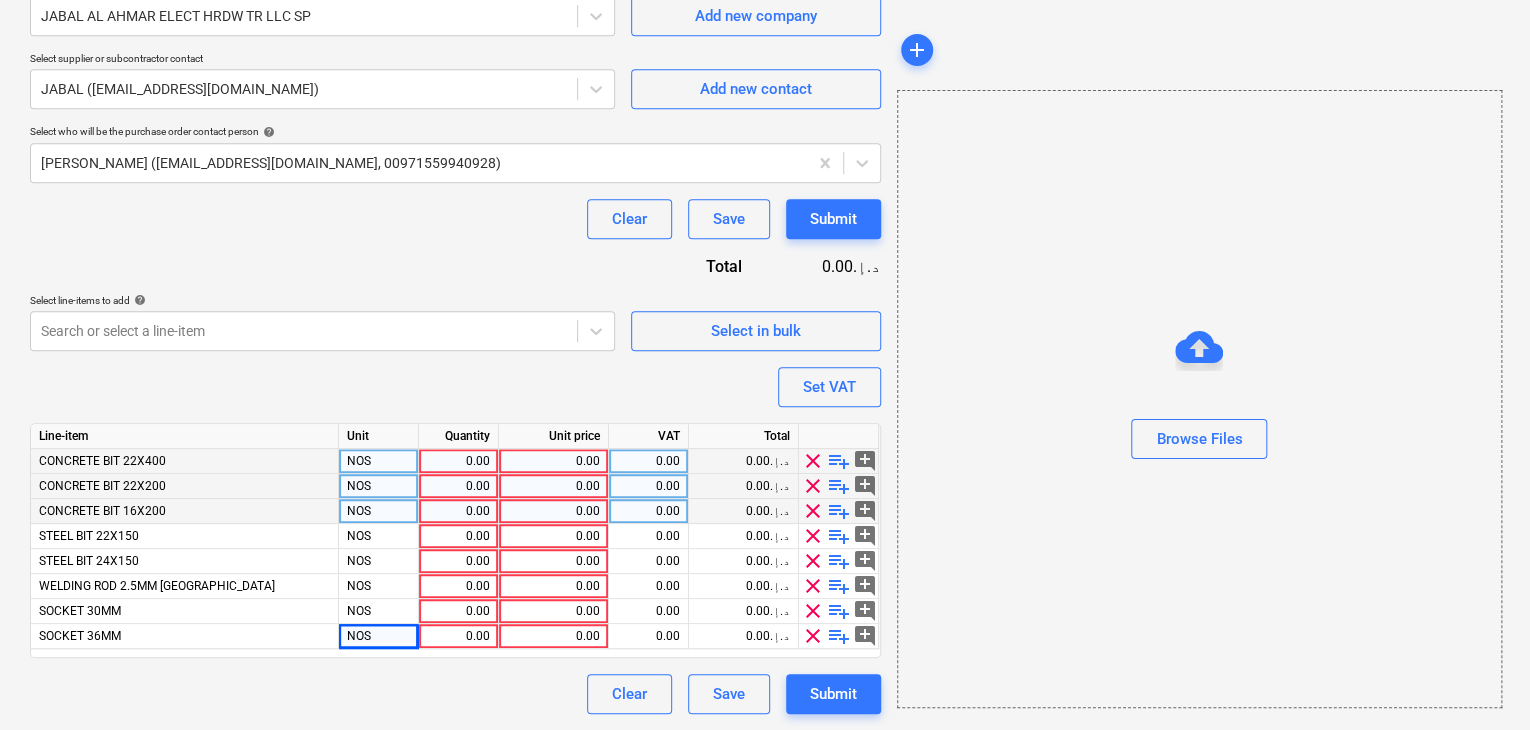 click on "0.00" at bounding box center [458, 461] 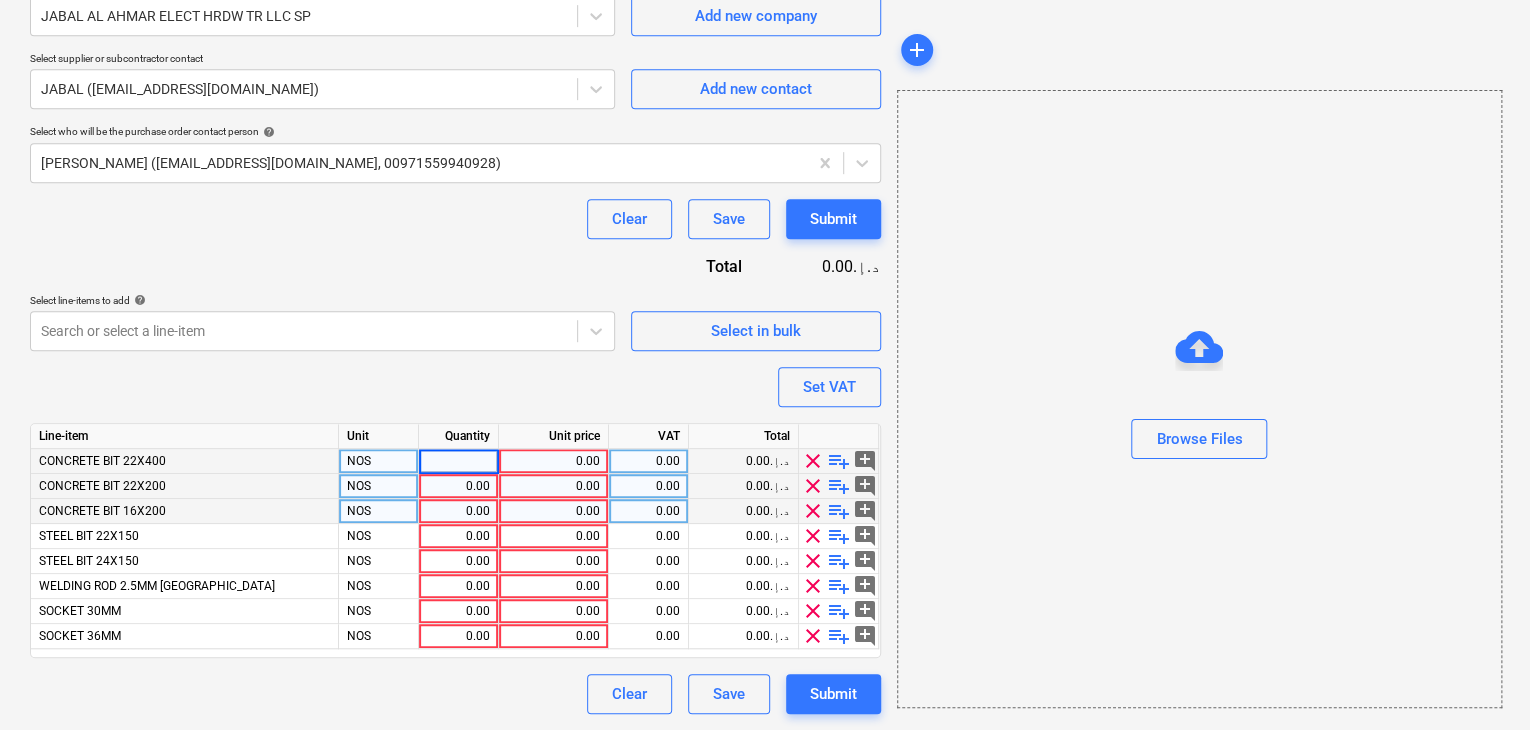 type on "5" 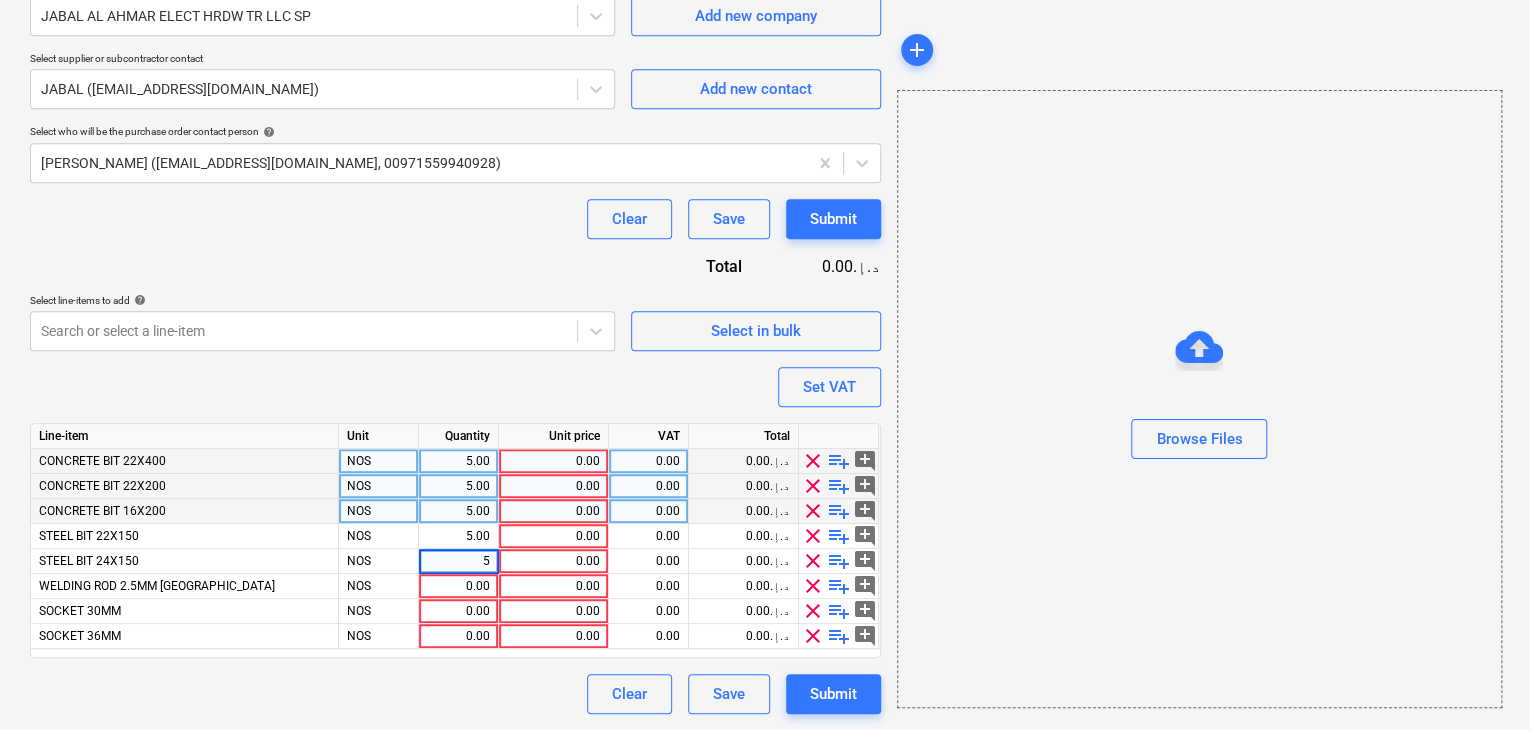 type on "x" 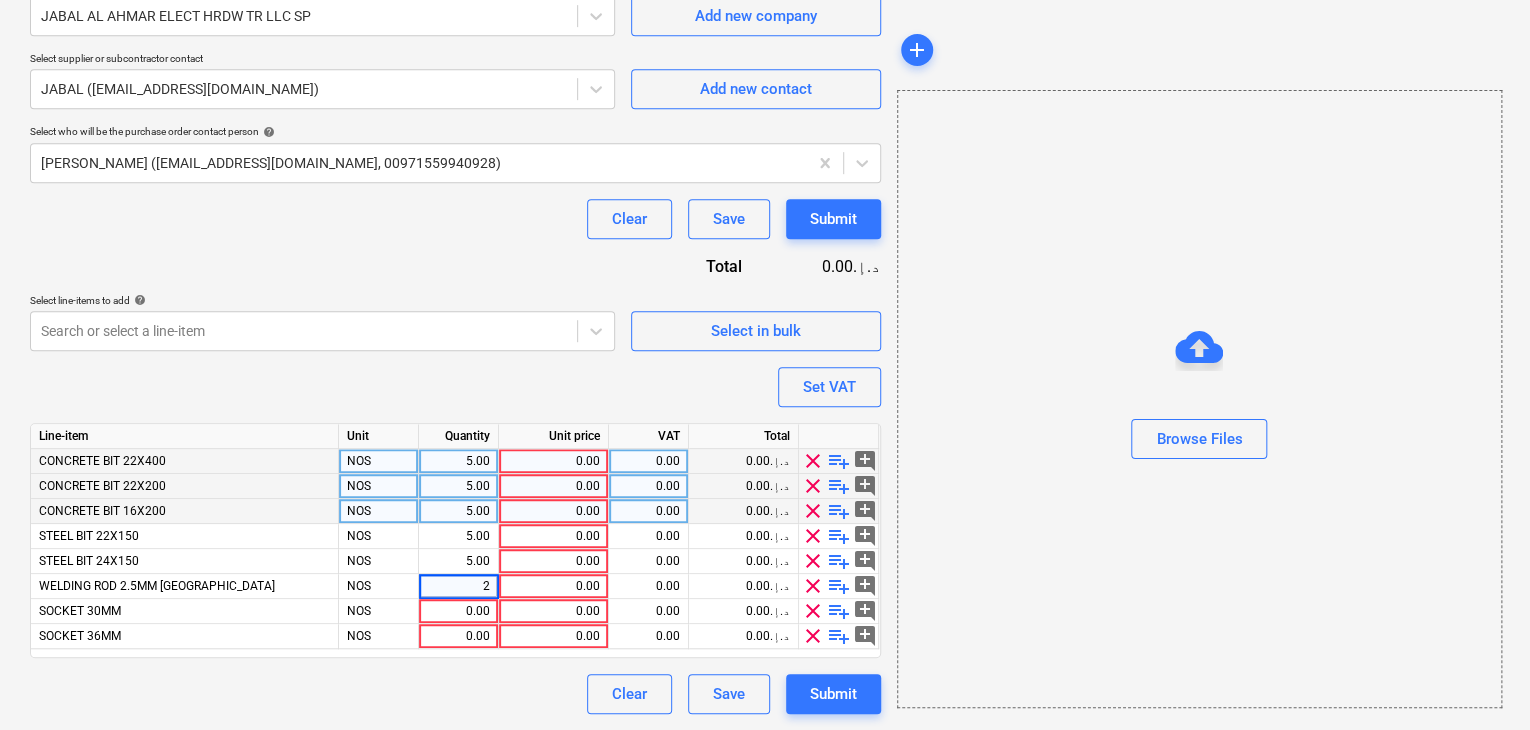 type on "20" 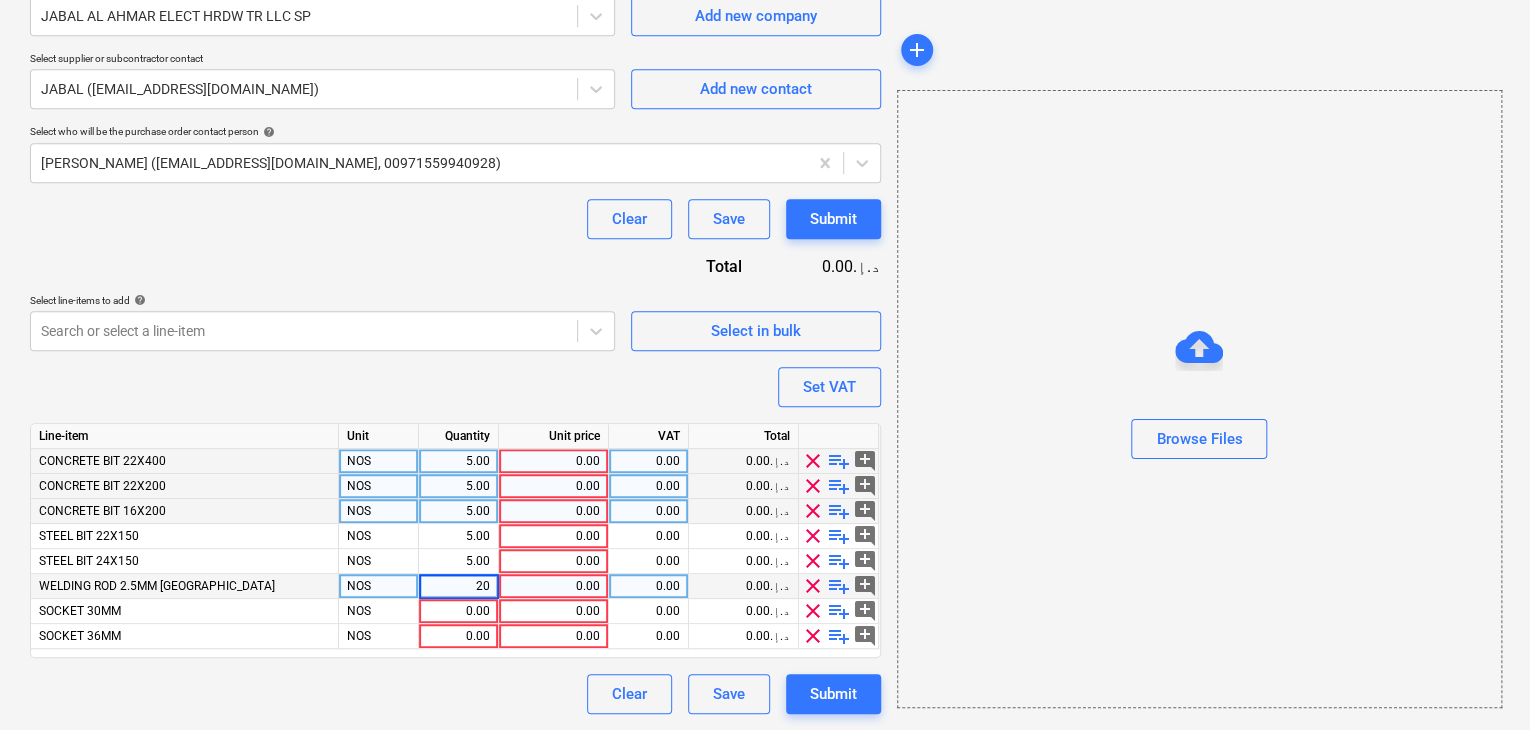 type on "x" 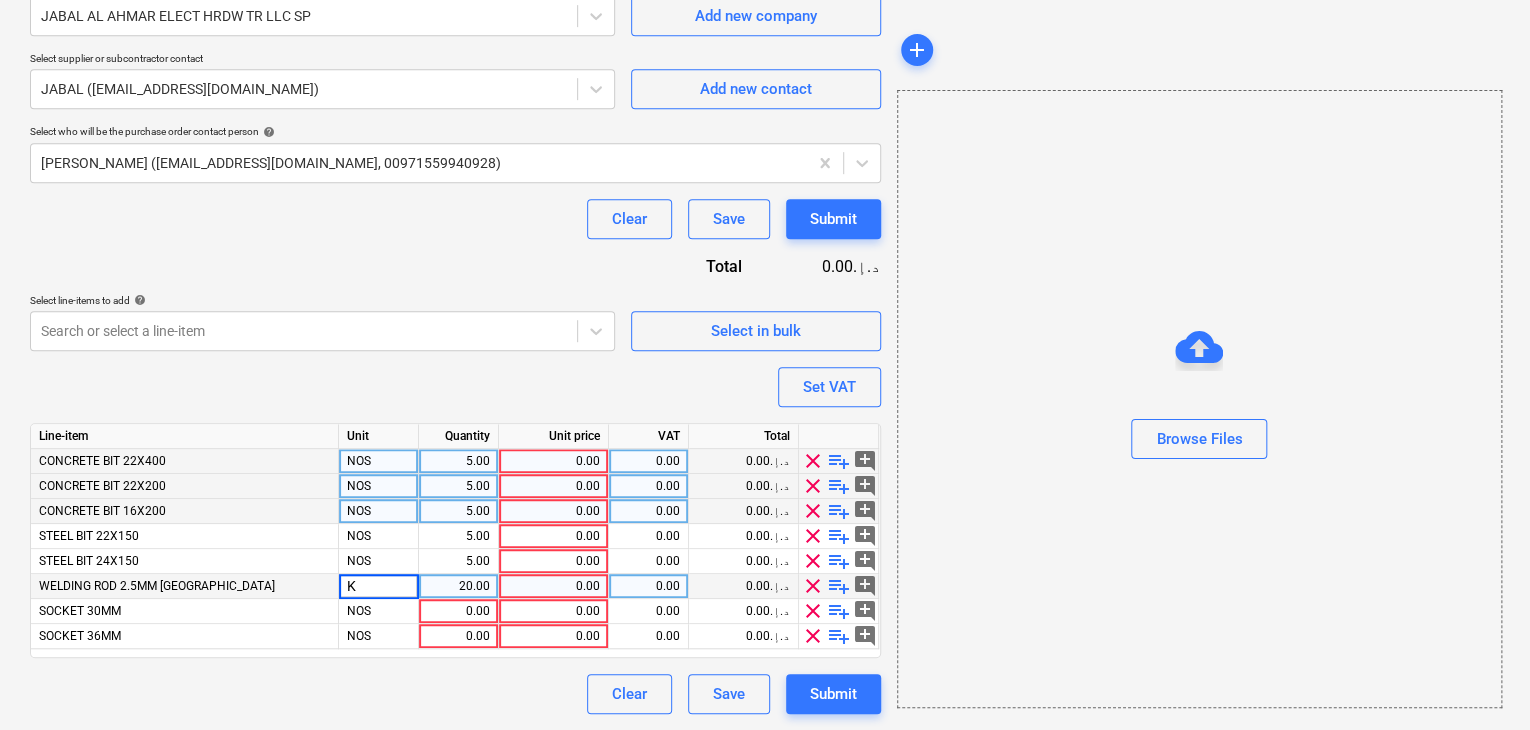 type on "KG" 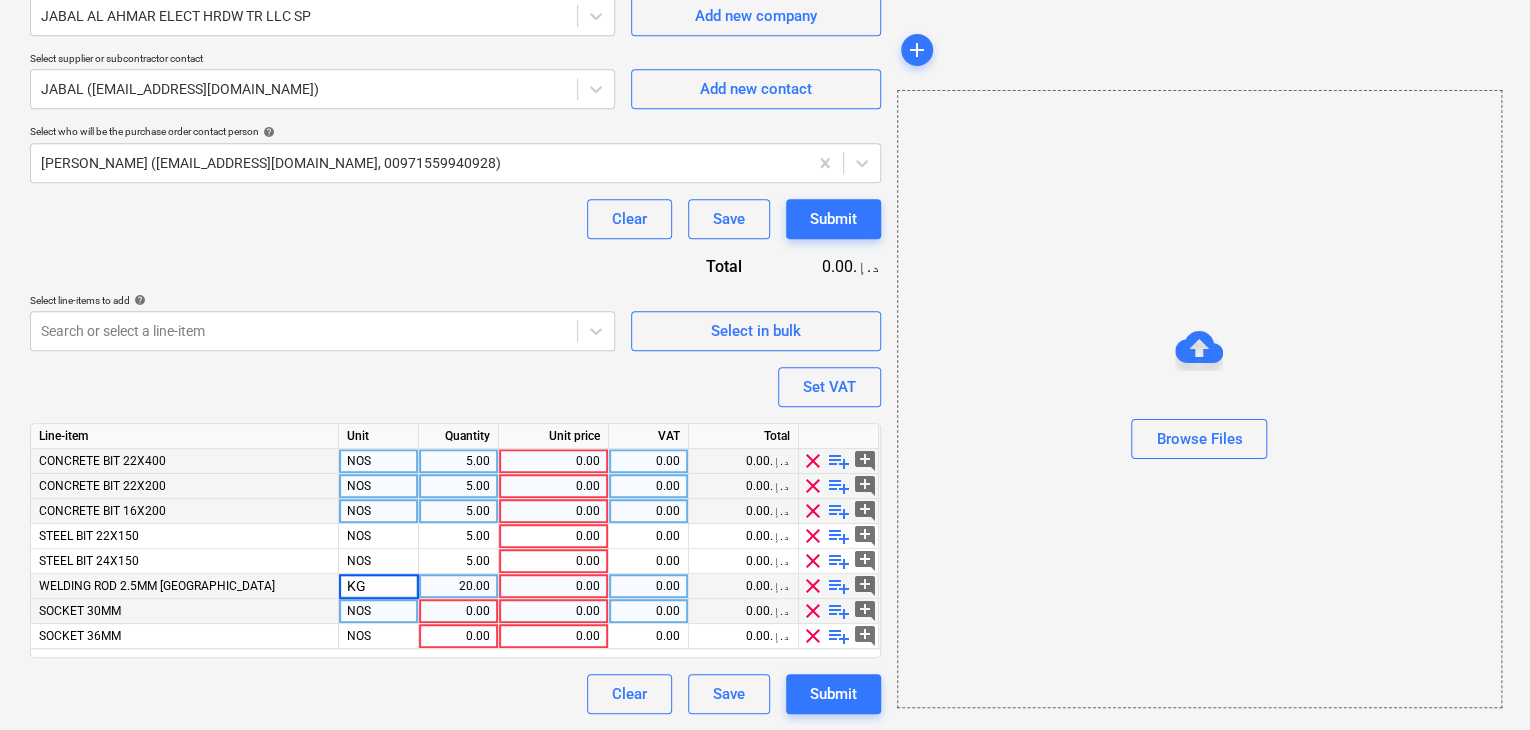 type on "x" 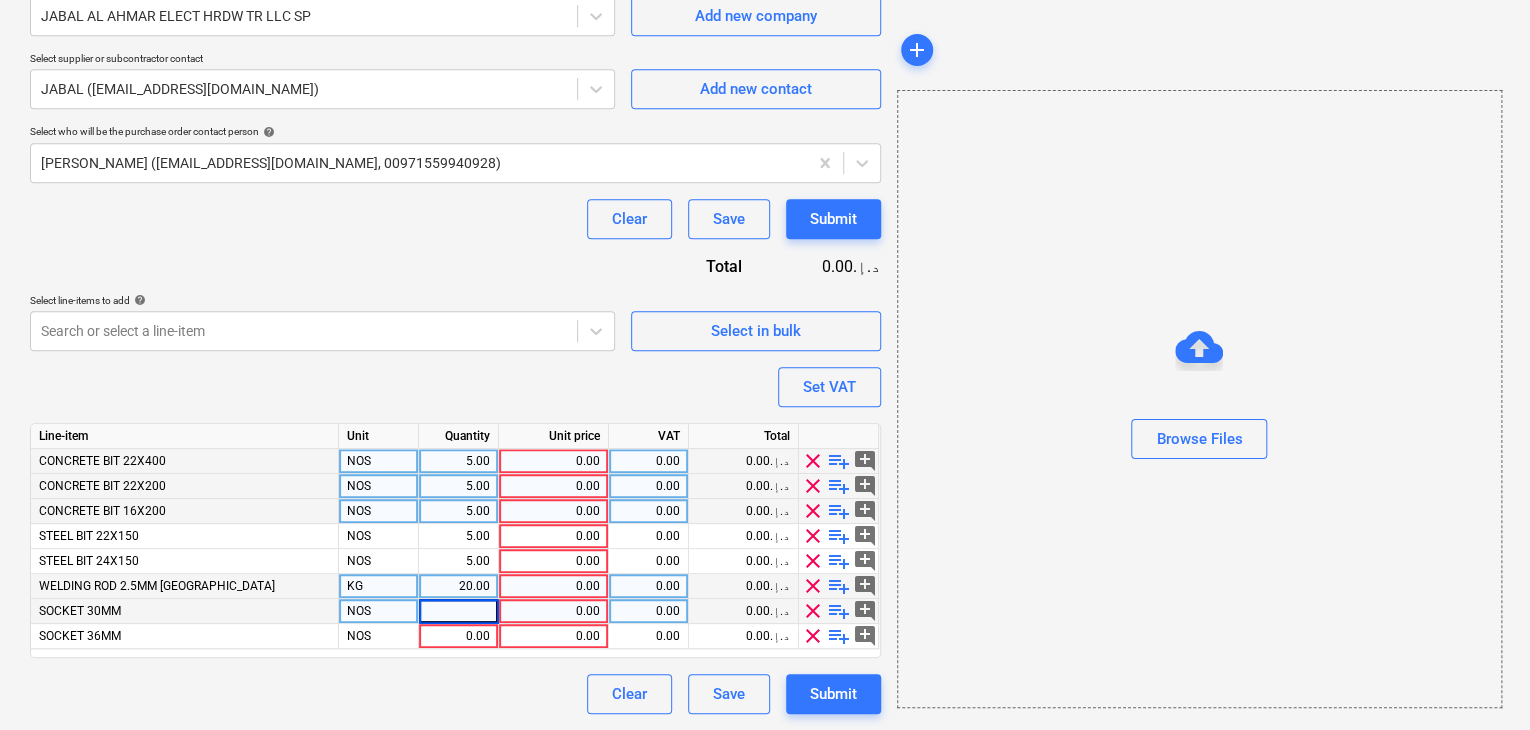 type on "2" 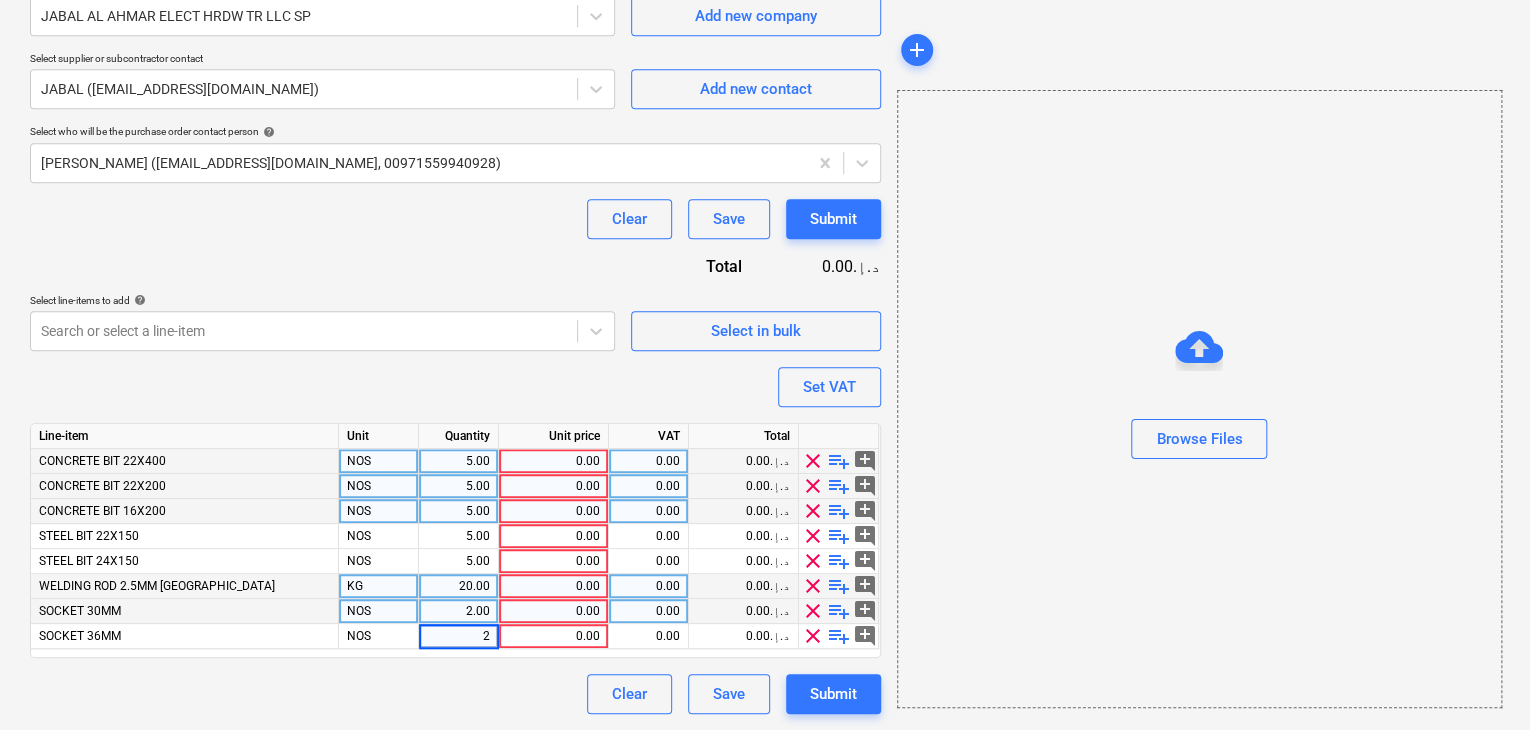 type on "x" 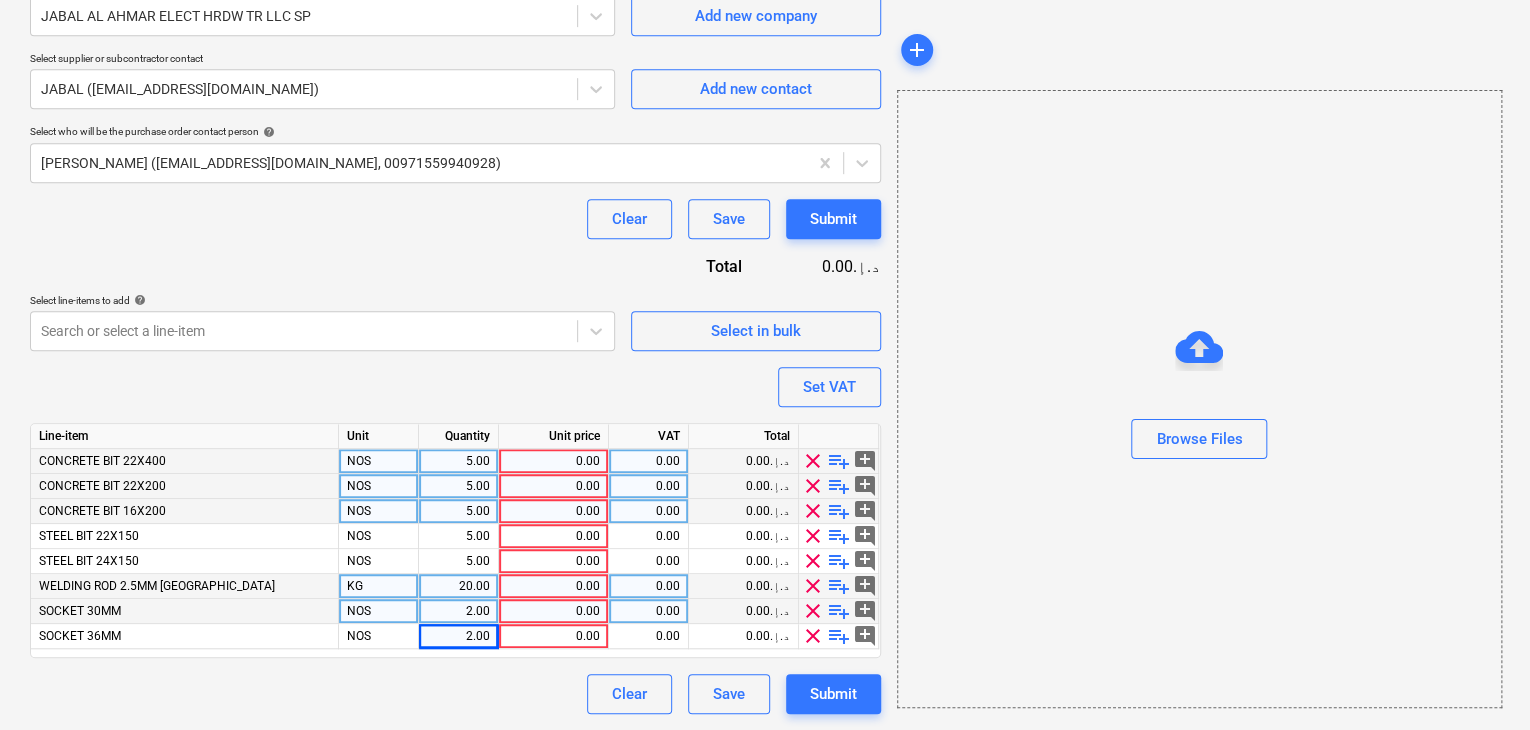click on "Unit price" at bounding box center [554, 436] 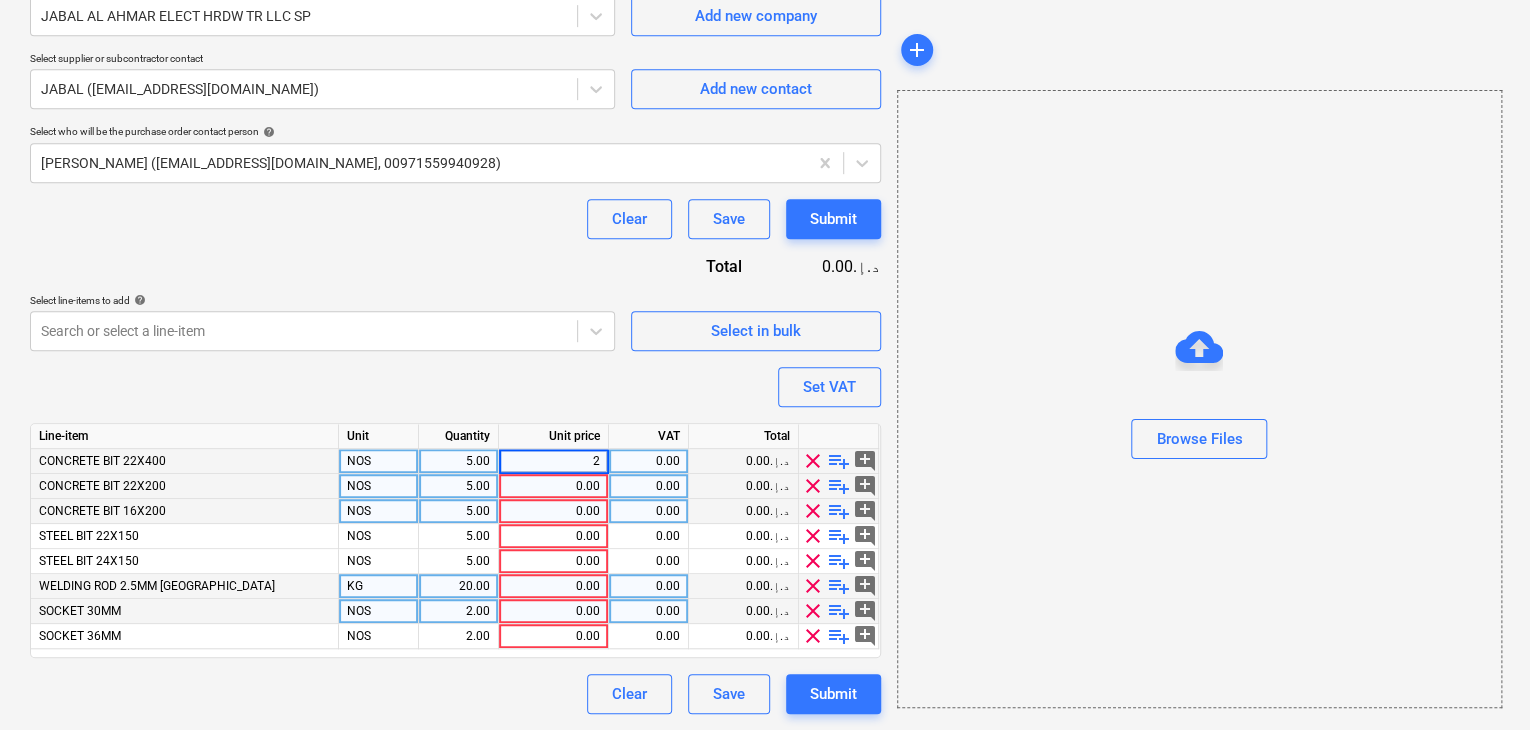 type on "20" 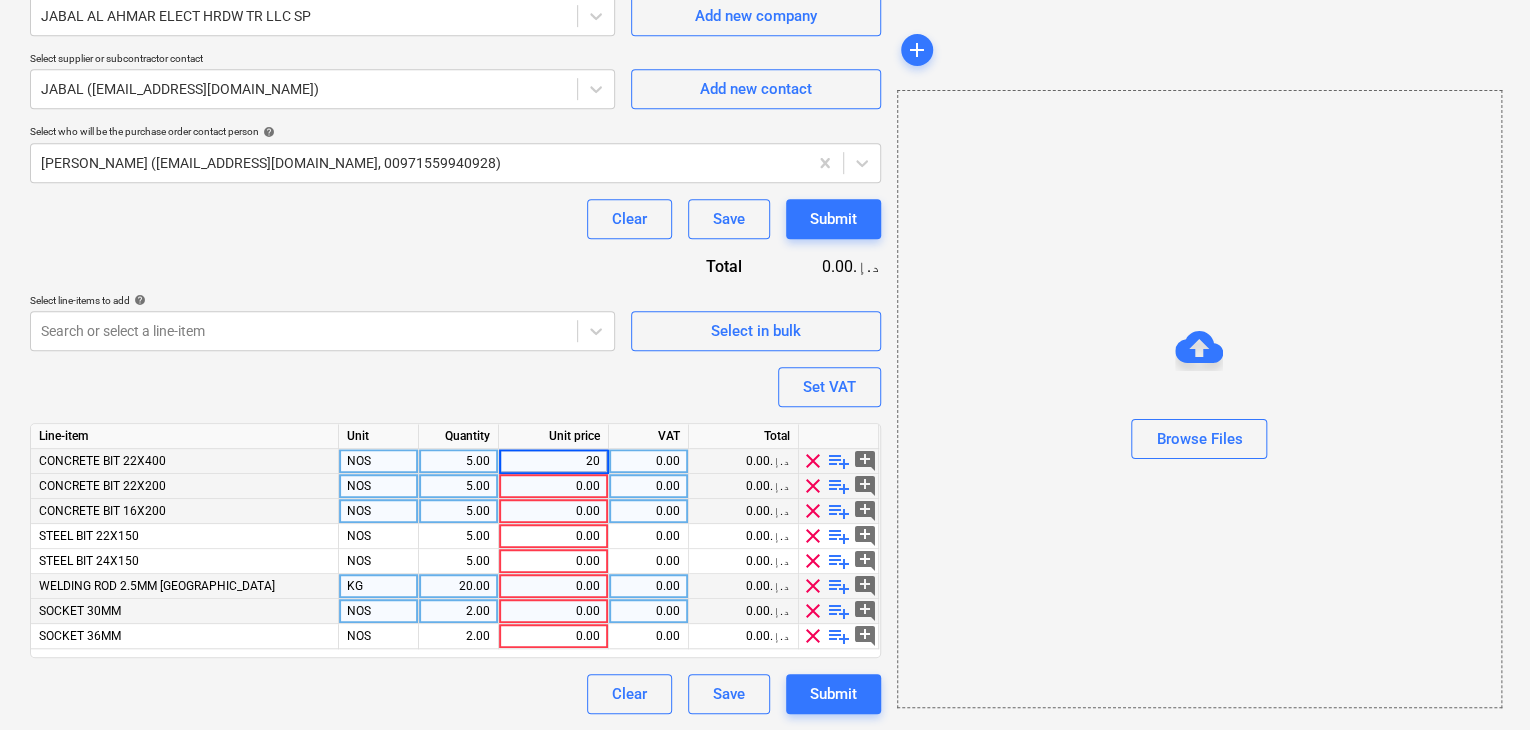 type on "x" 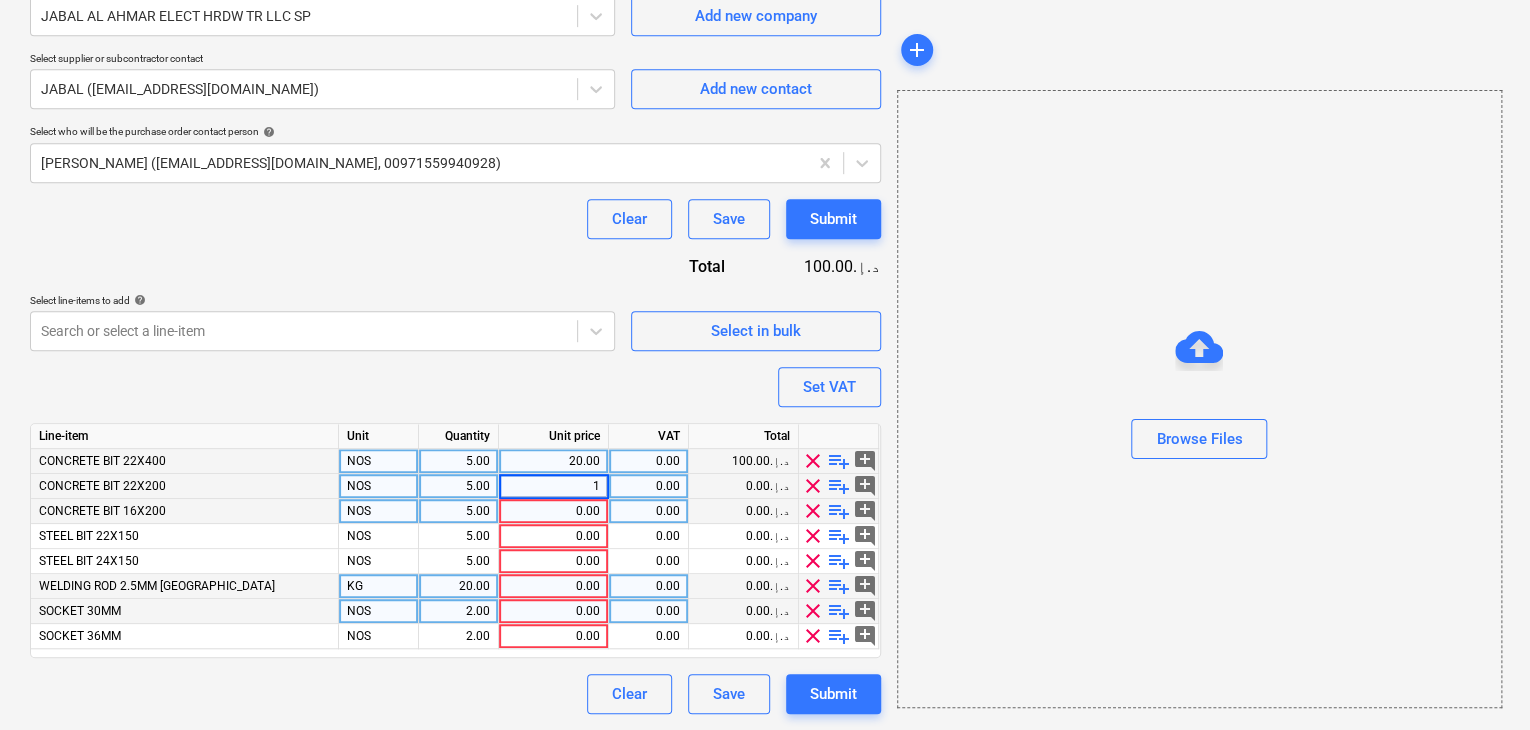 type on "18" 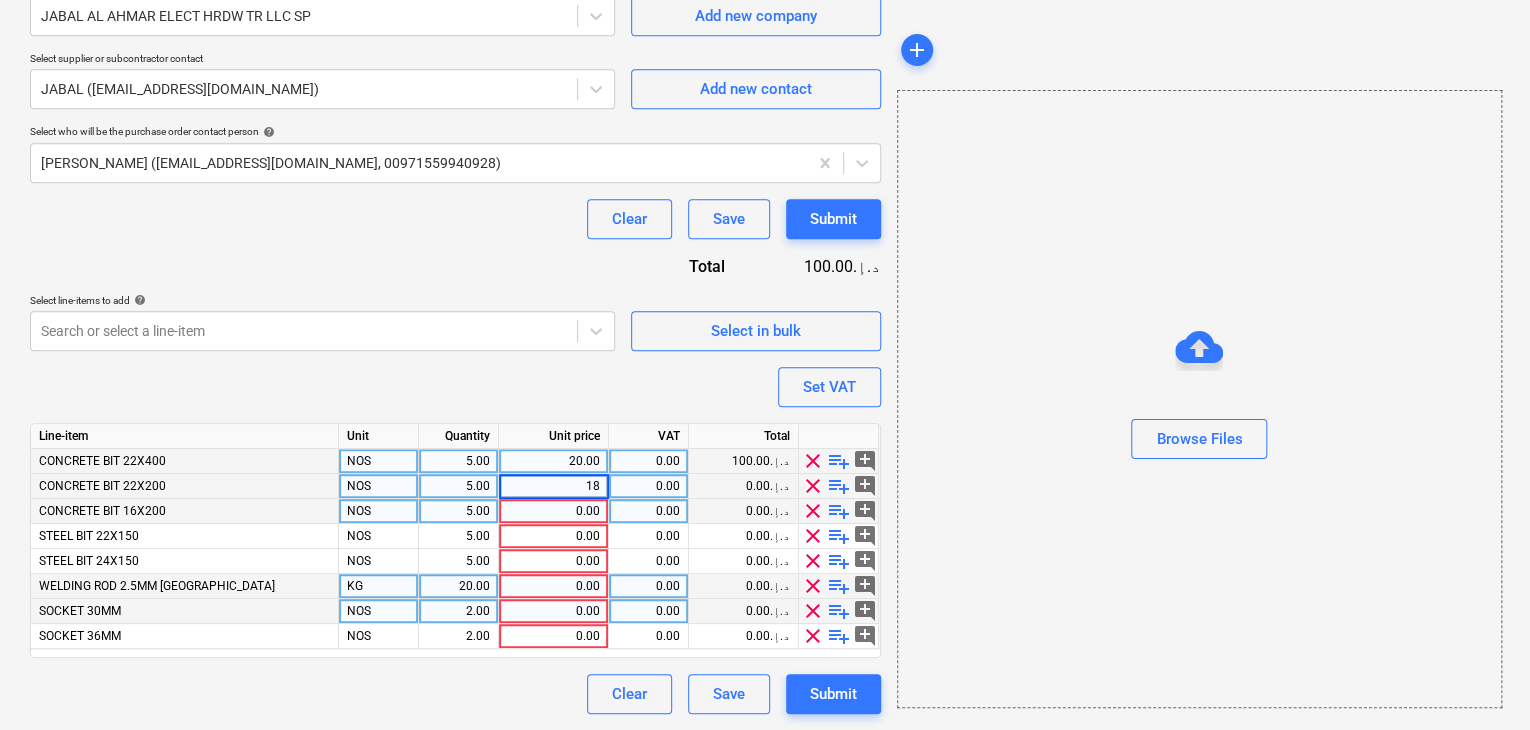 type on "x" 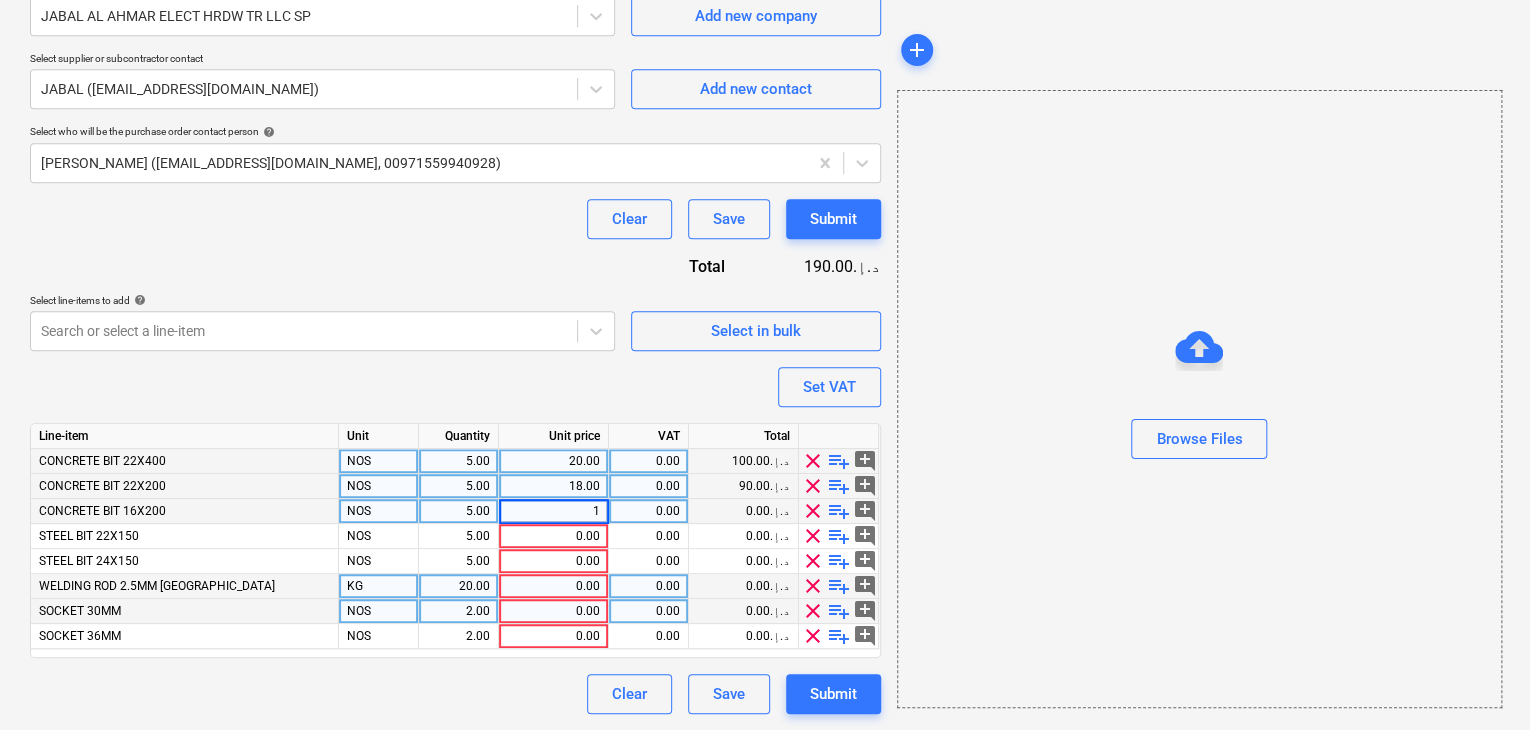 type on "10" 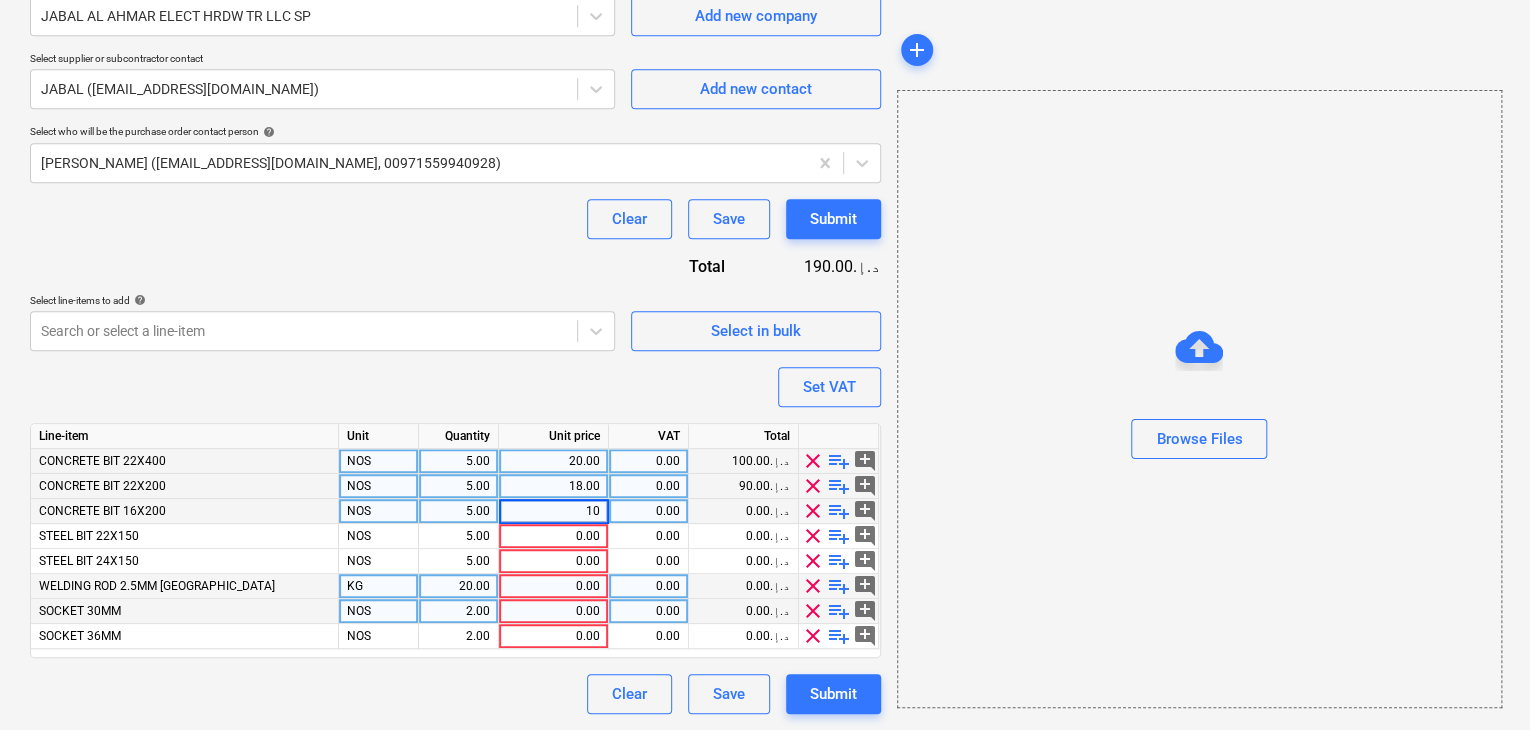 type on "x" 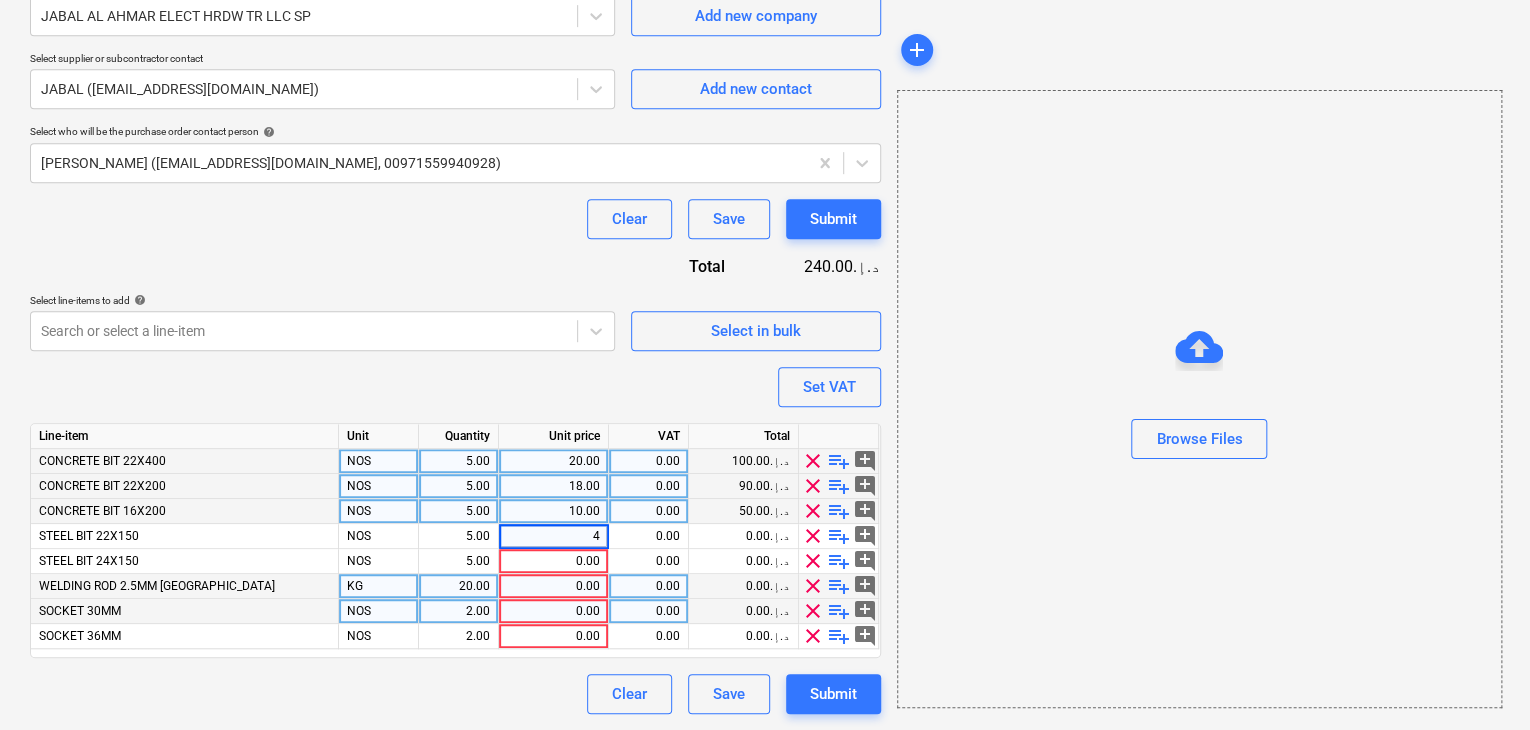 type on "45" 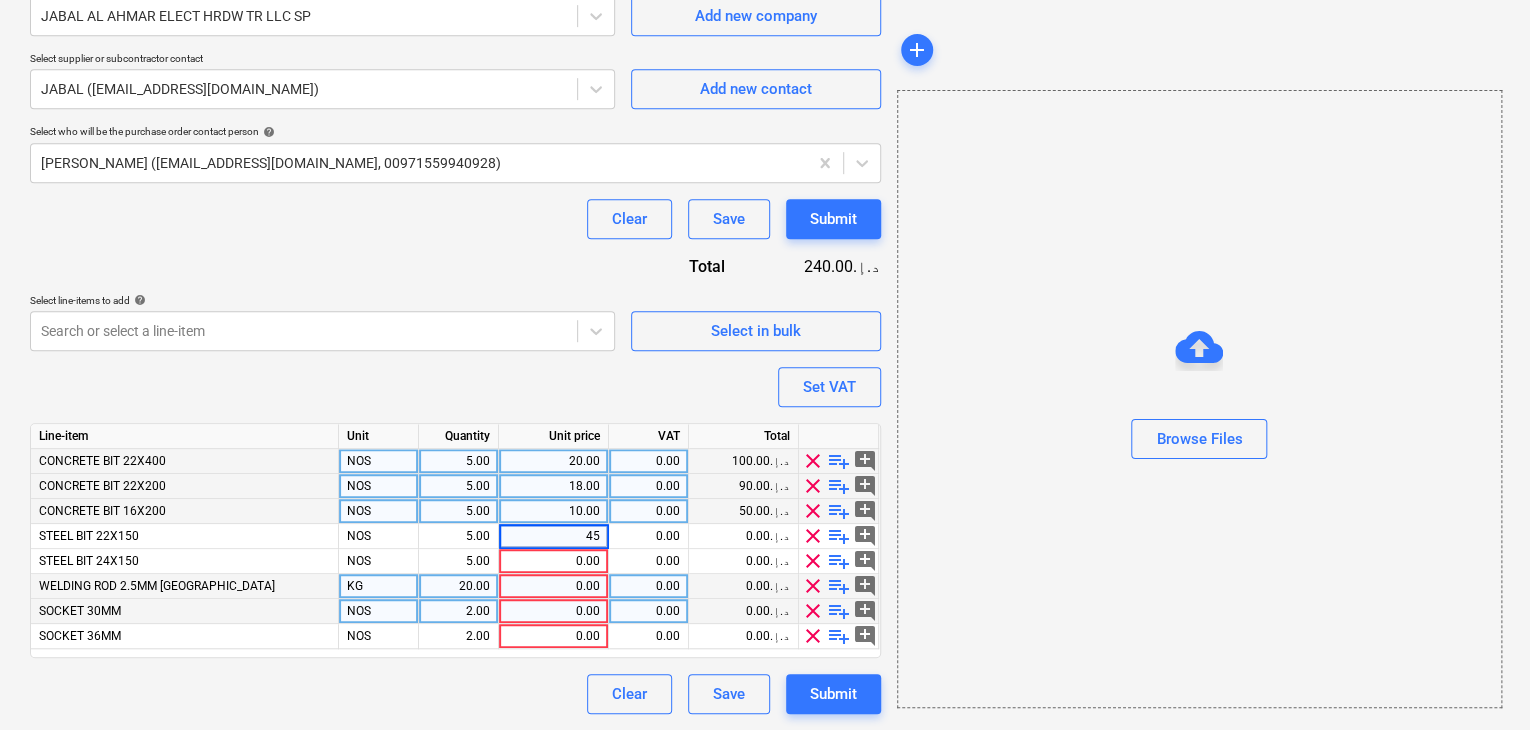 type on "x" 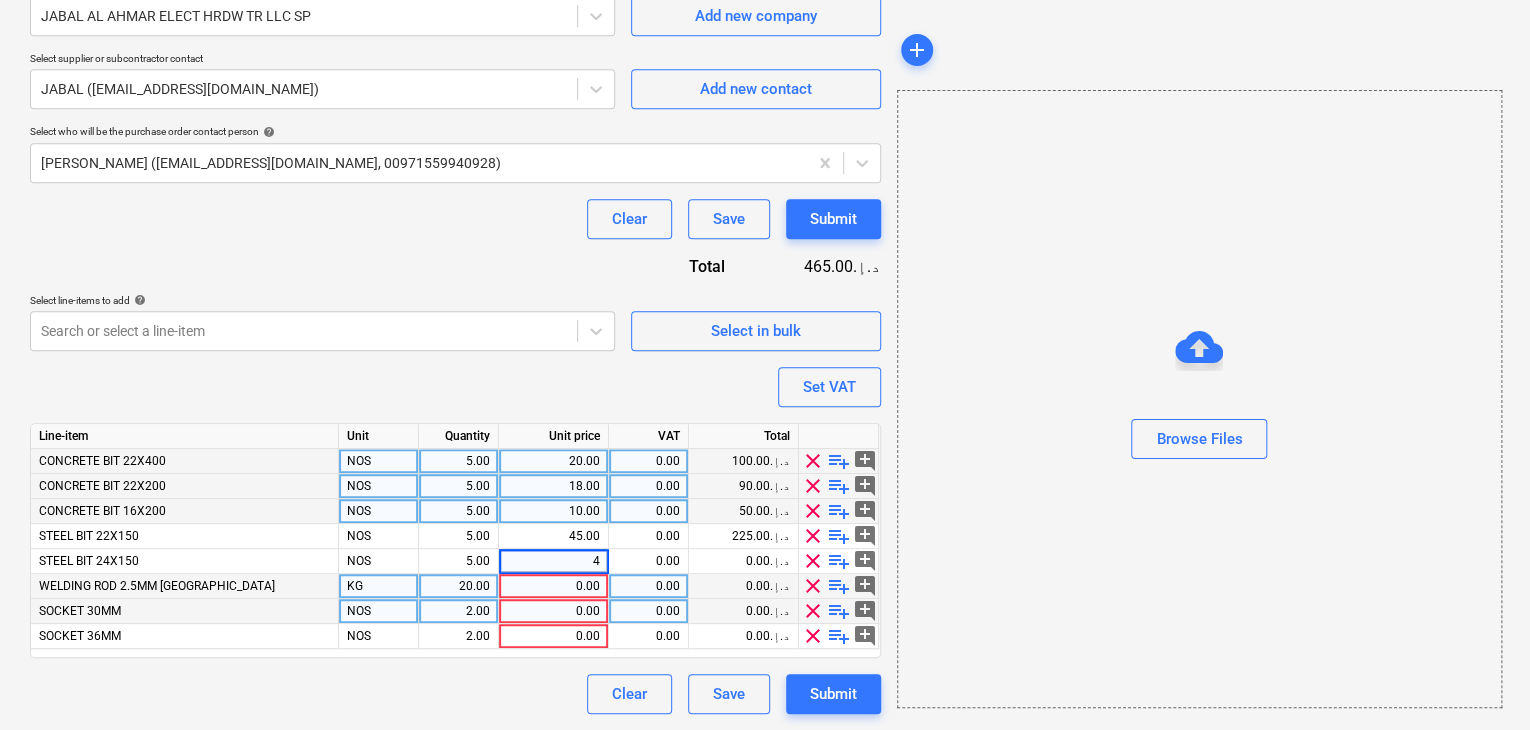 type on "48" 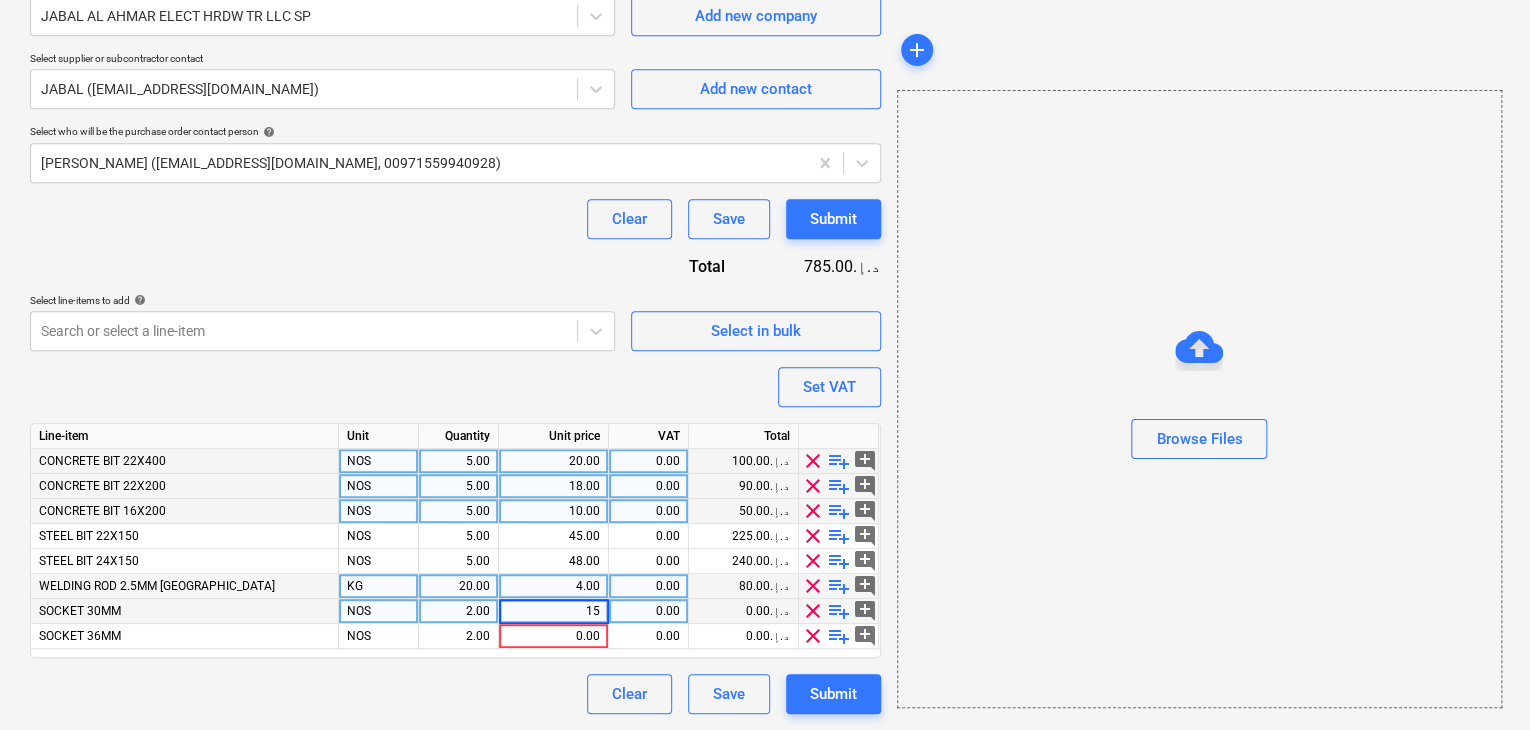 type on "x" 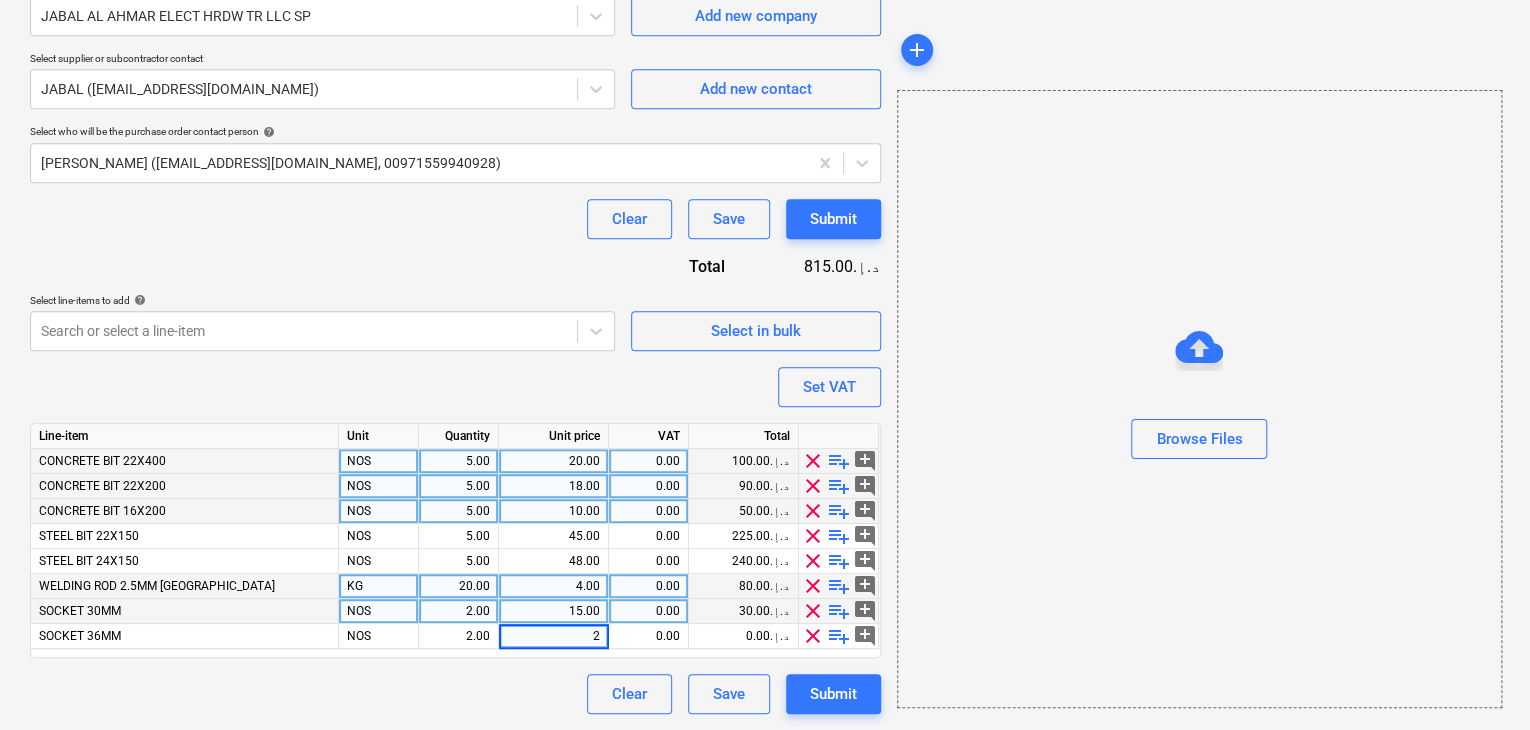 type on "25" 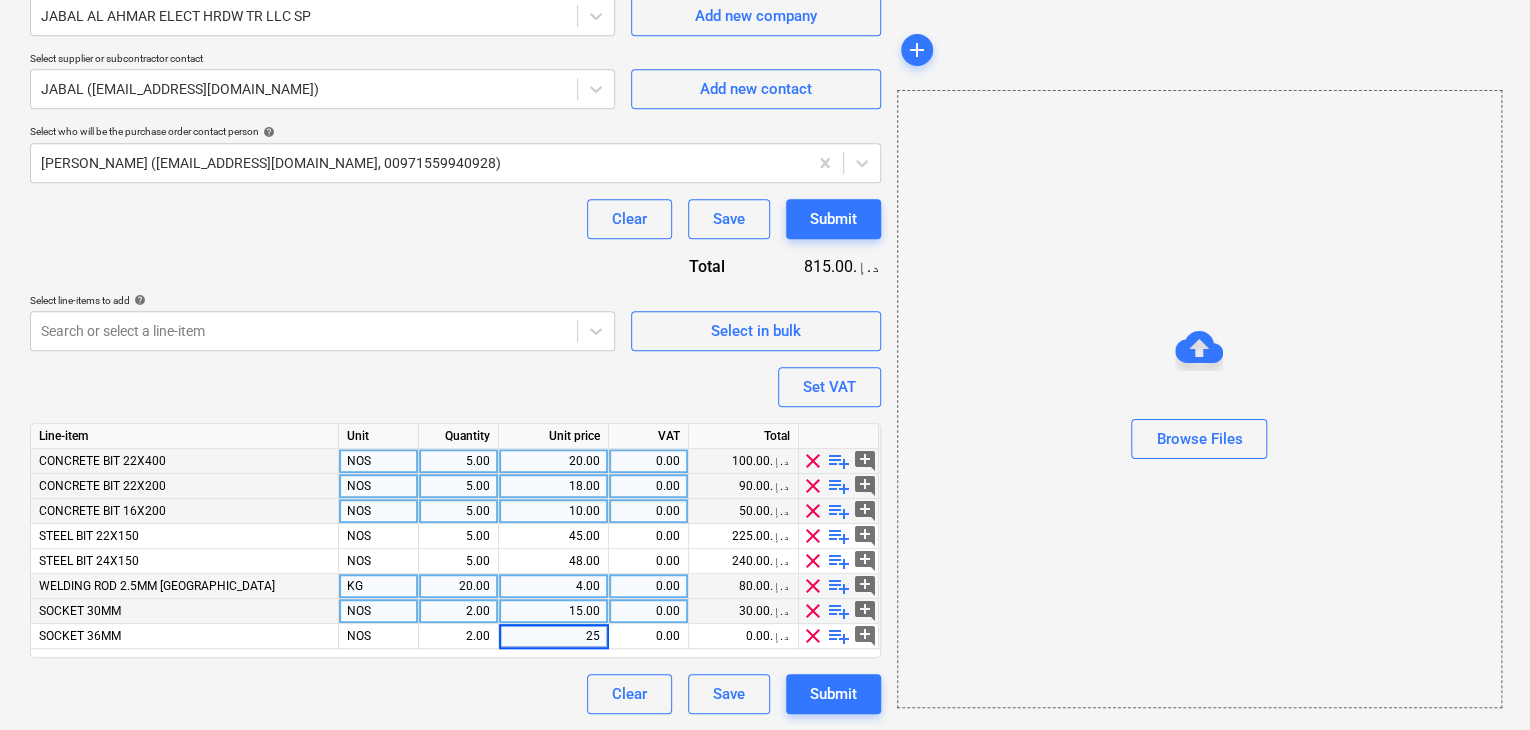 type on "x" 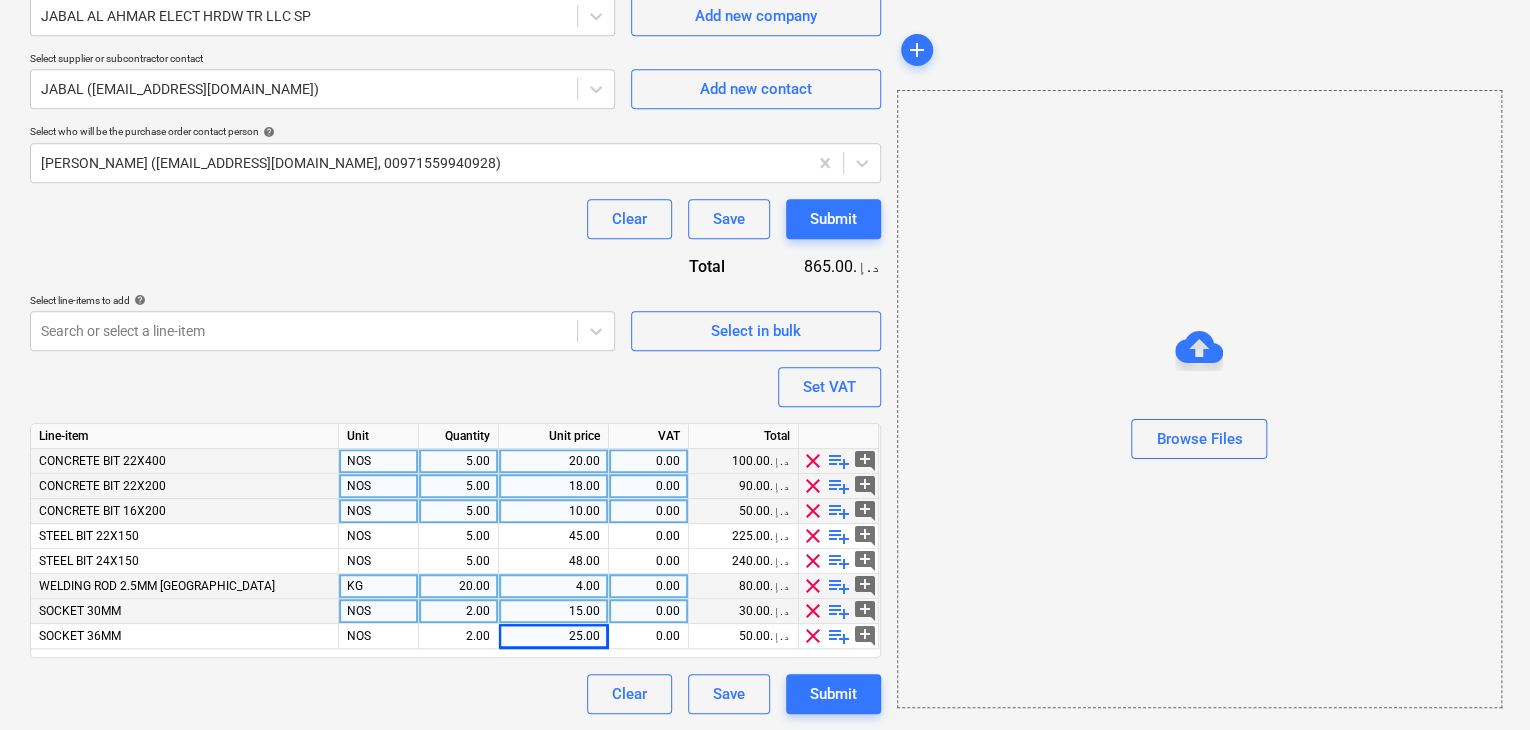 click on "Browse Files" at bounding box center [1199, 399] 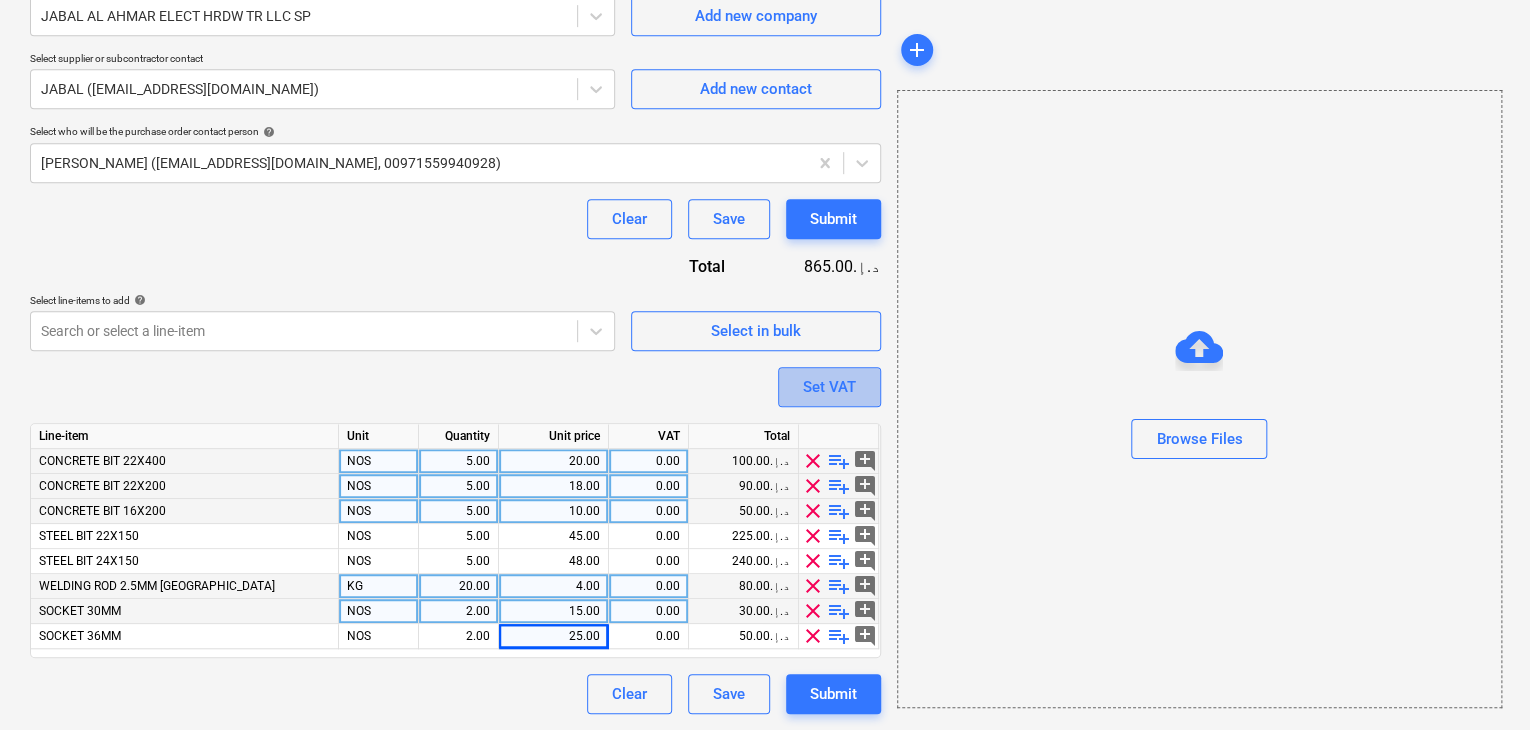click on "Set VAT" at bounding box center [829, 387] 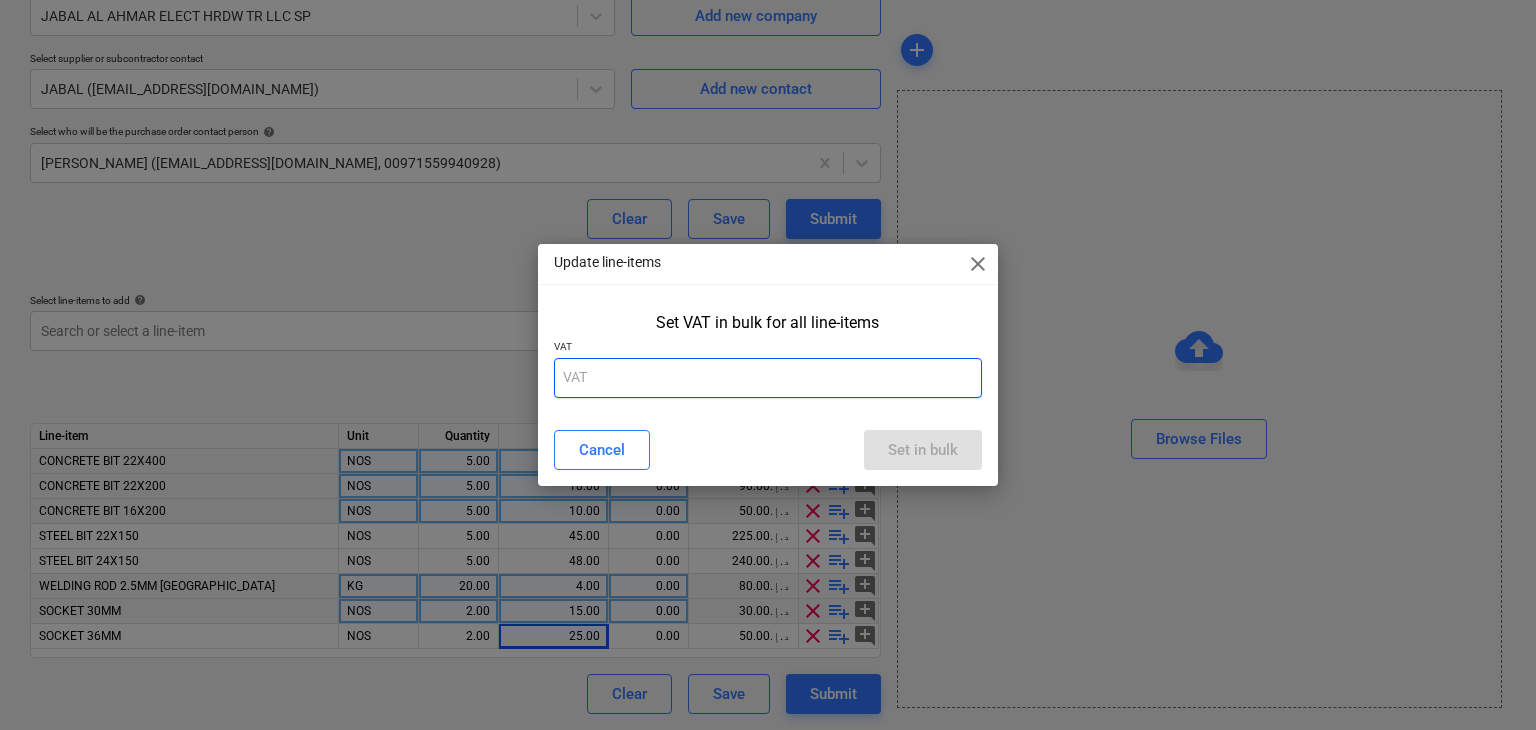 click at bounding box center [768, 378] 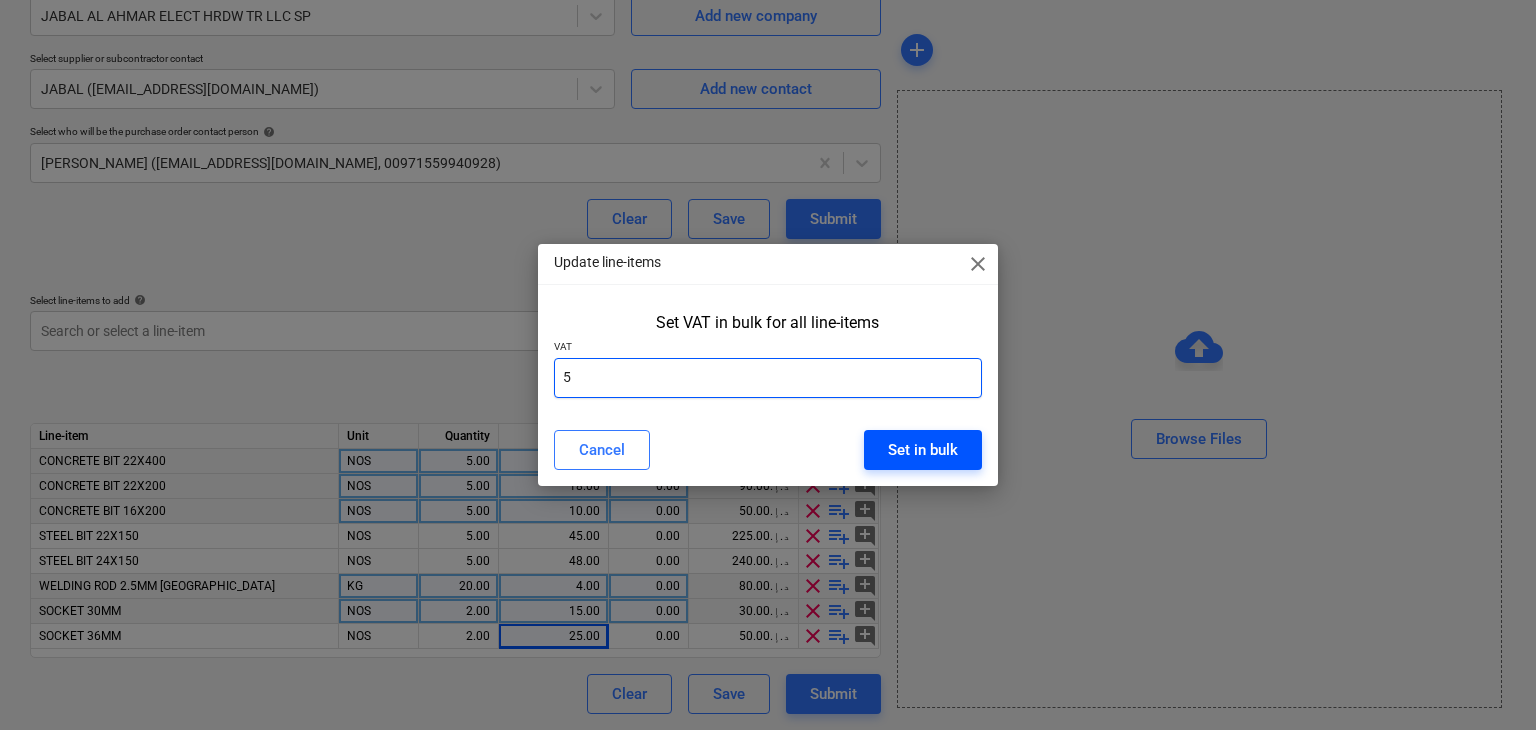 type on "5" 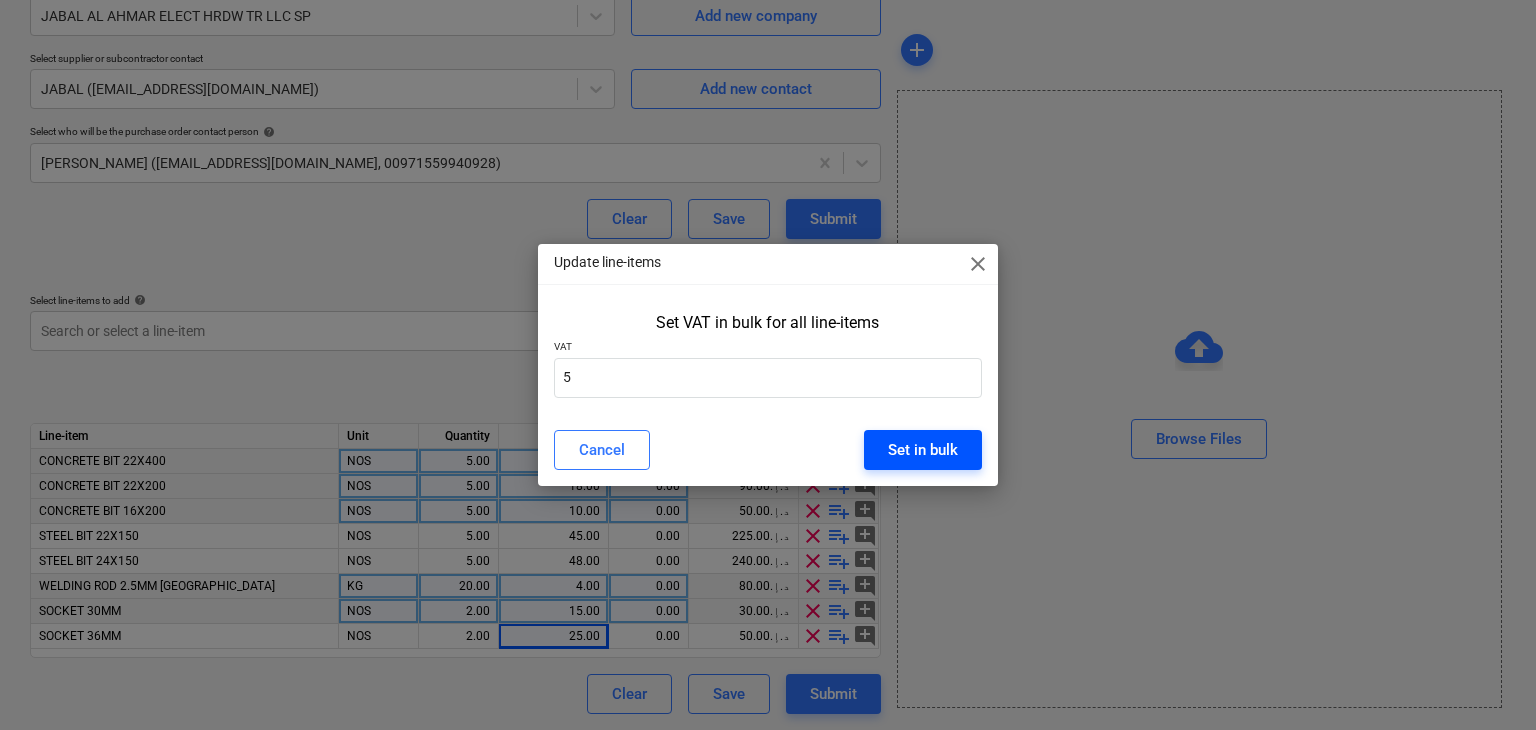 click on "Set in bulk" at bounding box center [923, 450] 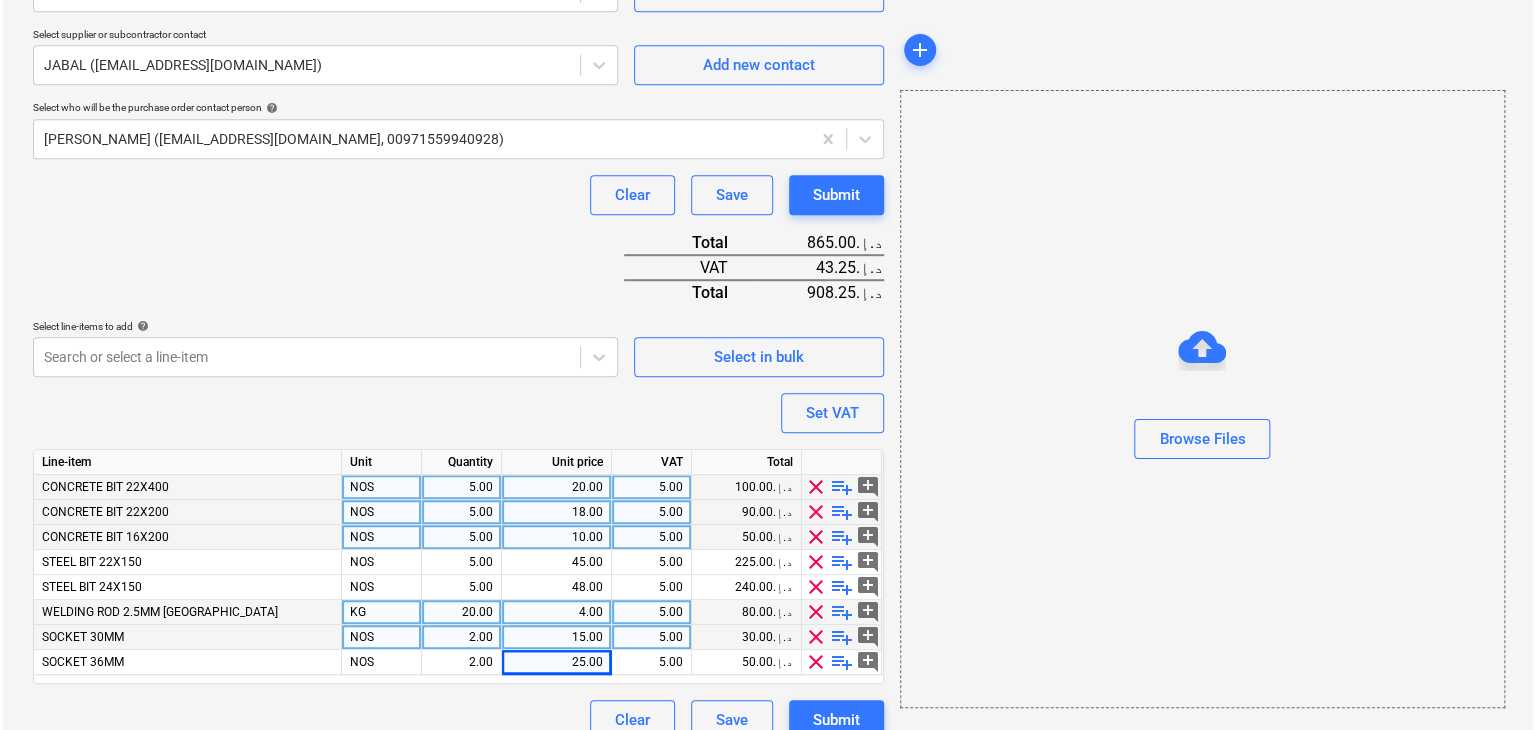 scroll, scrollTop: 517, scrollLeft: 0, axis: vertical 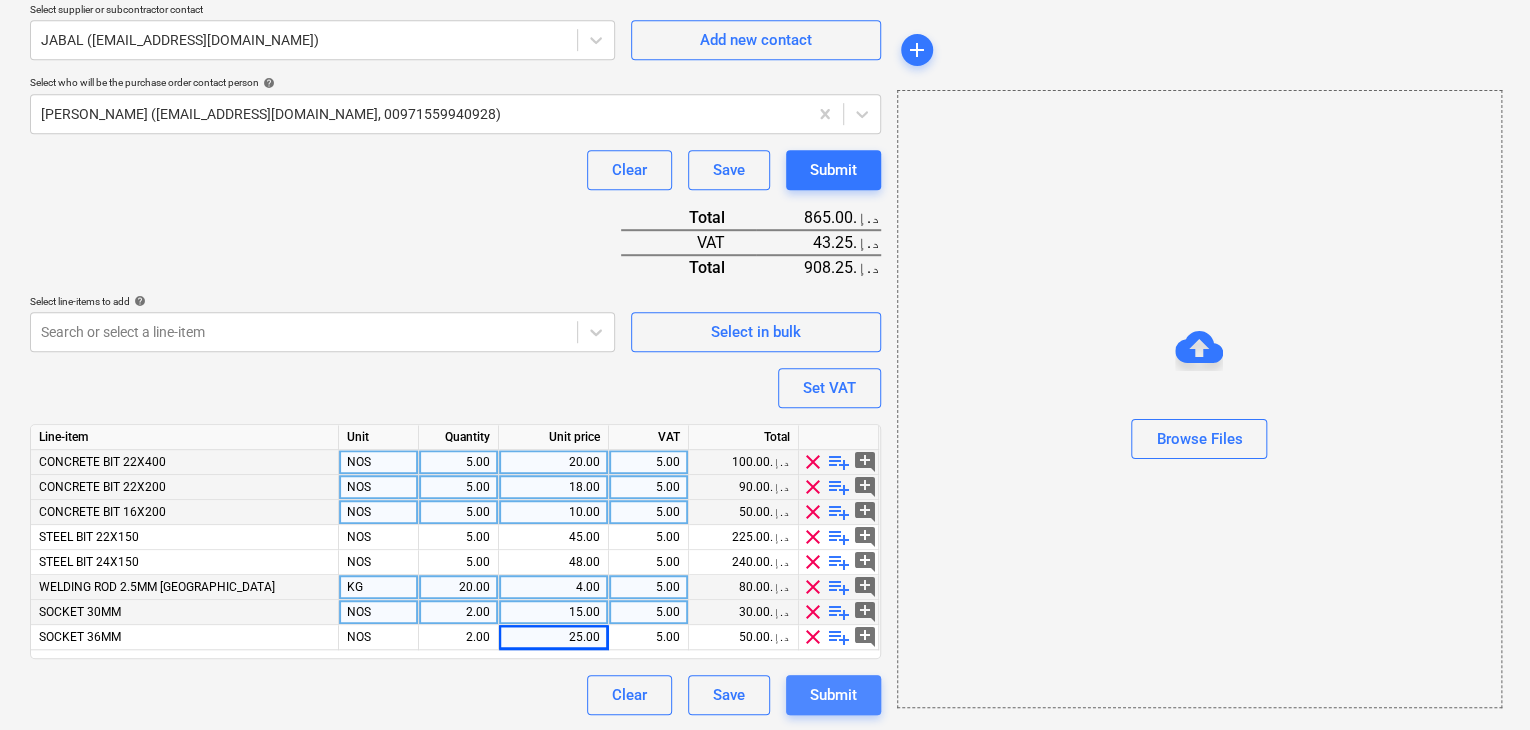 click on "Submit" at bounding box center (833, 695) 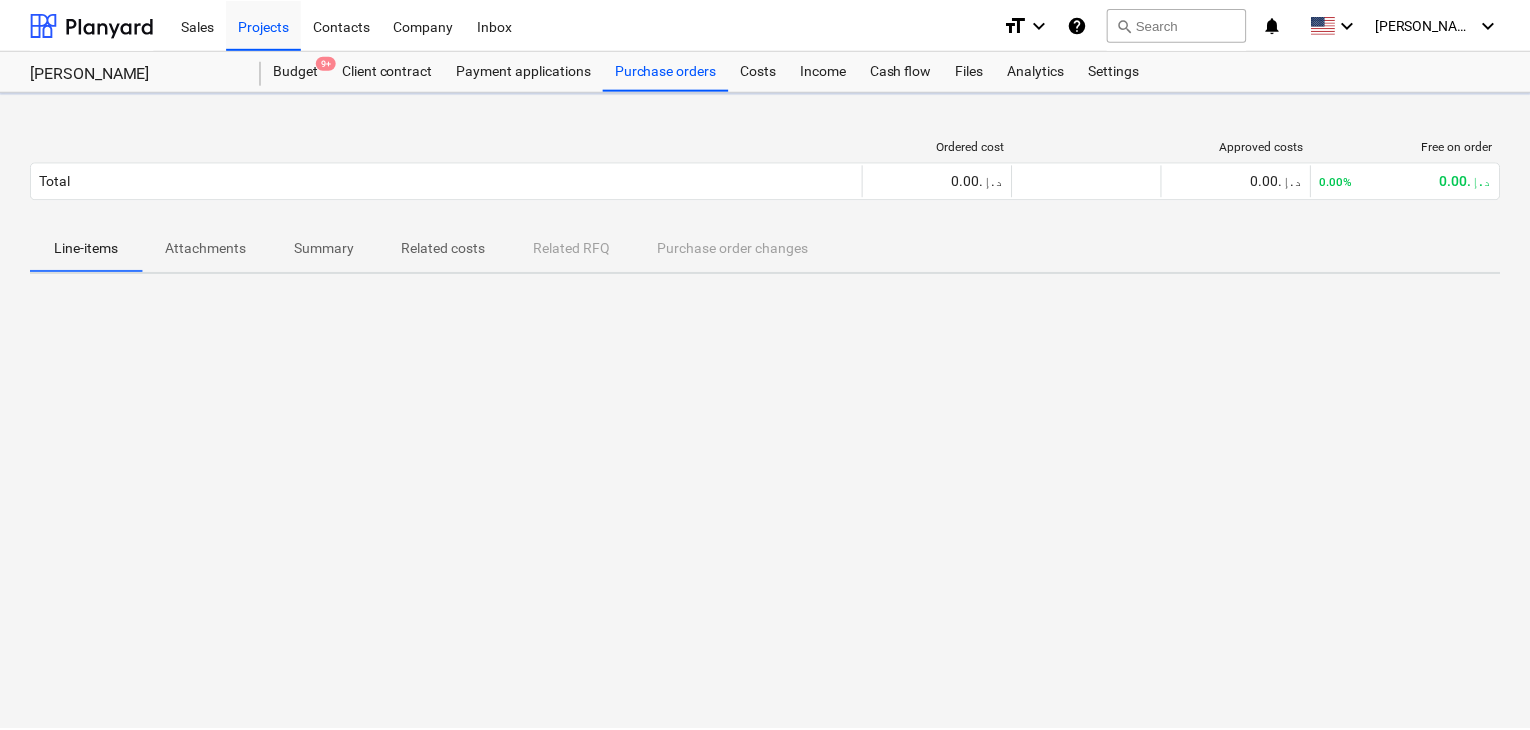 scroll, scrollTop: 0, scrollLeft: 0, axis: both 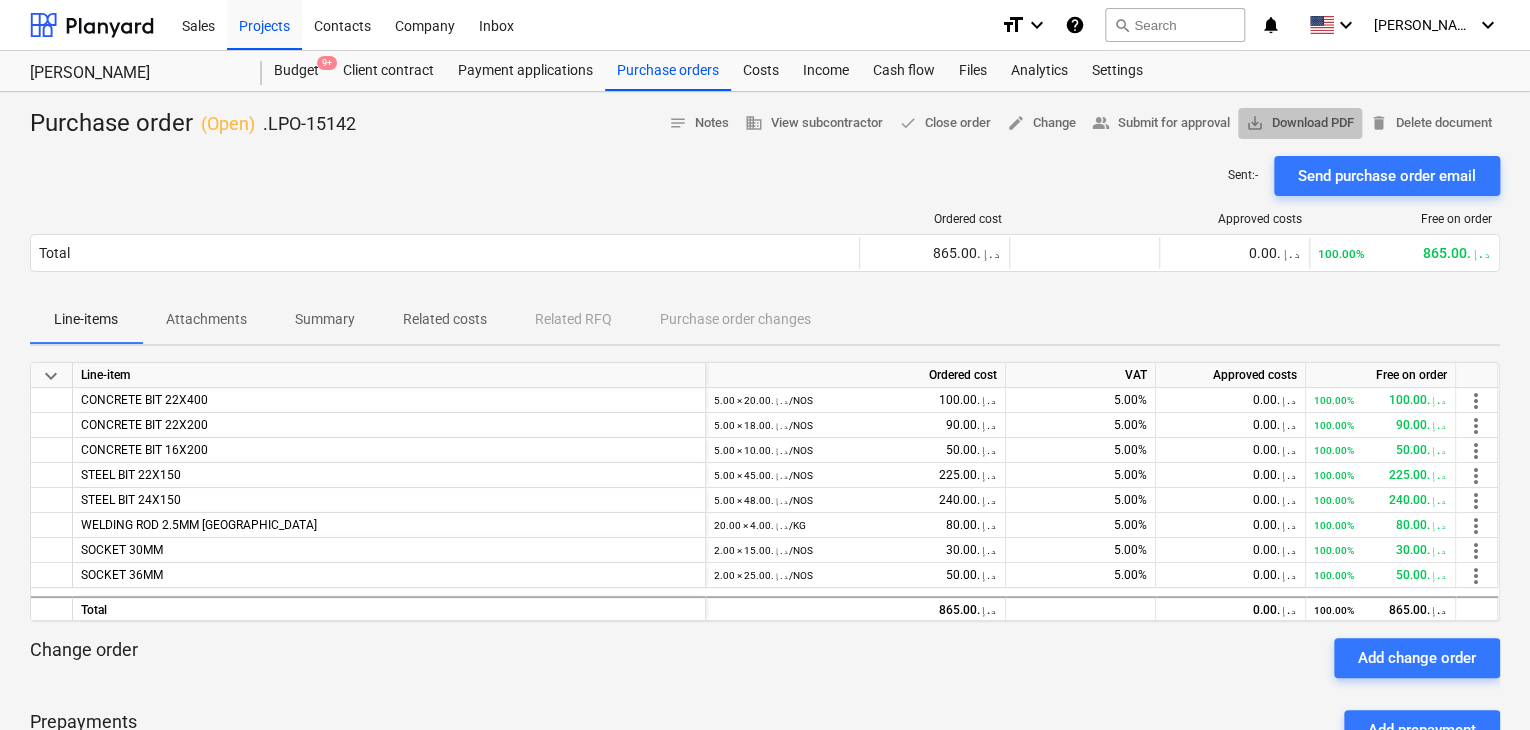 click on "save_alt Download PDF" at bounding box center [1300, 123] 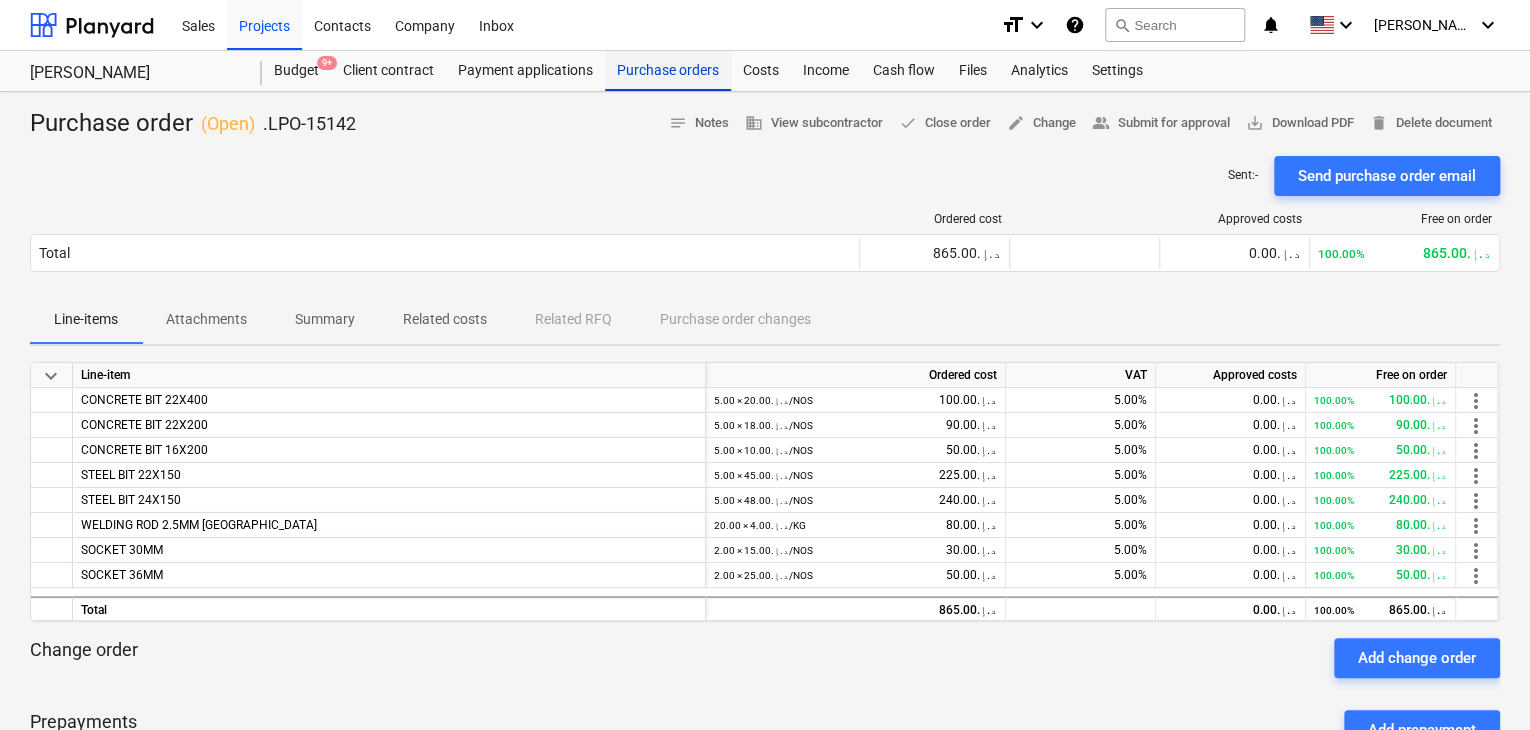click on "Purchase orders" at bounding box center (668, 71) 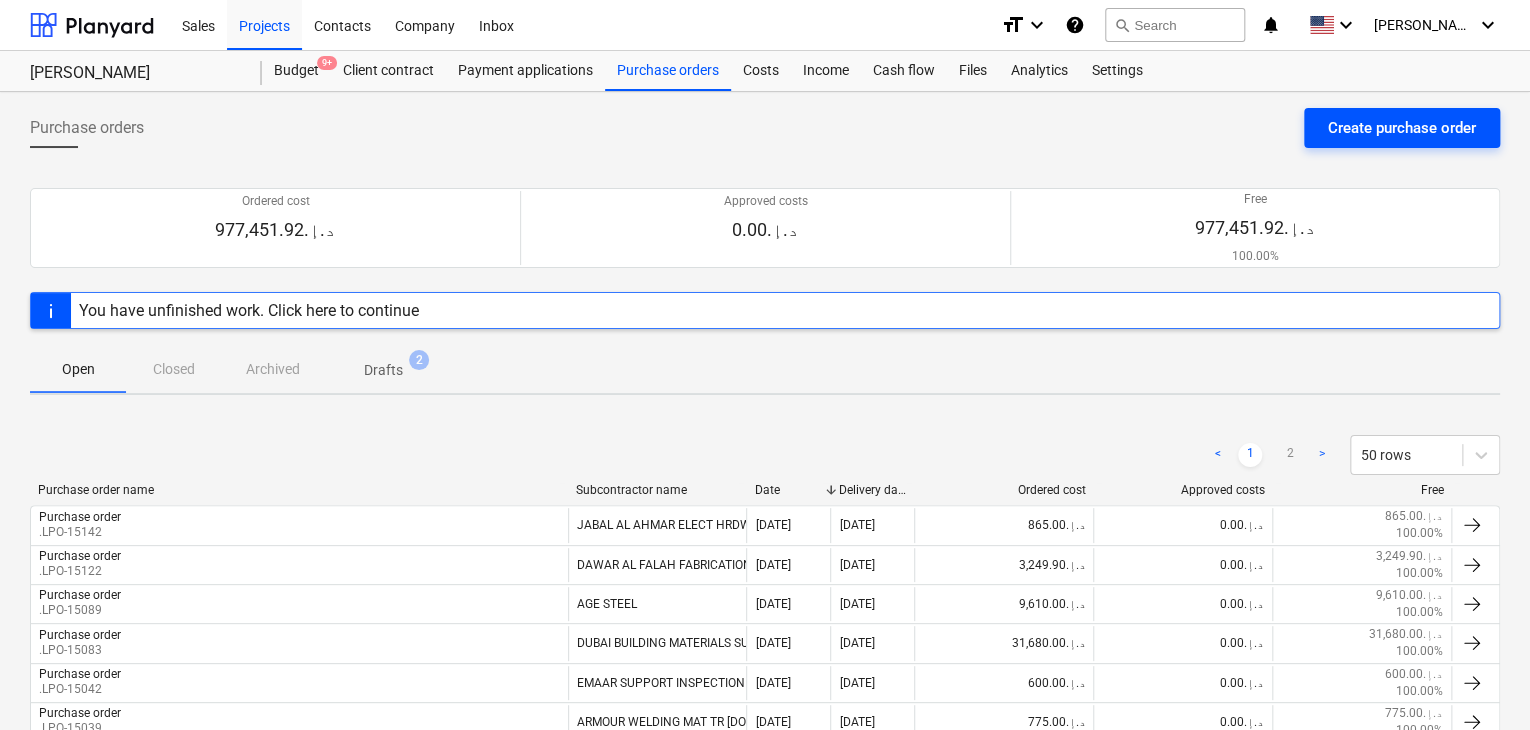 click on "Create purchase order" at bounding box center (1402, 128) 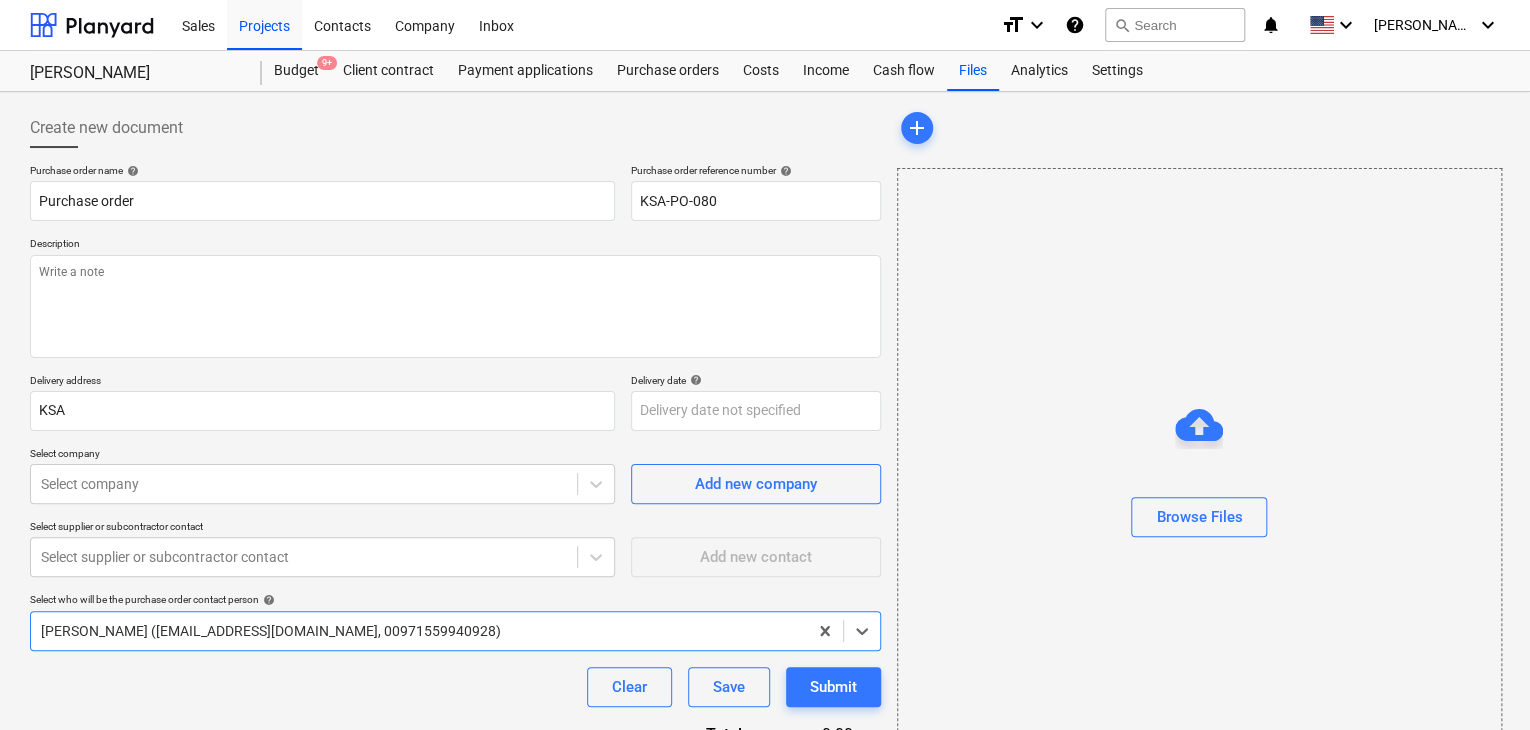 click on "Description" at bounding box center [455, 245] 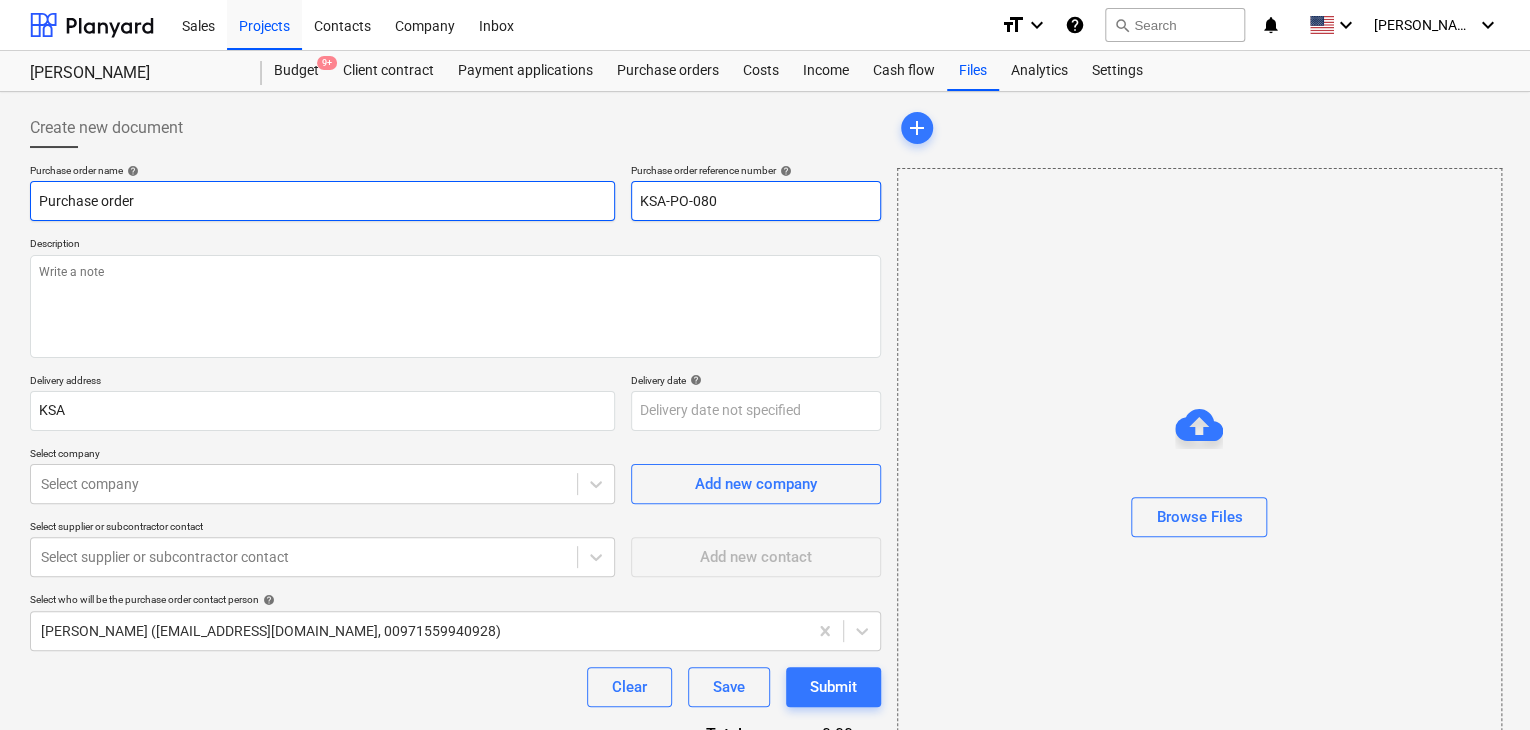 drag, startPoint x: 736, startPoint y: 197, endPoint x: 527, endPoint y: 191, distance: 209.0861 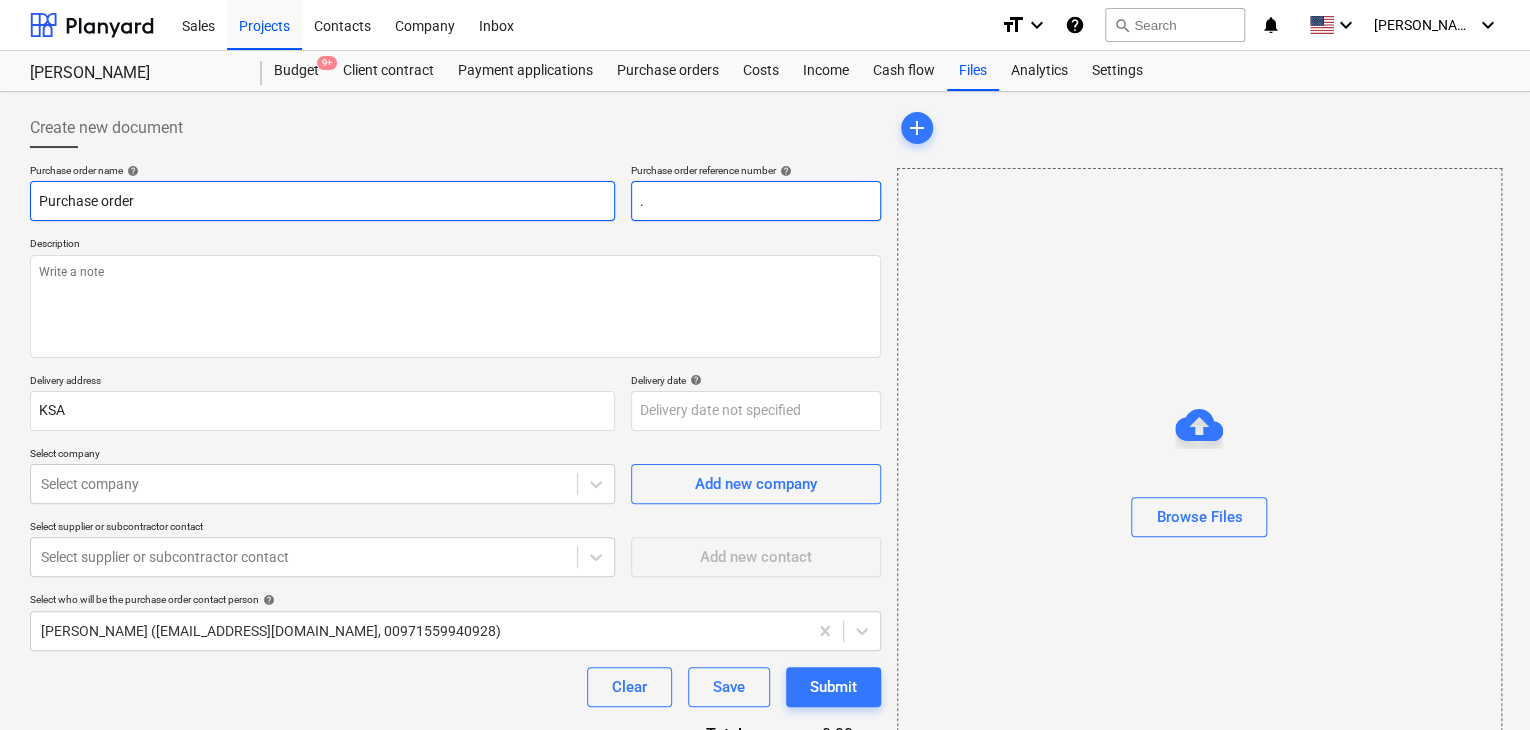 type on "x" 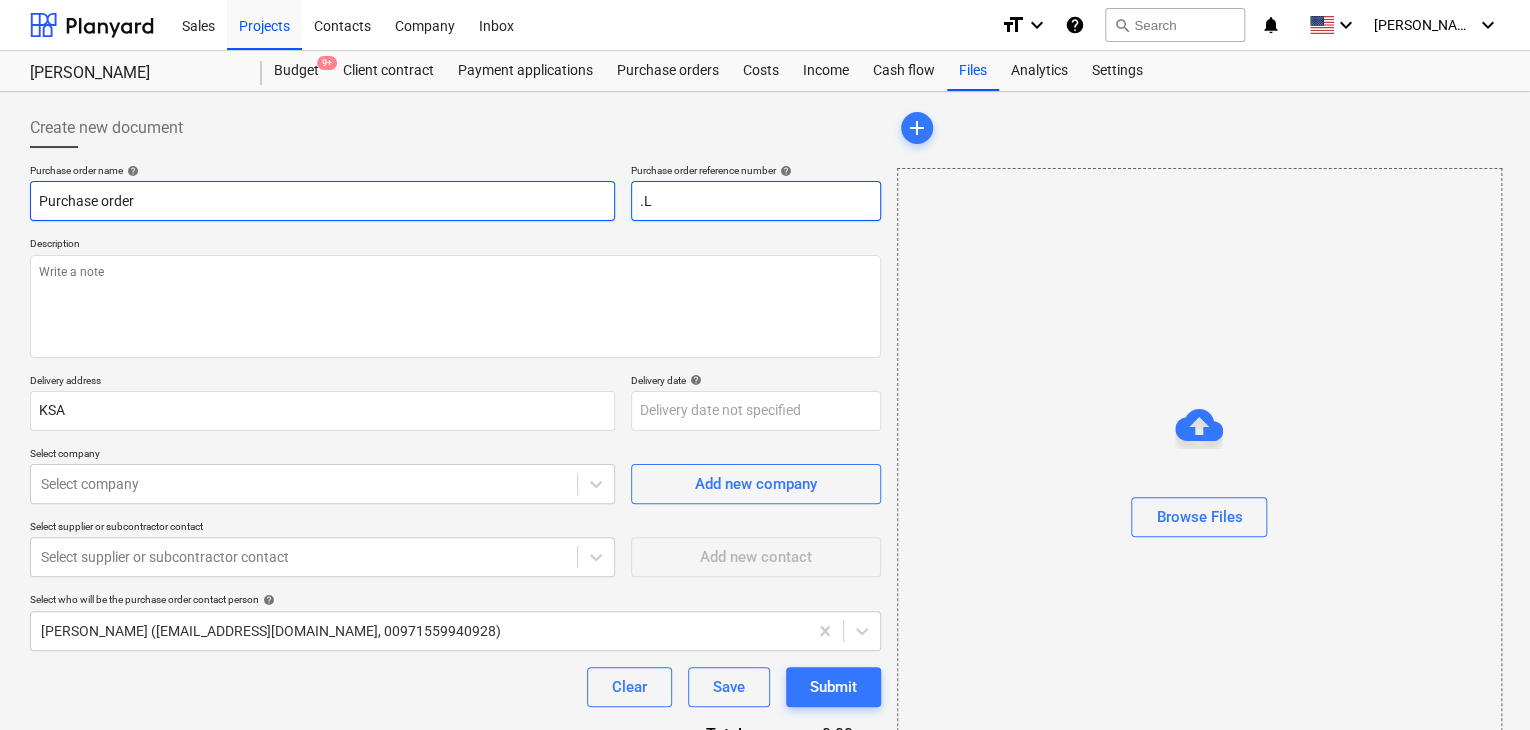 type on "x" 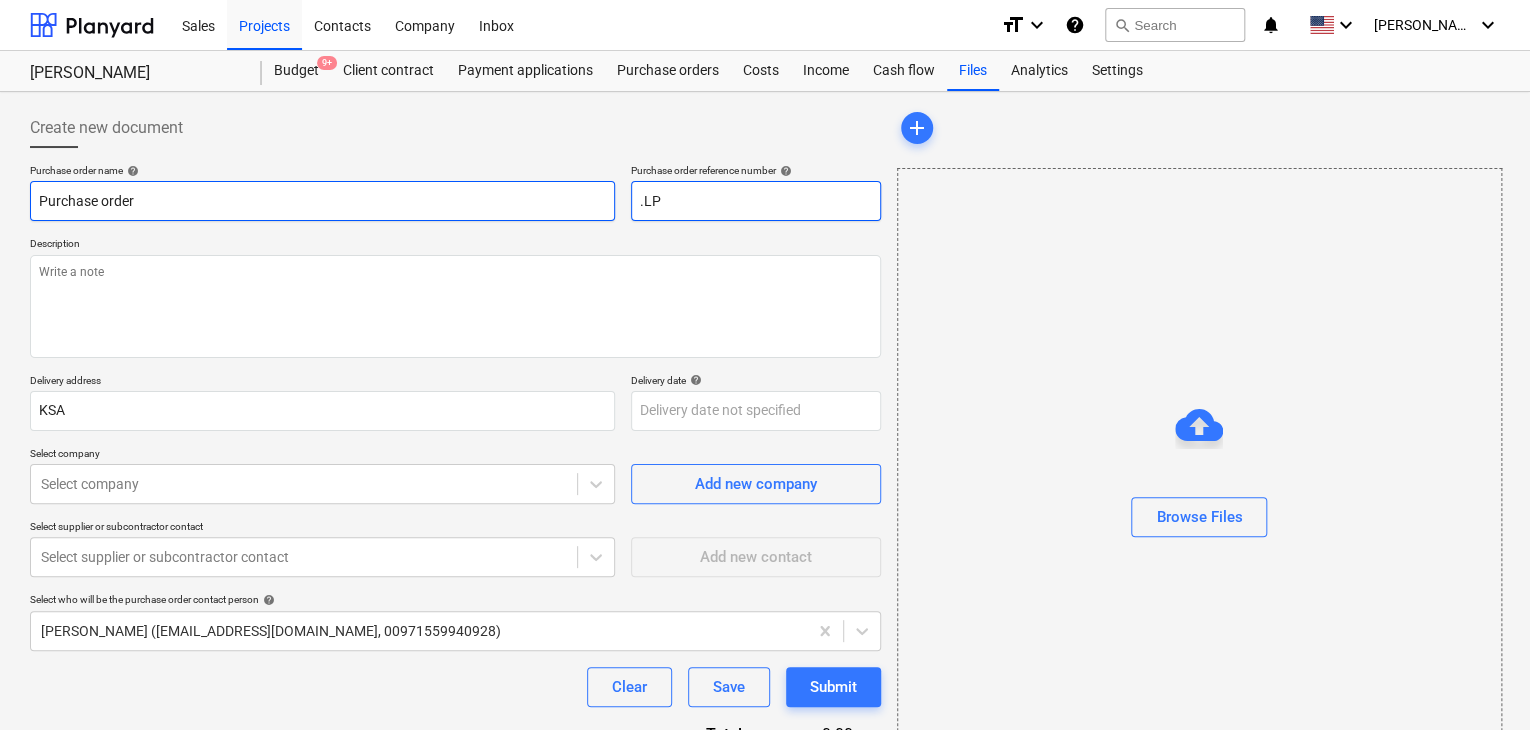 type on "x" 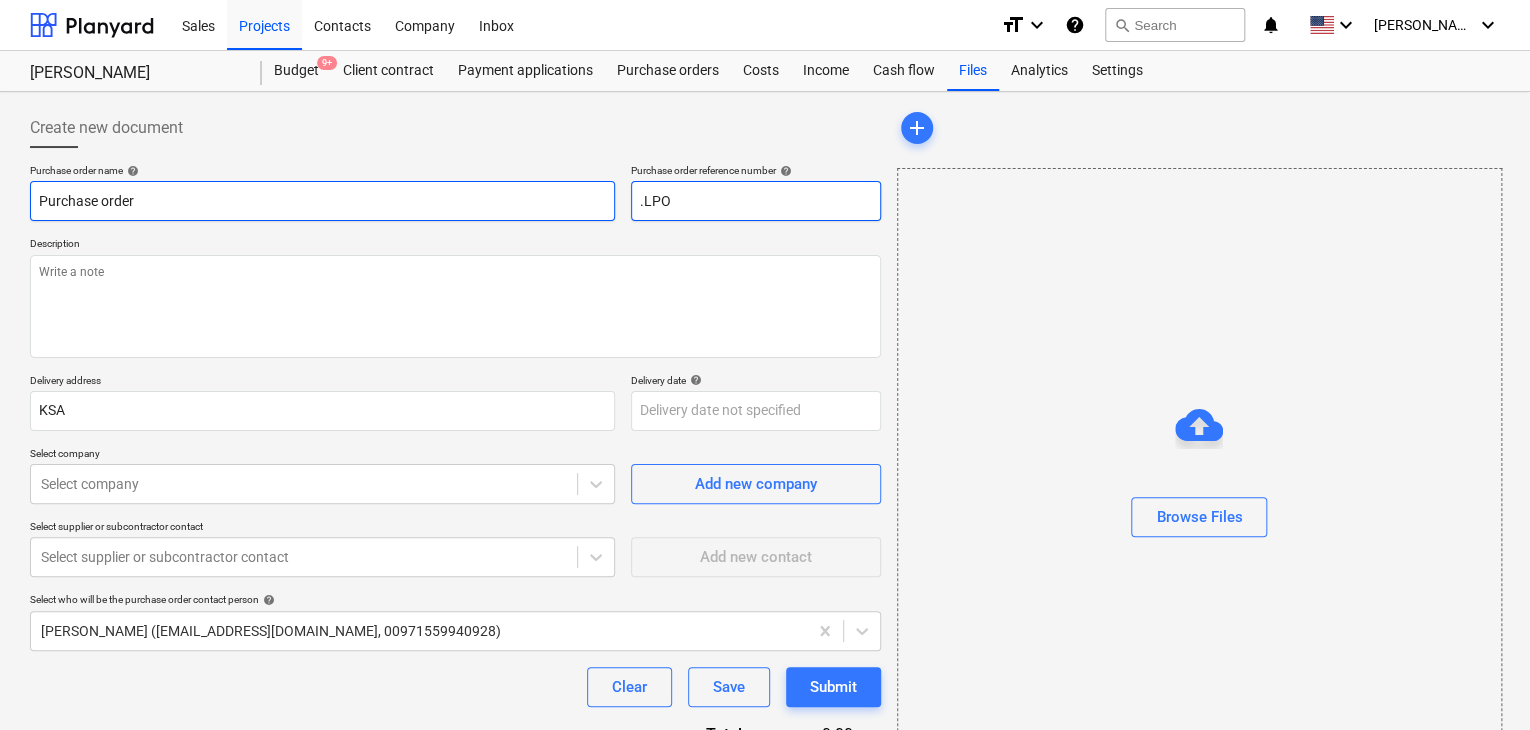 type on "x" 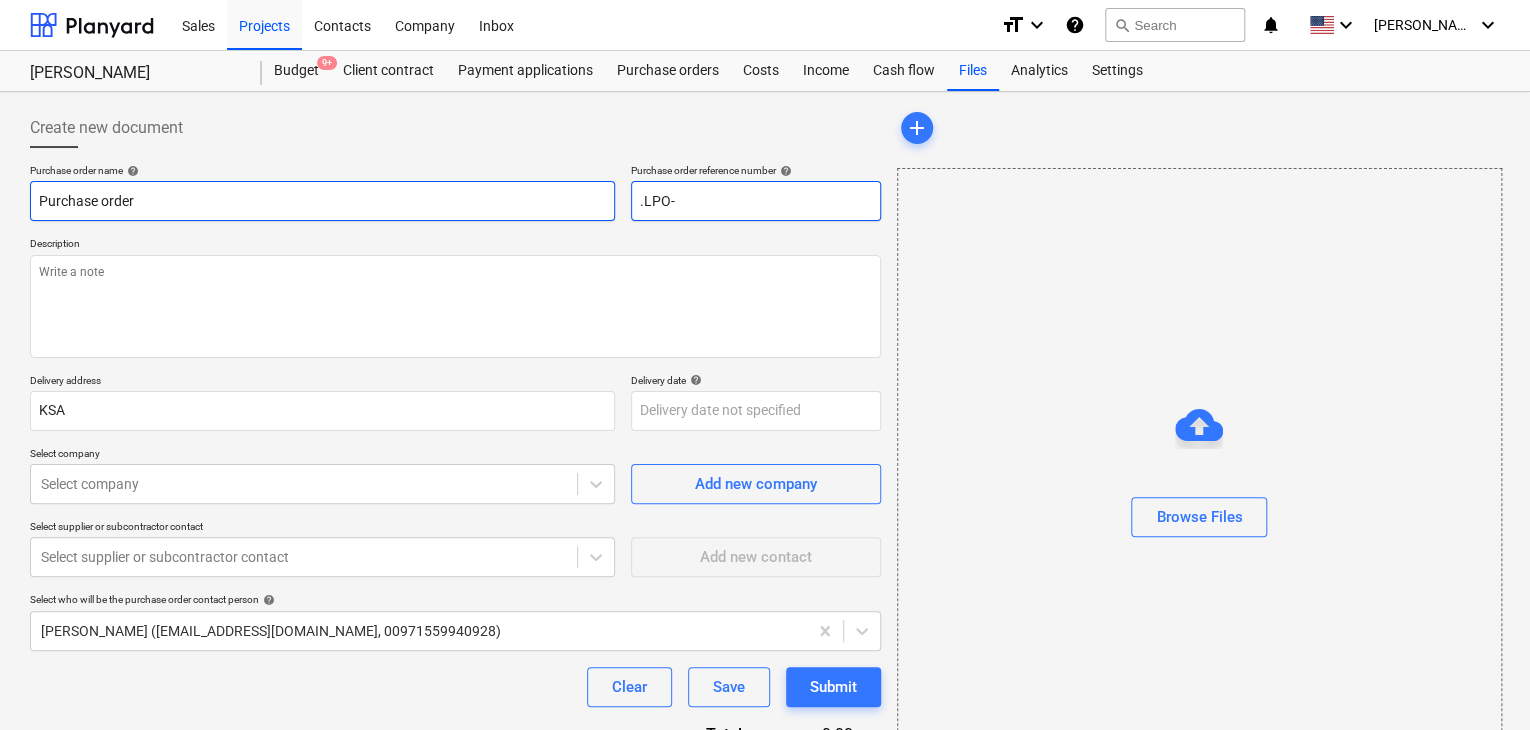 type on "x" 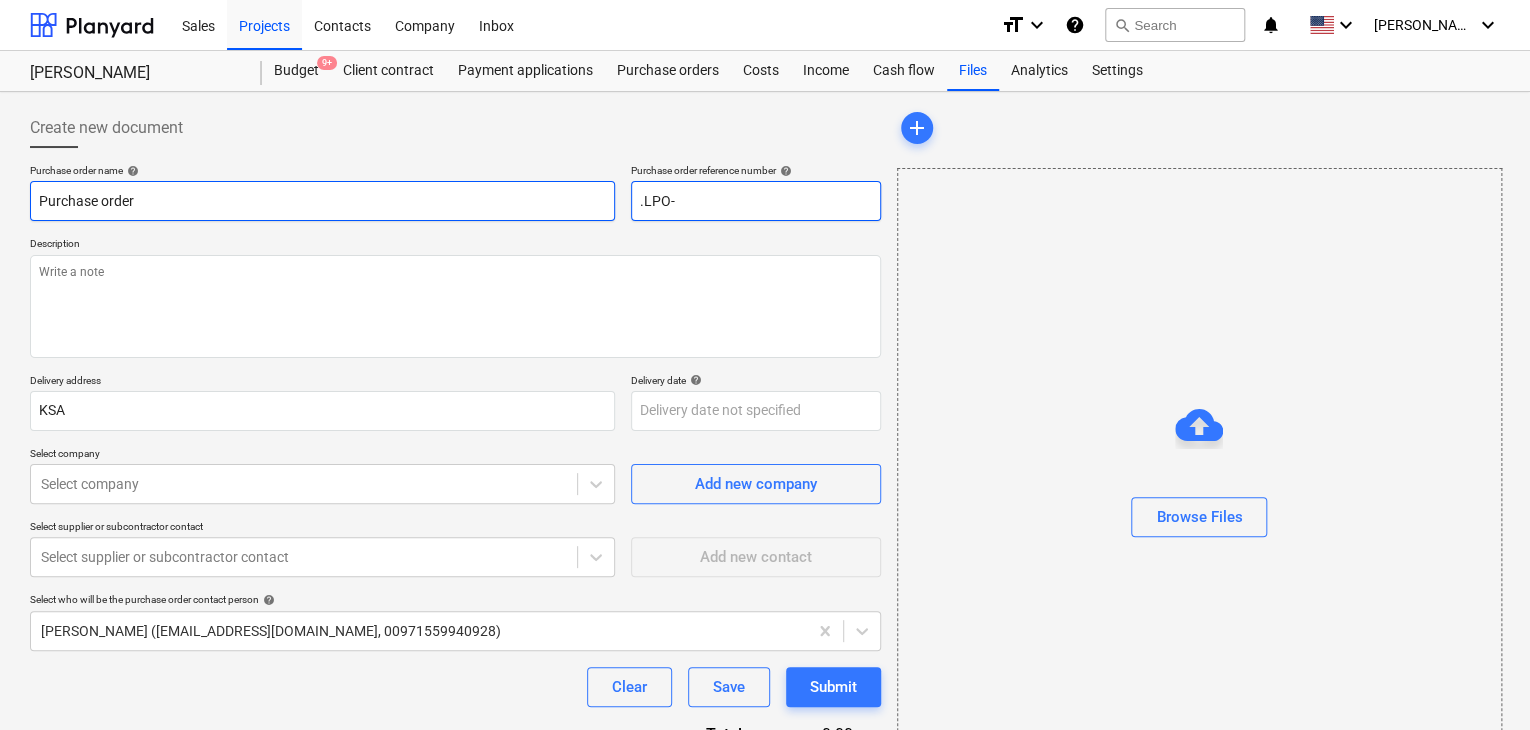 type on ".LPO-1" 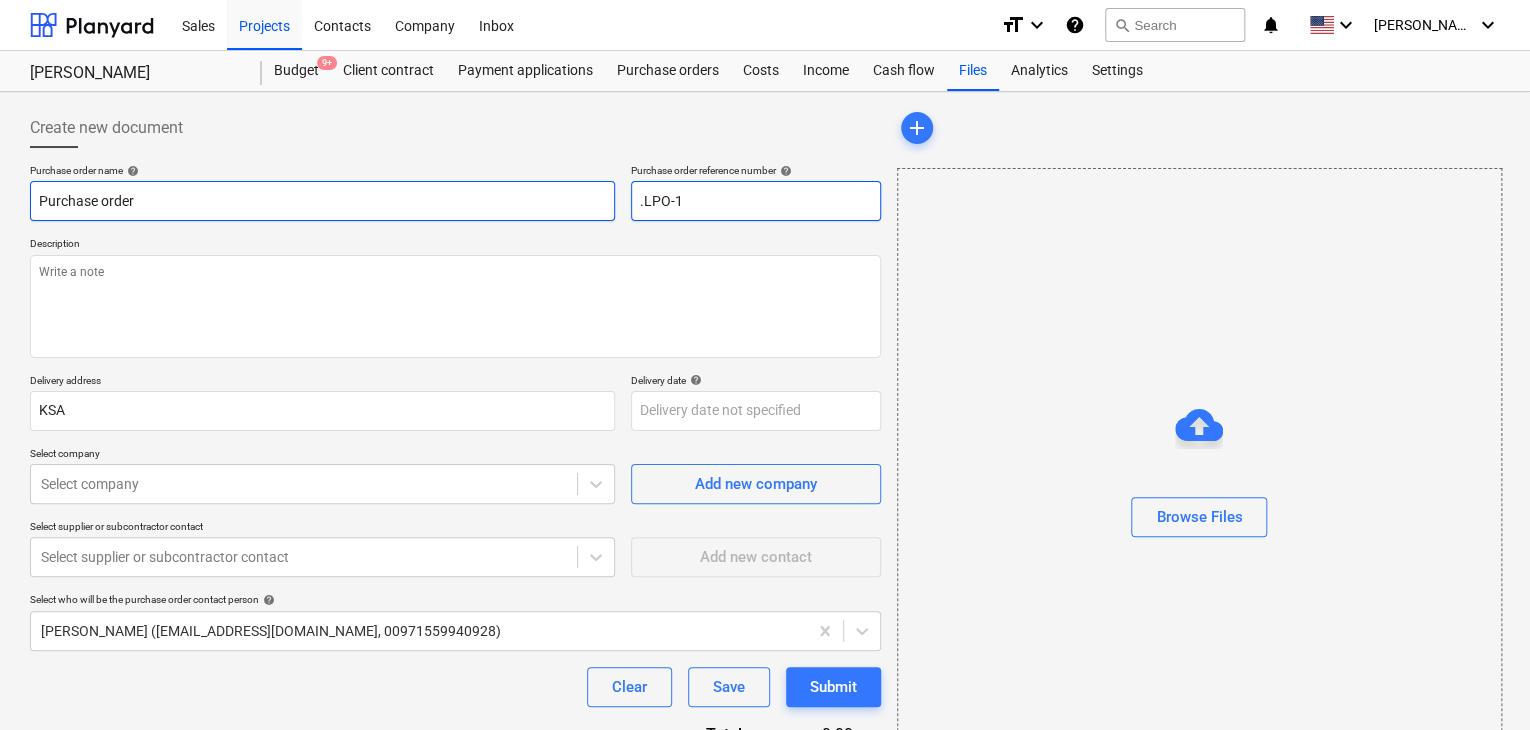 type on "x" 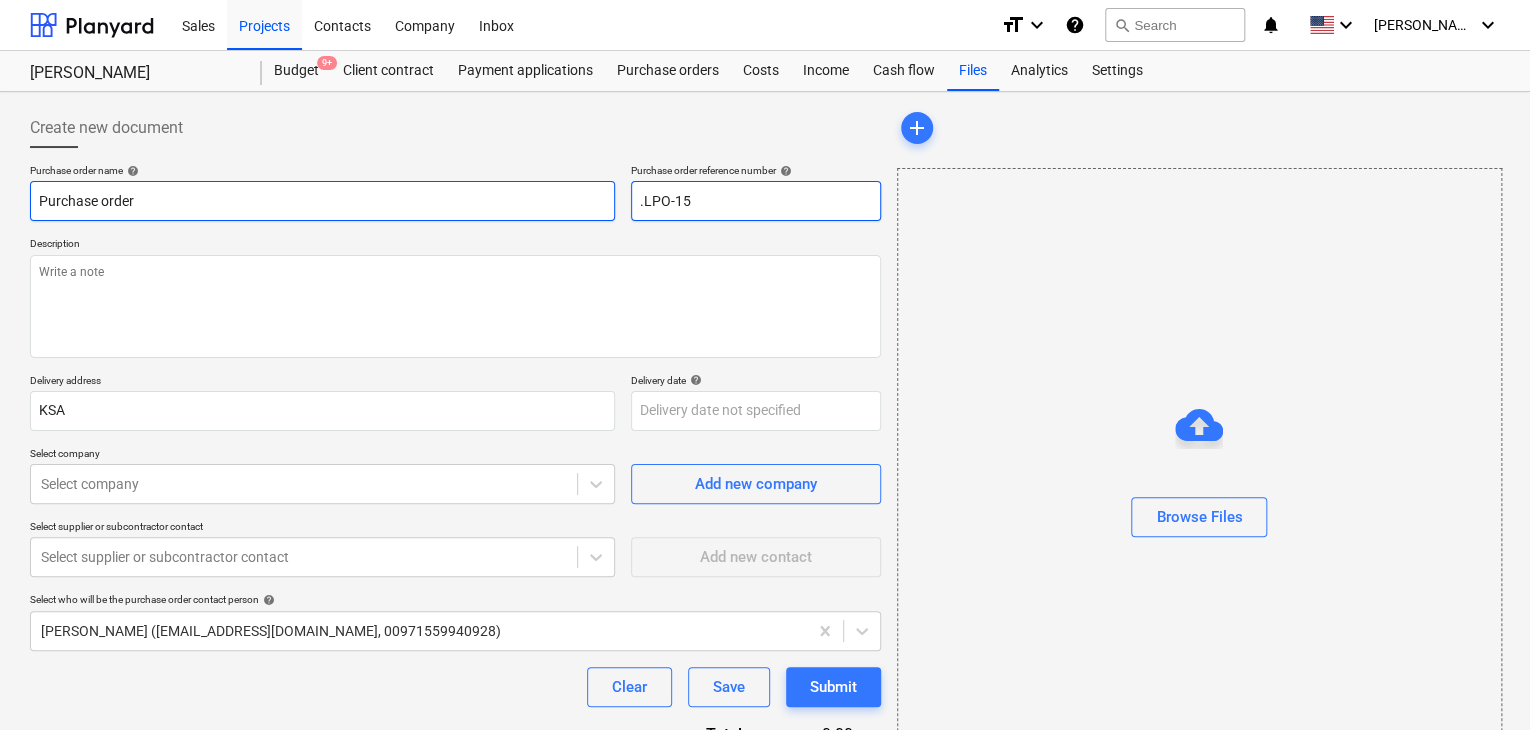 type on "x" 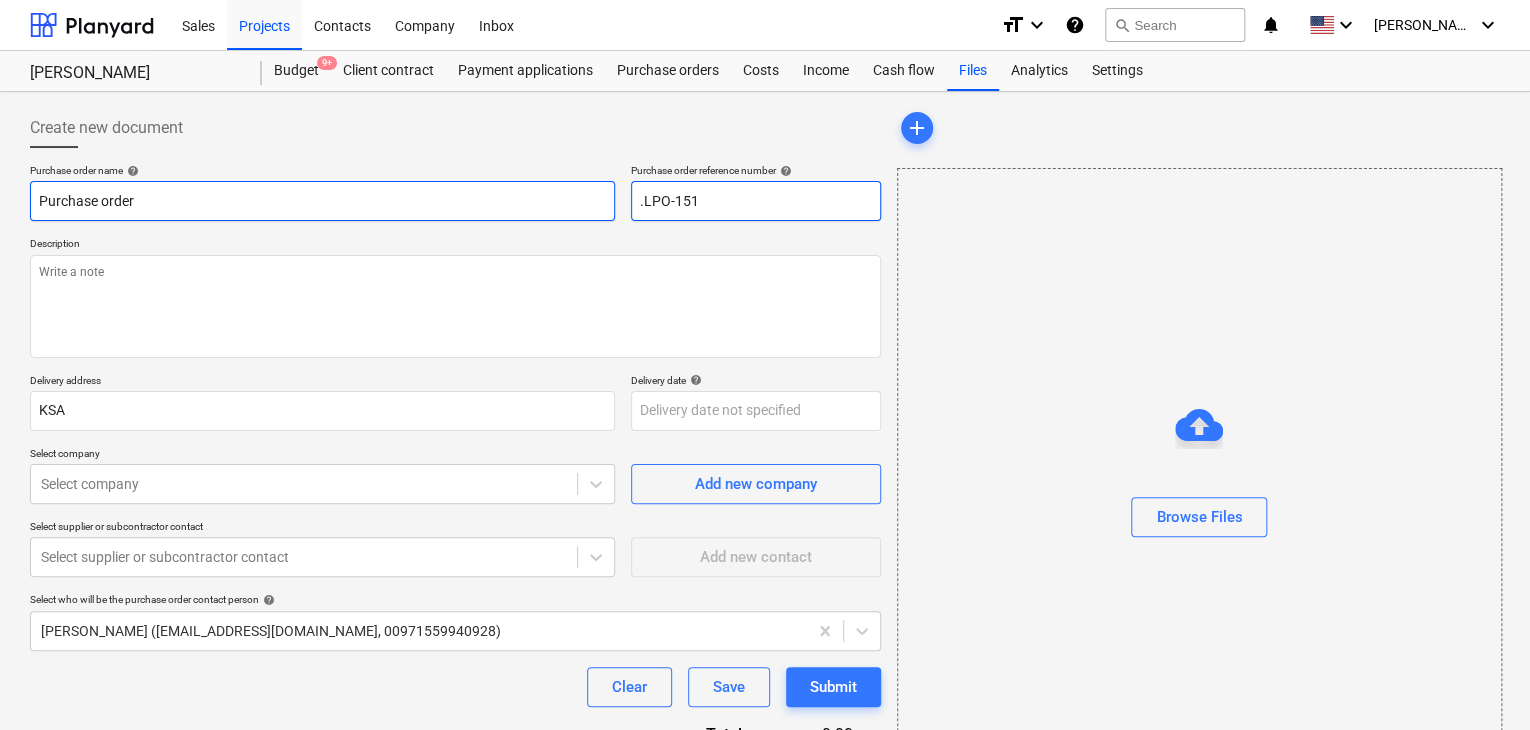 type on "x" 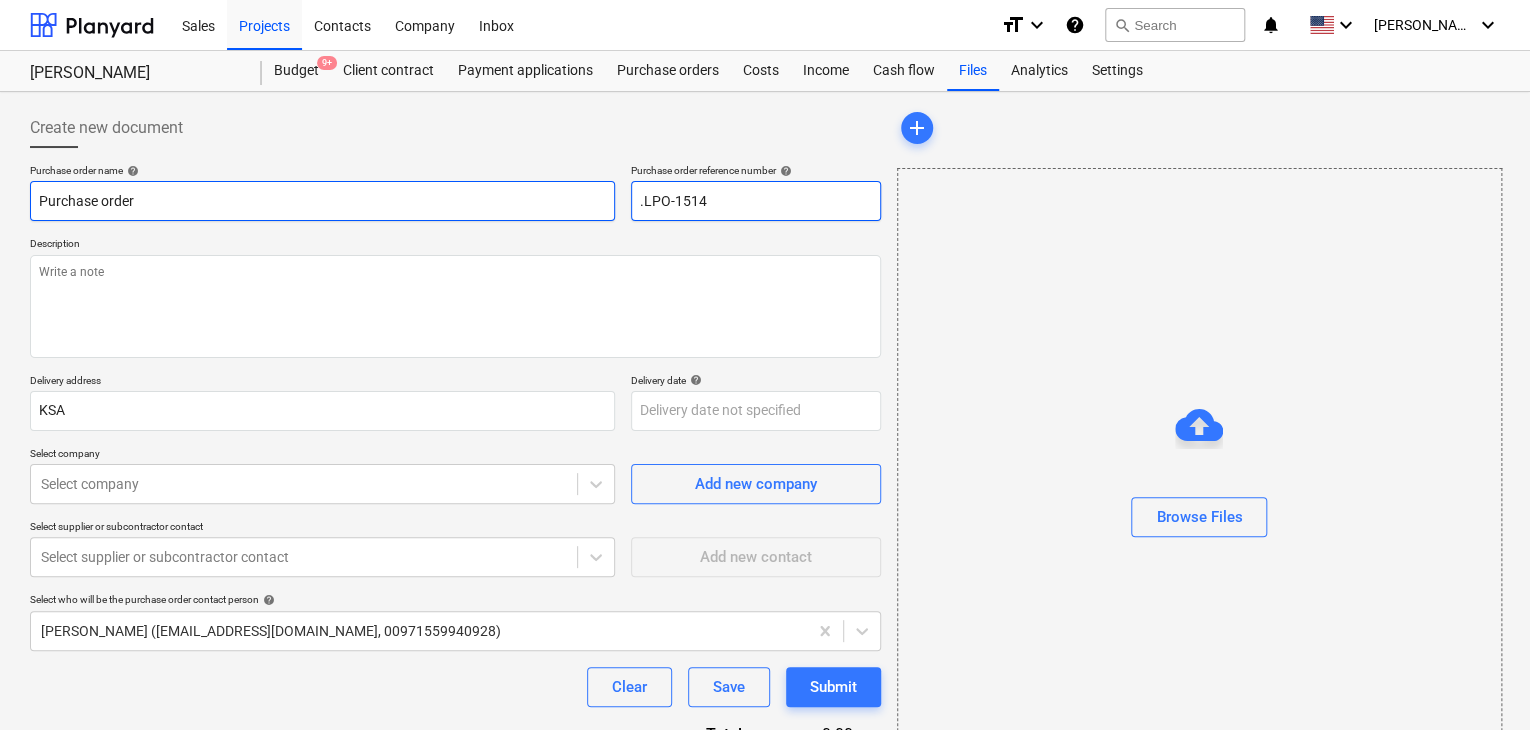 type on "x" 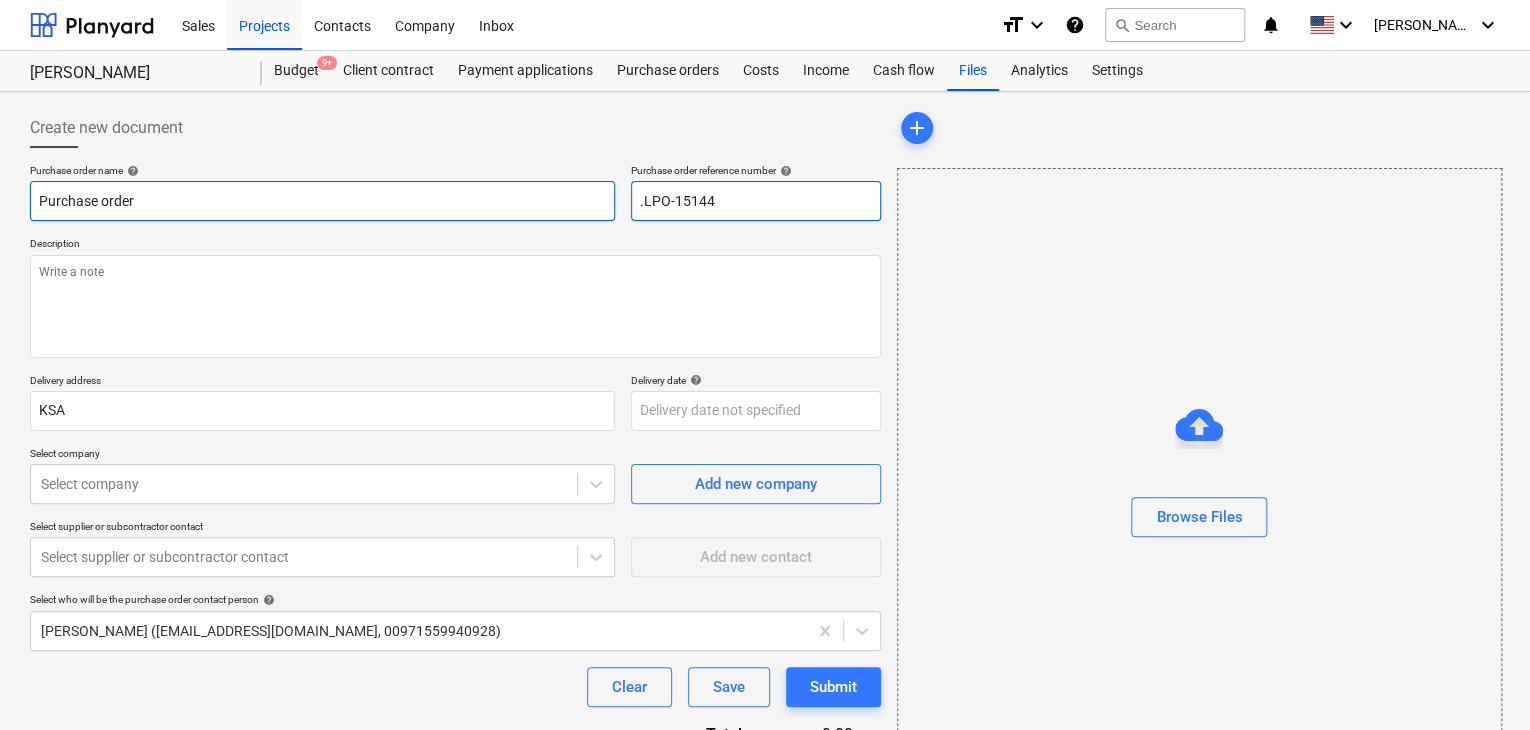 type on ".LPO-15144" 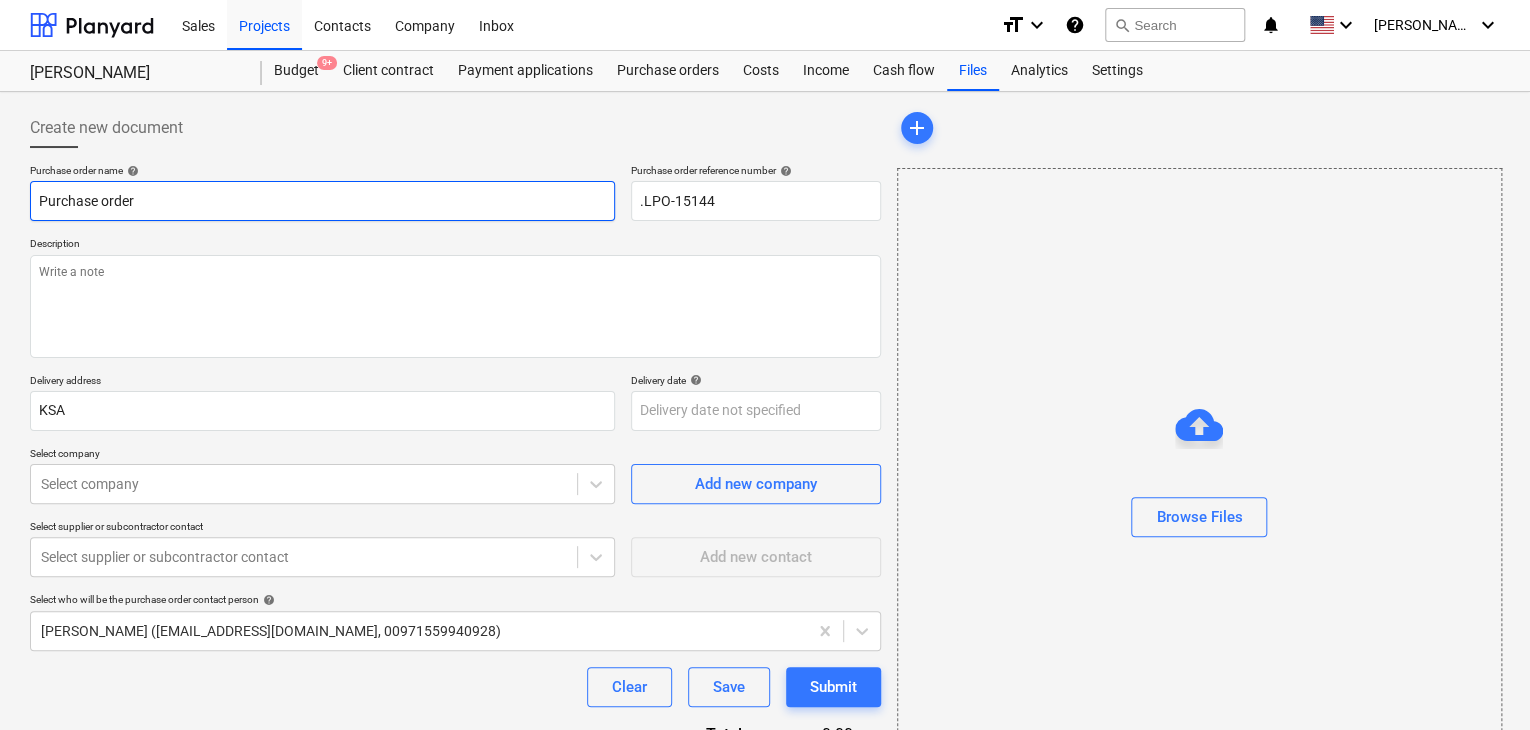 click on "Purchase order" at bounding box center (322, 201) 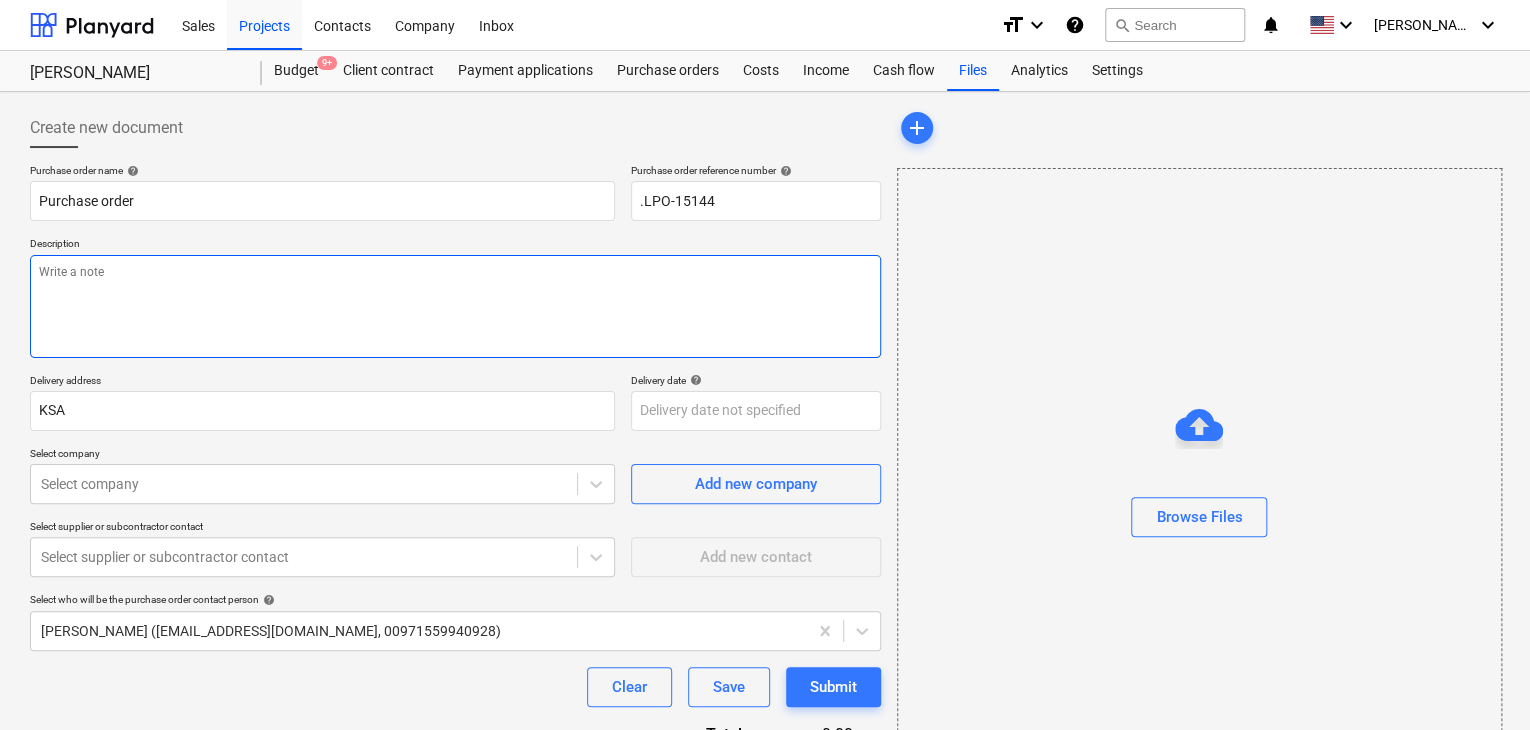 click at bounding box center (455, 306) 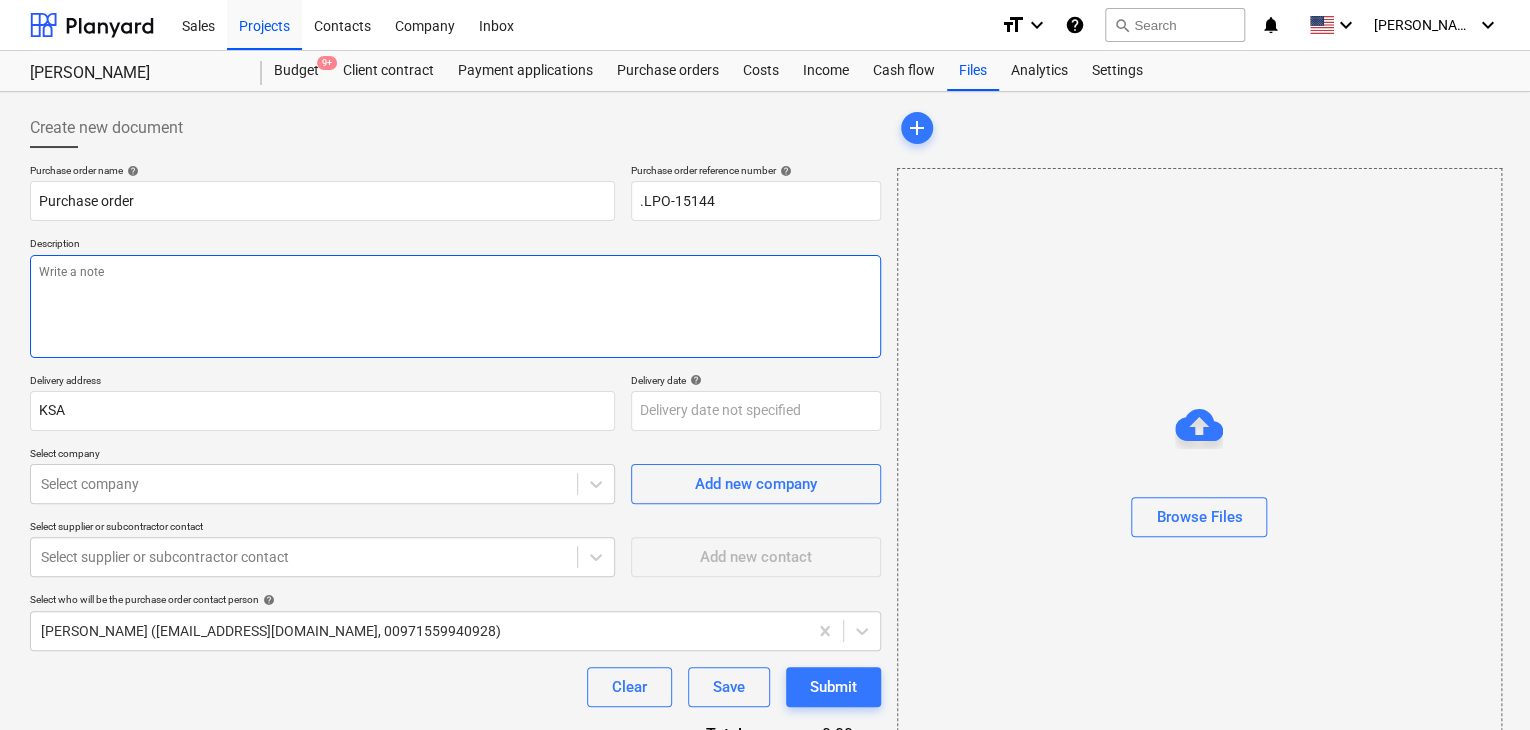 type on "x" 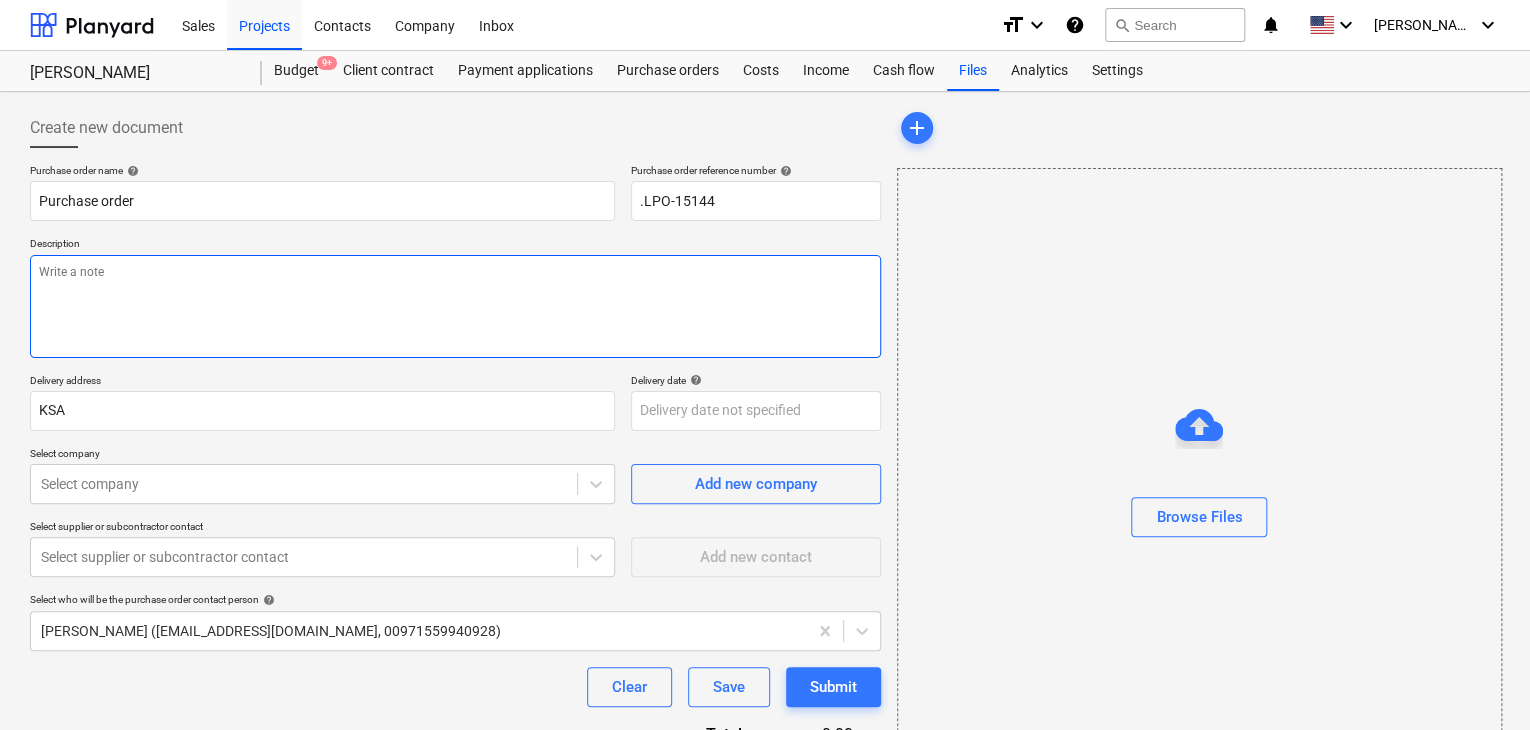 type on "2" 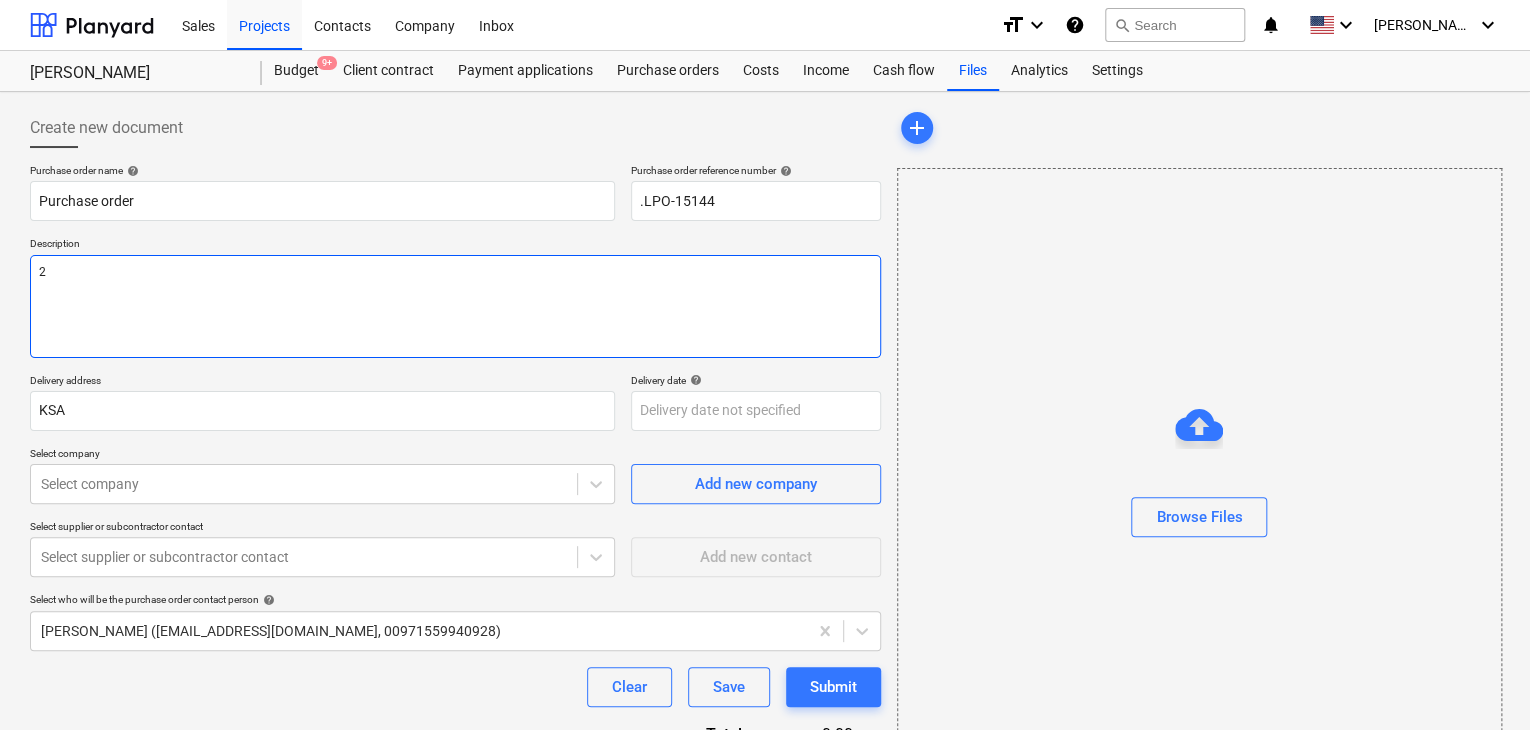 type on "x" 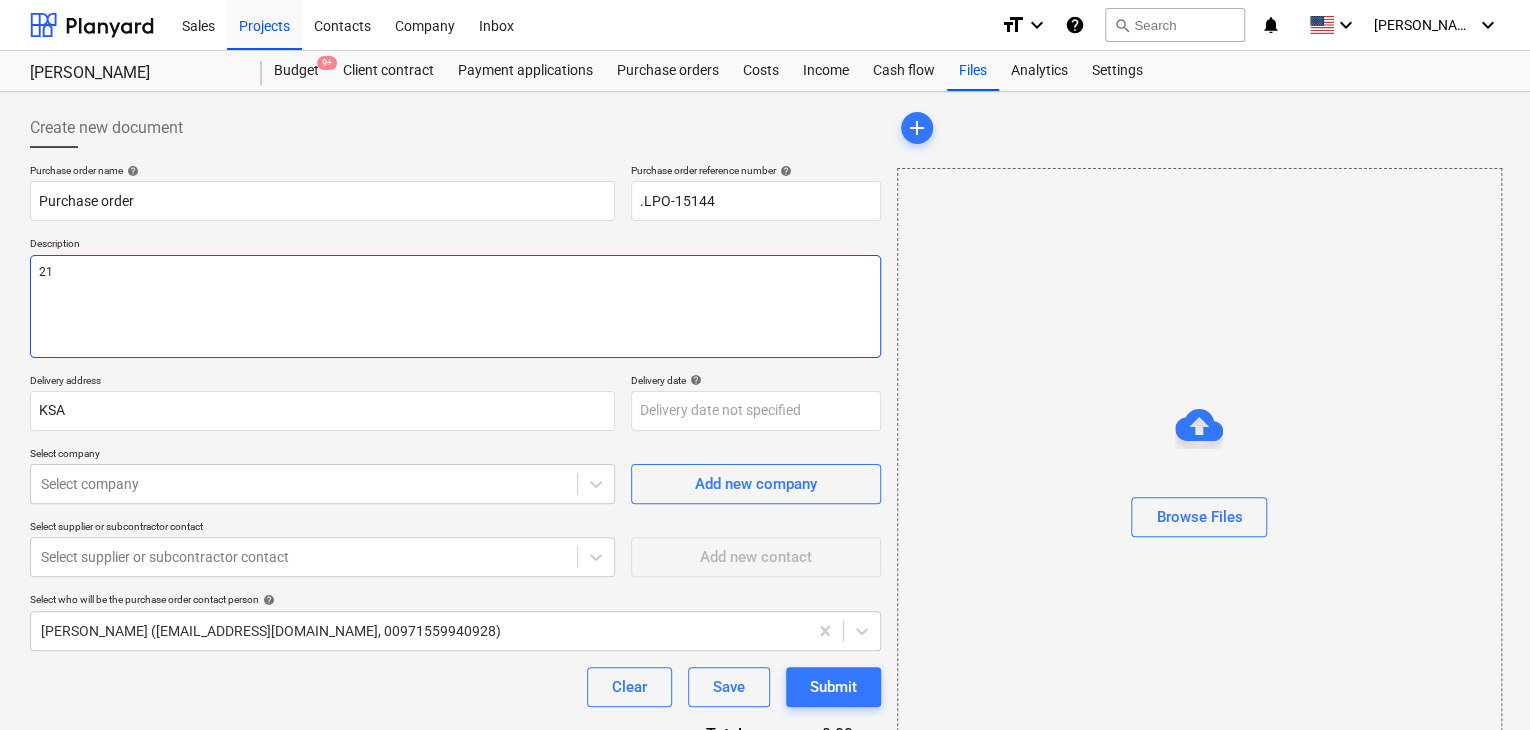 type on "x" 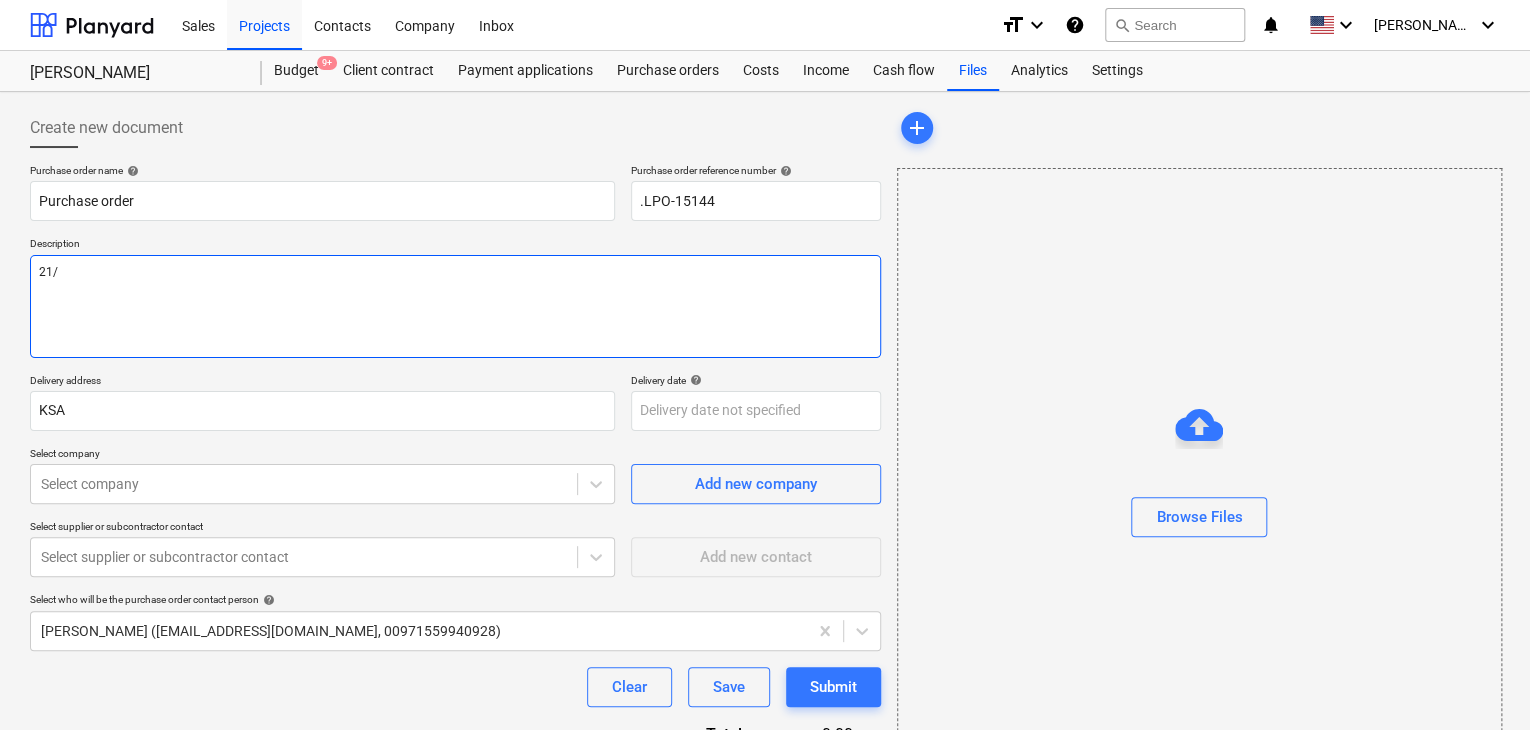 type on "x" 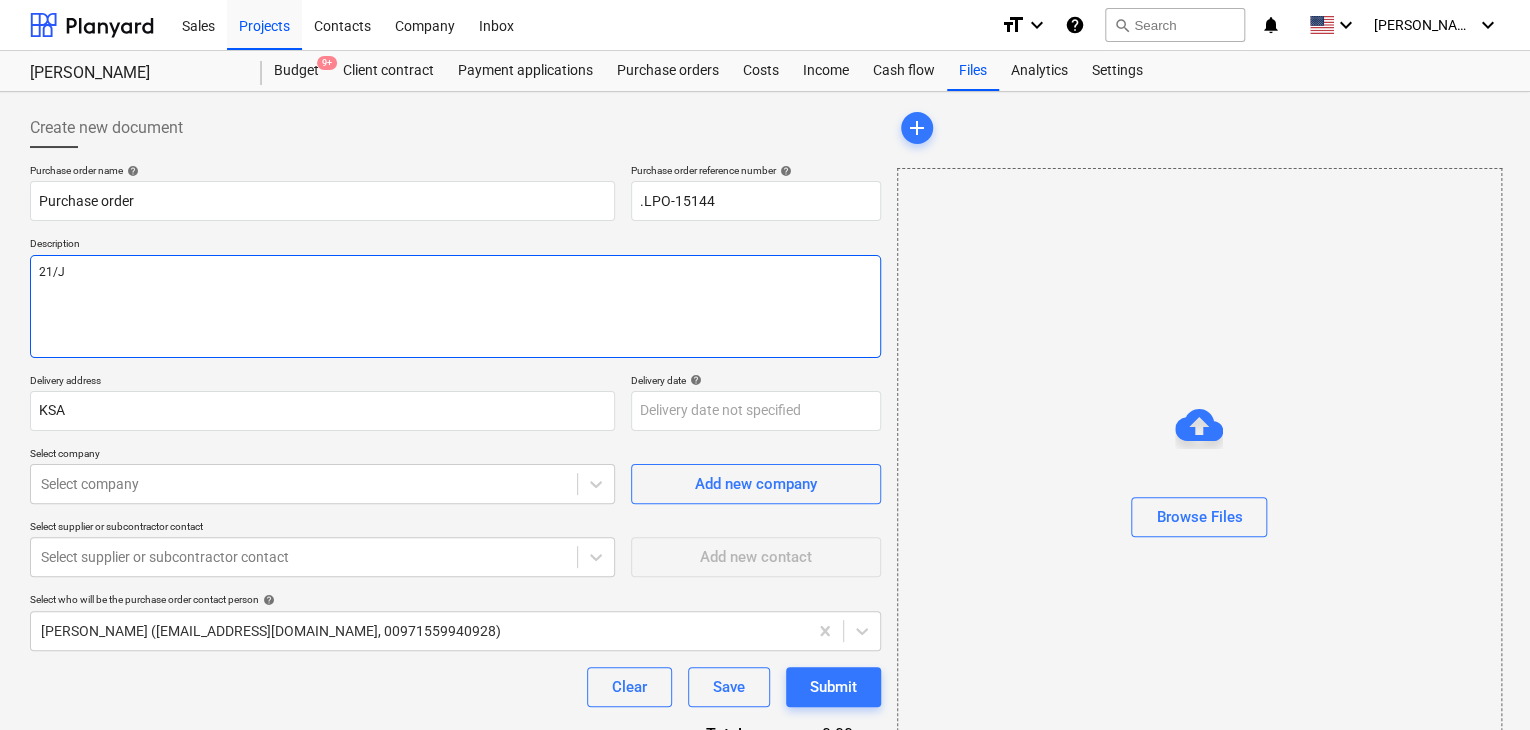 type on "x" 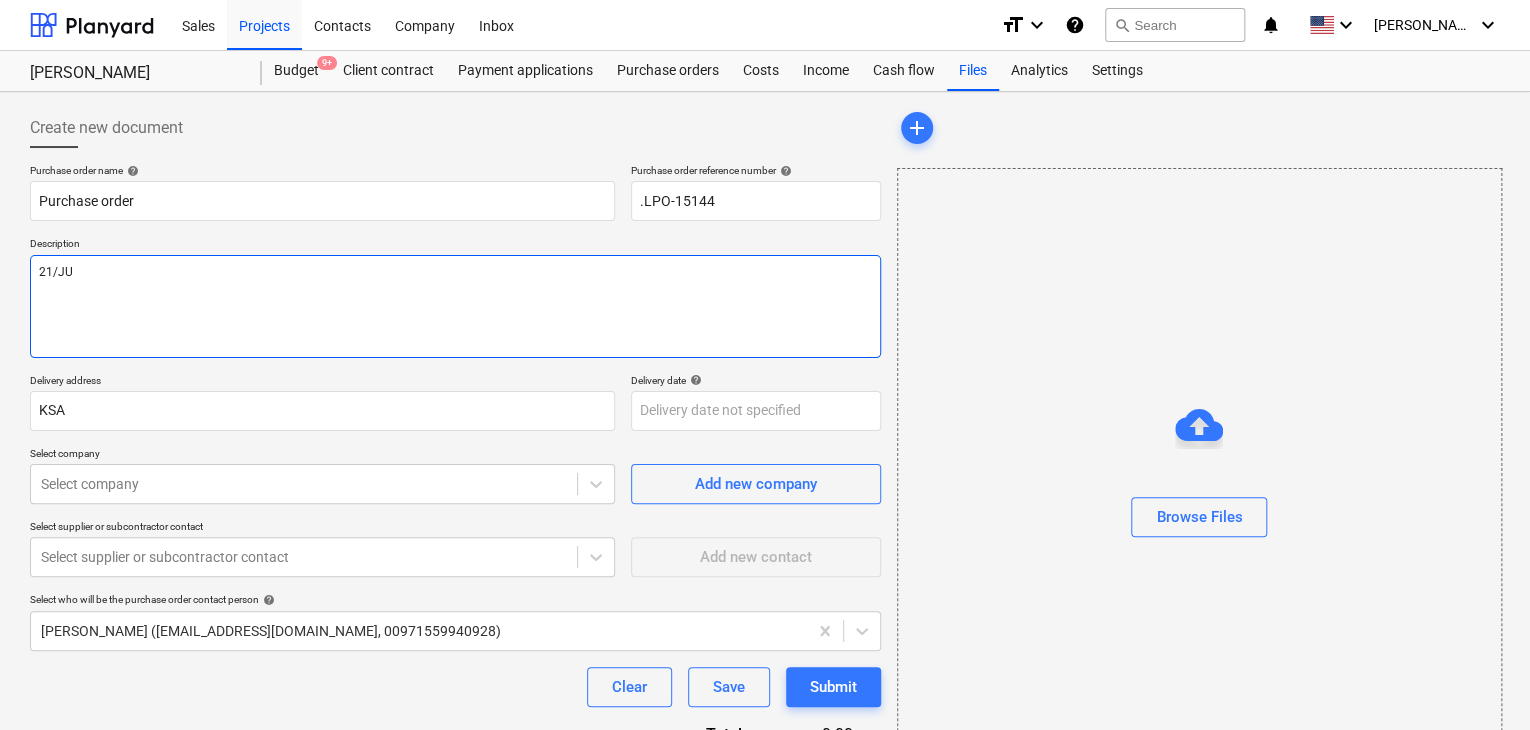 type on "x" 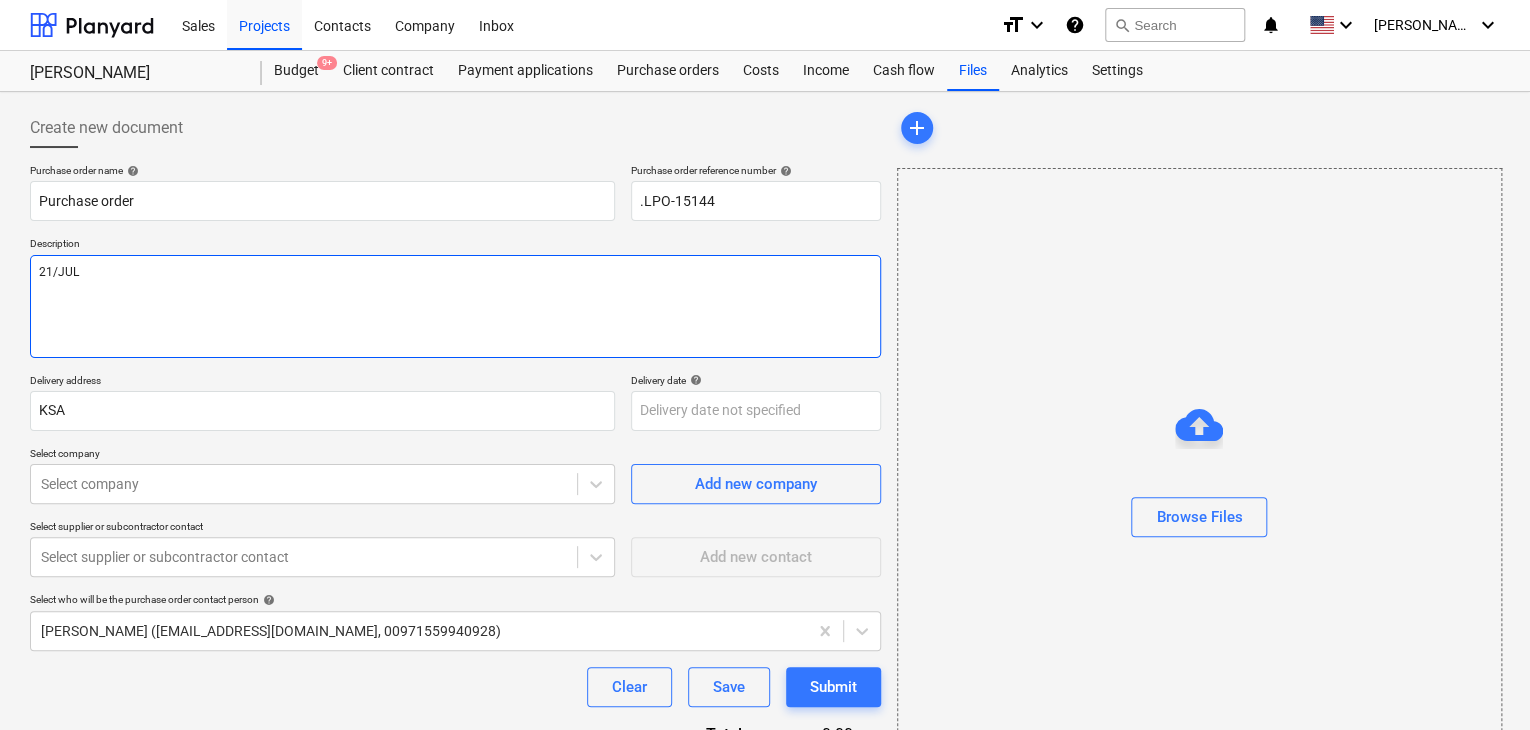 type on "x" 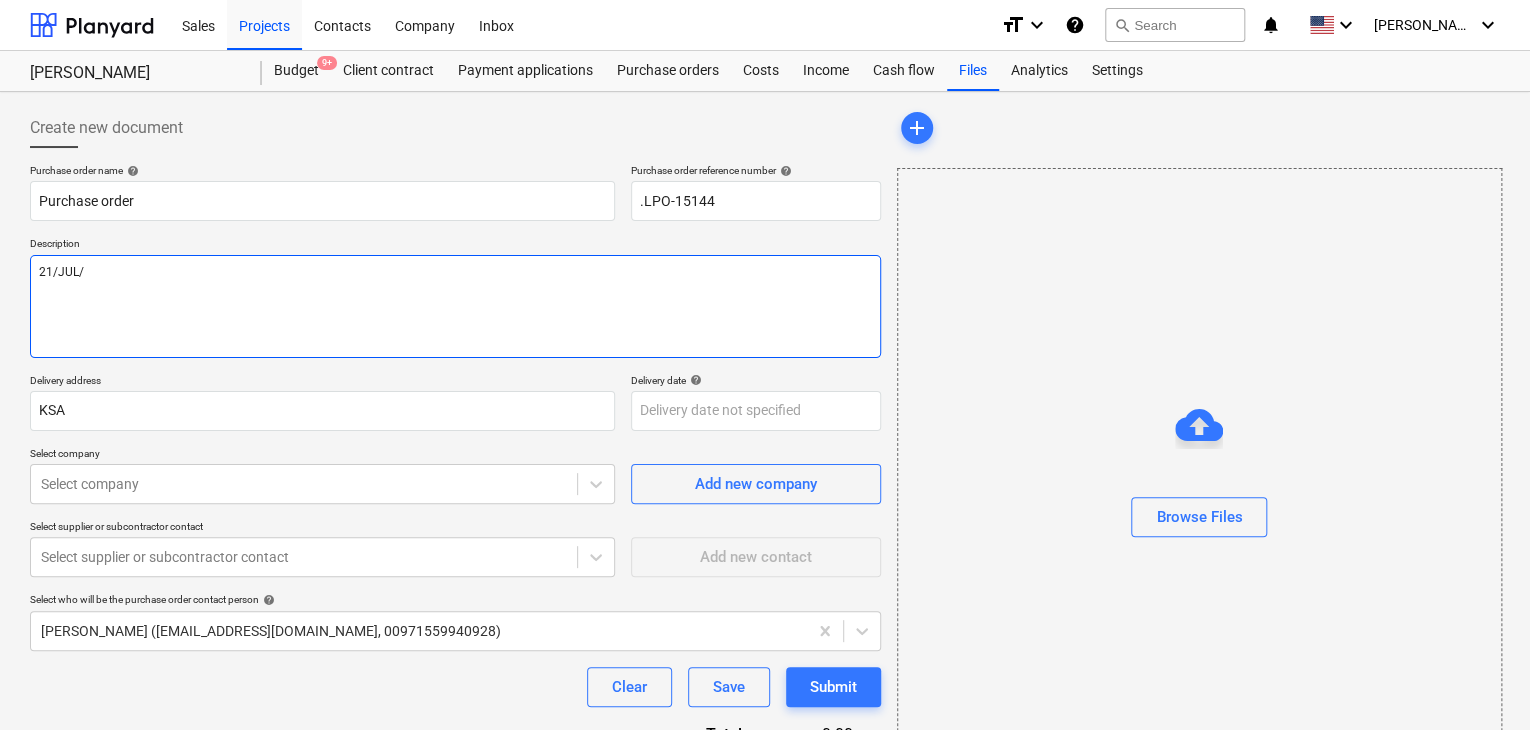 type on "x" 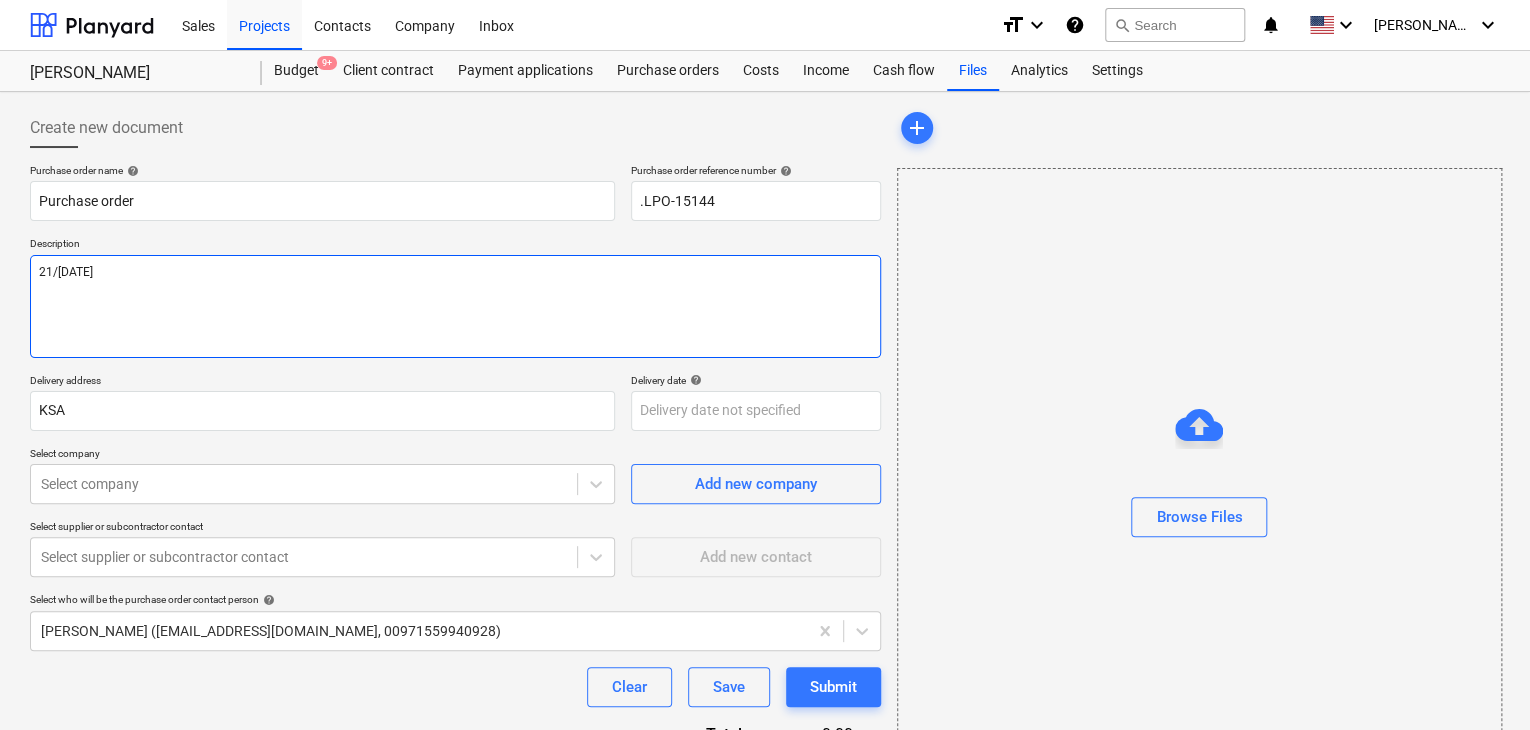 type on "x" 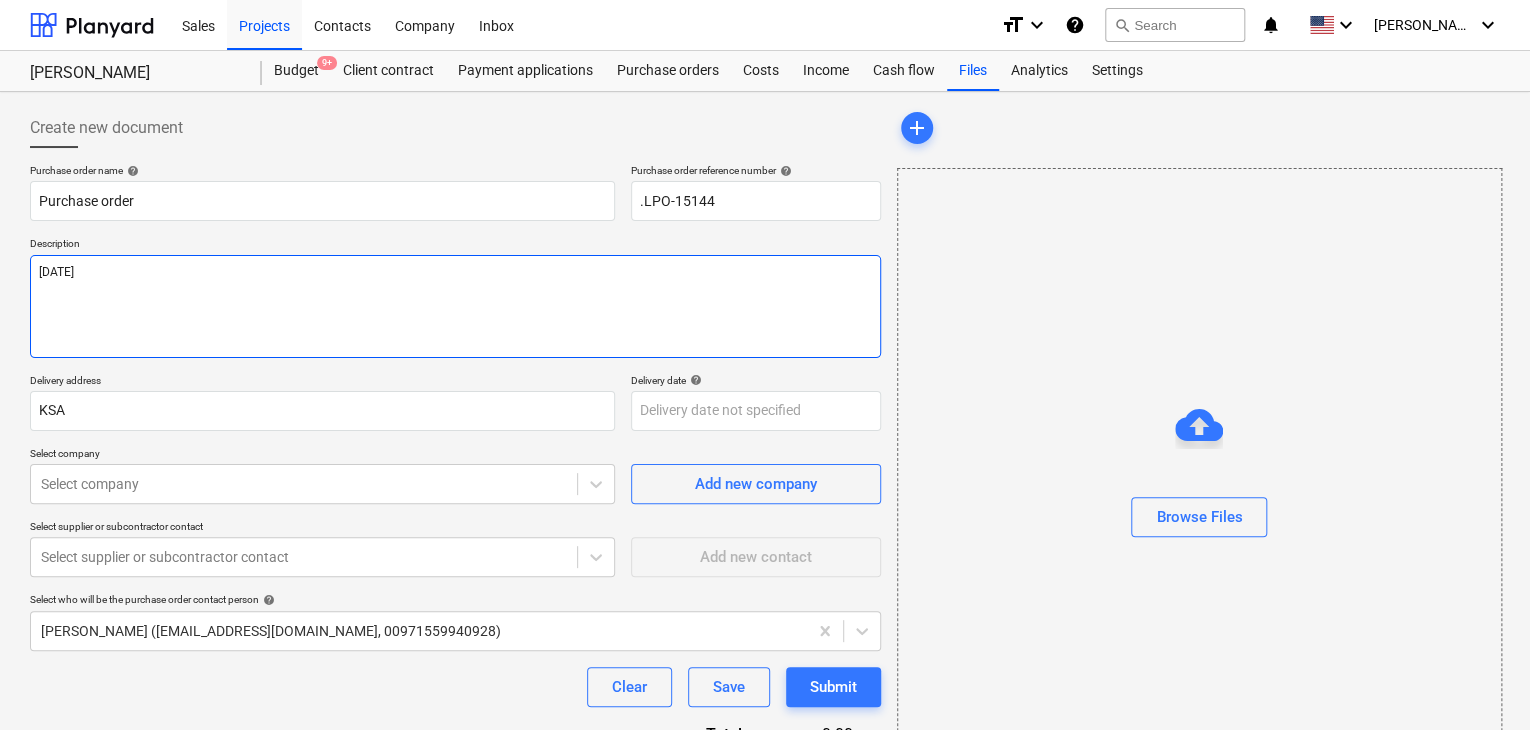 type on "x" 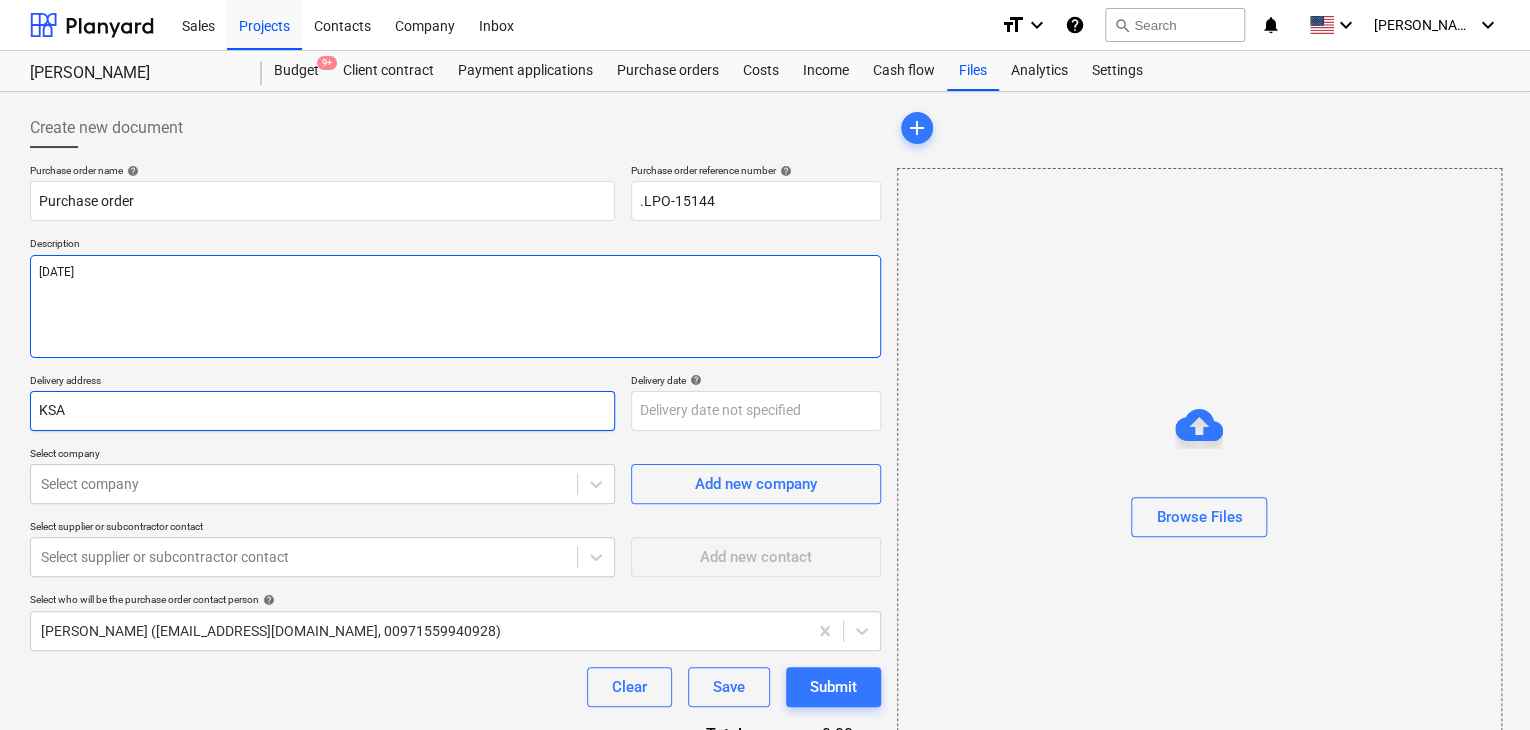 type on "[DATE]" 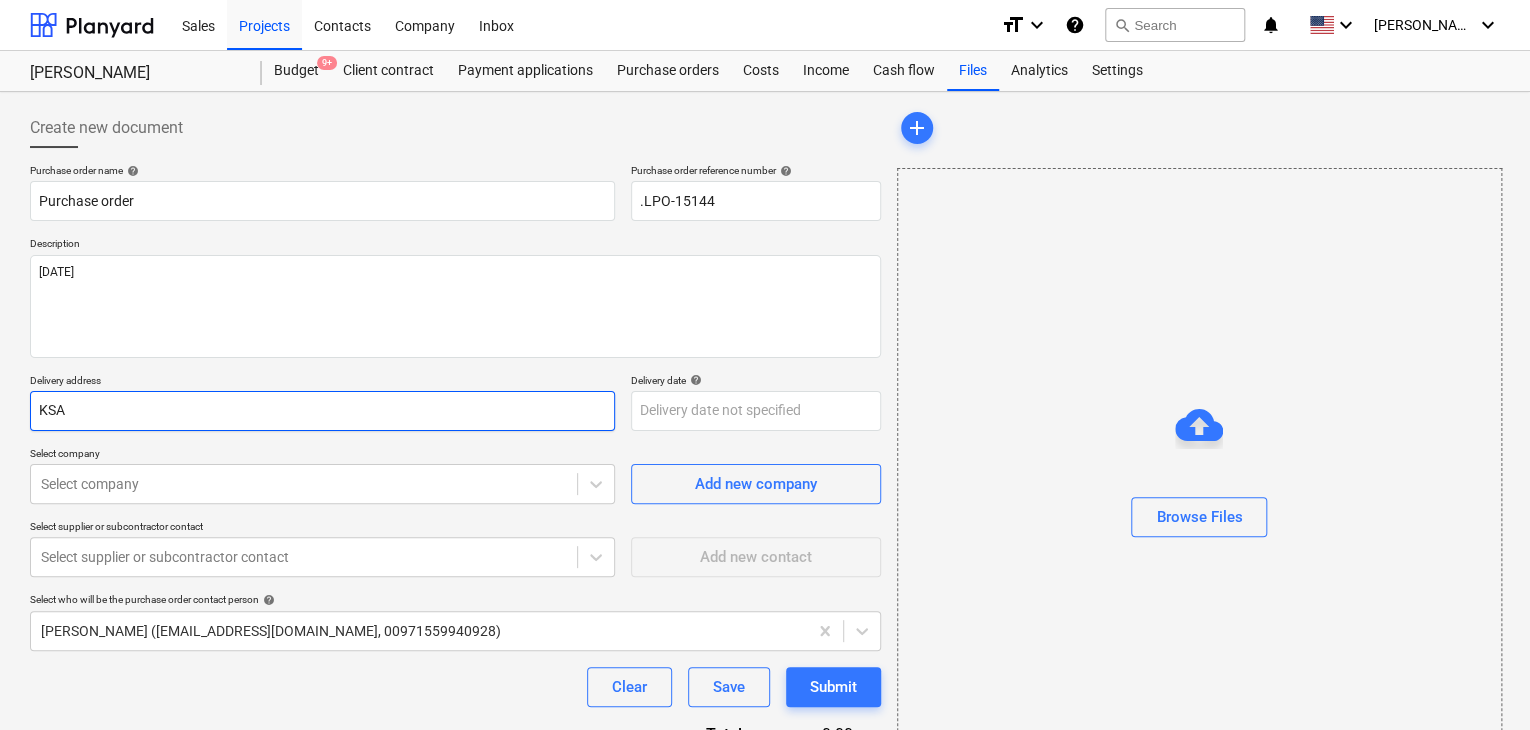 click on "KSA" at bounding box center [322, 411] 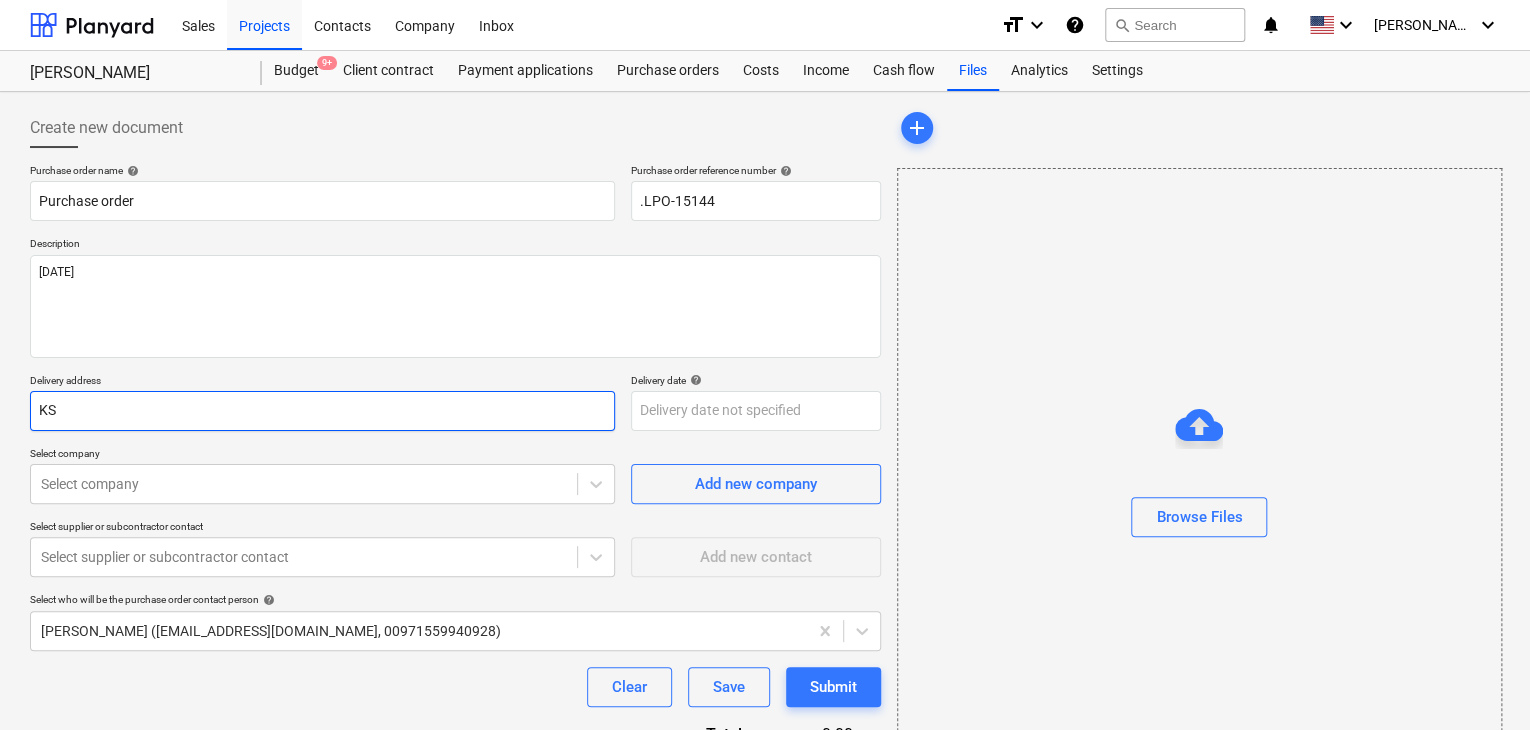 type on "x" 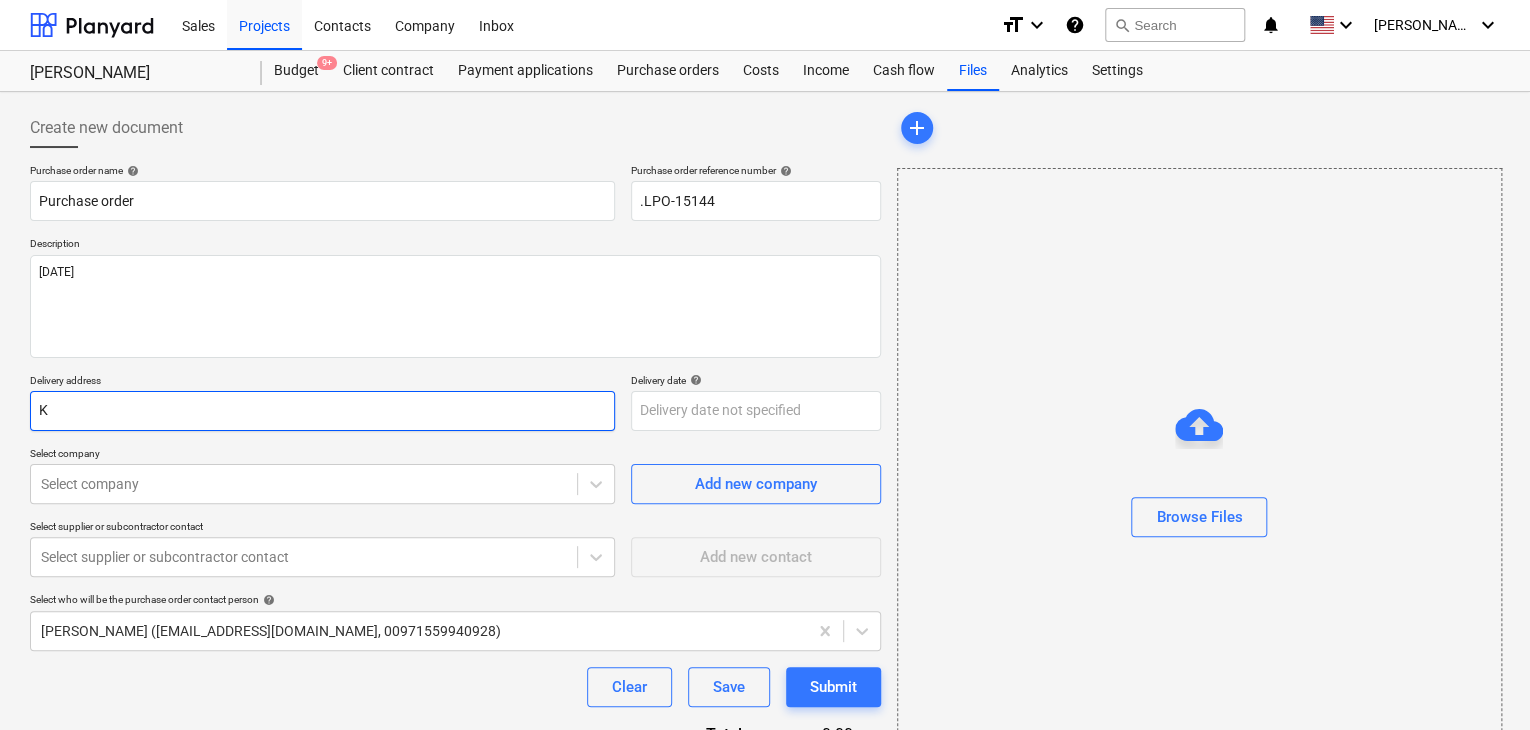 type on "x" 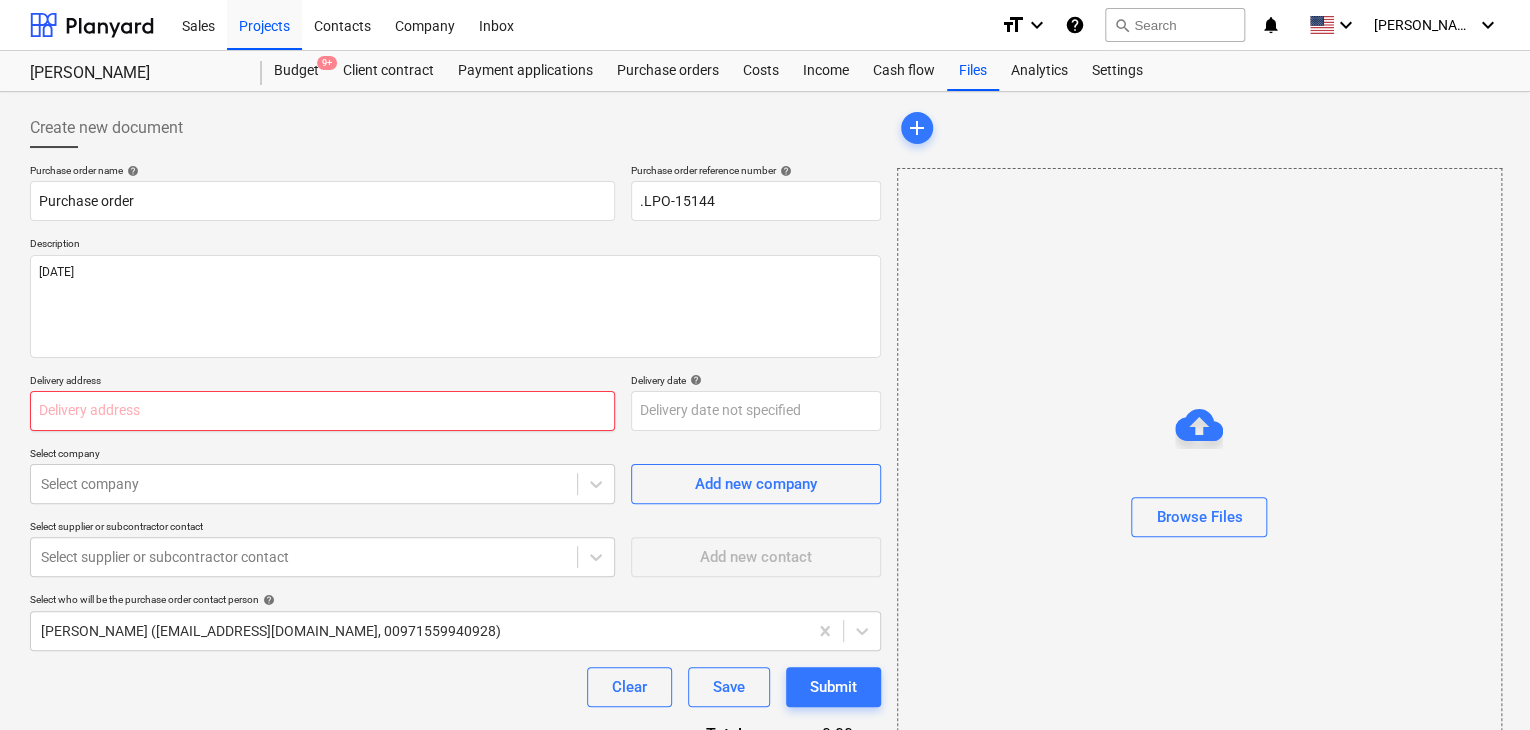 type on "x" 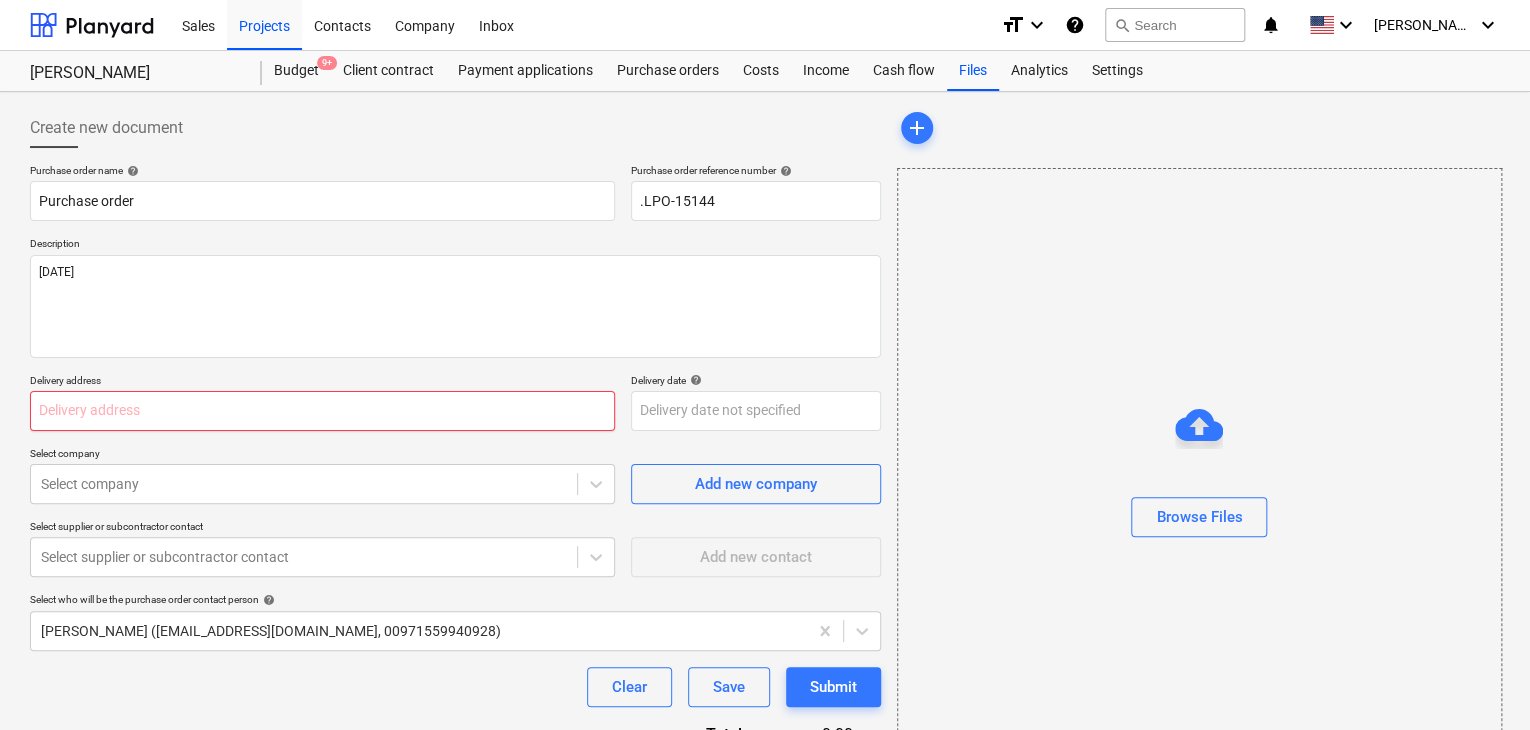 type on "L" 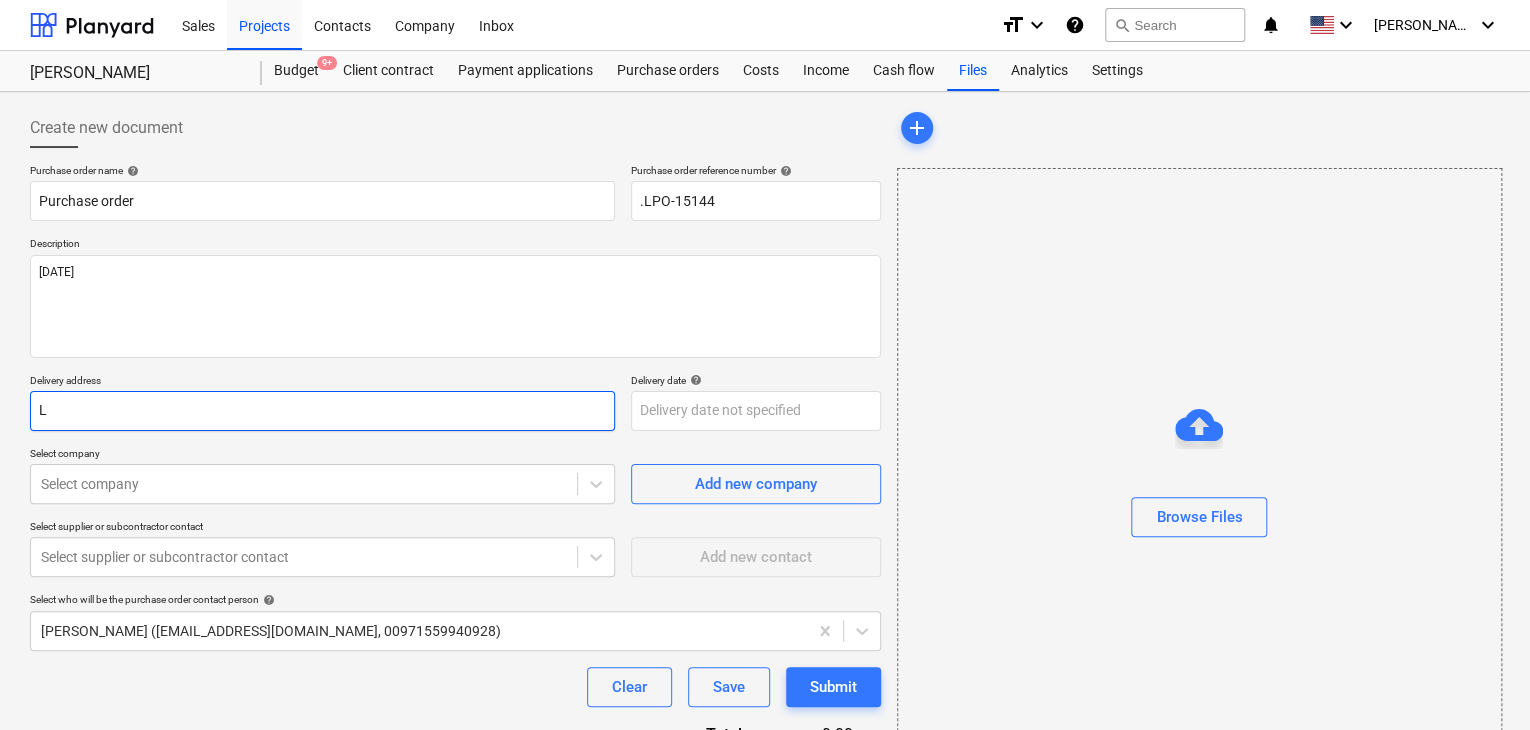 type on "x" 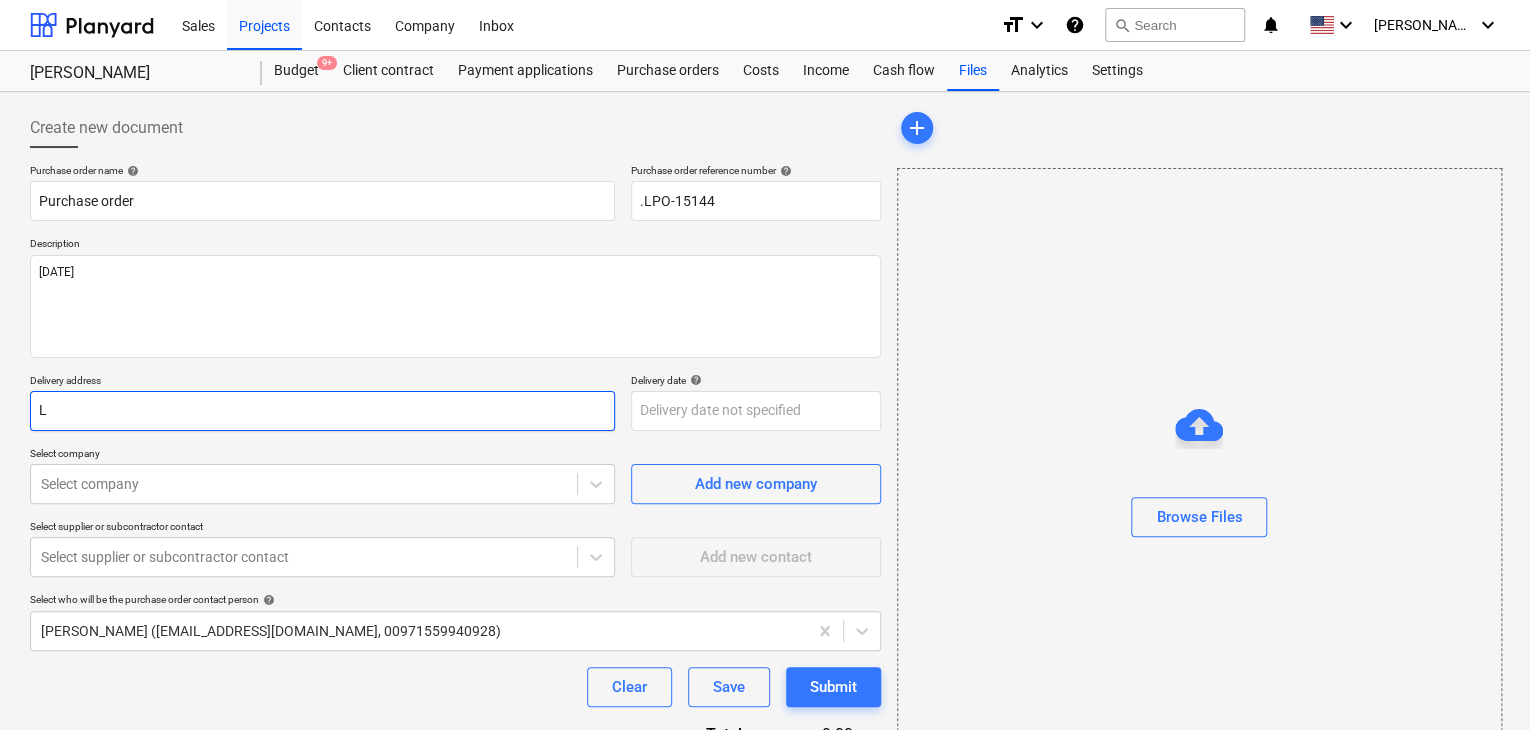 type on "LU" 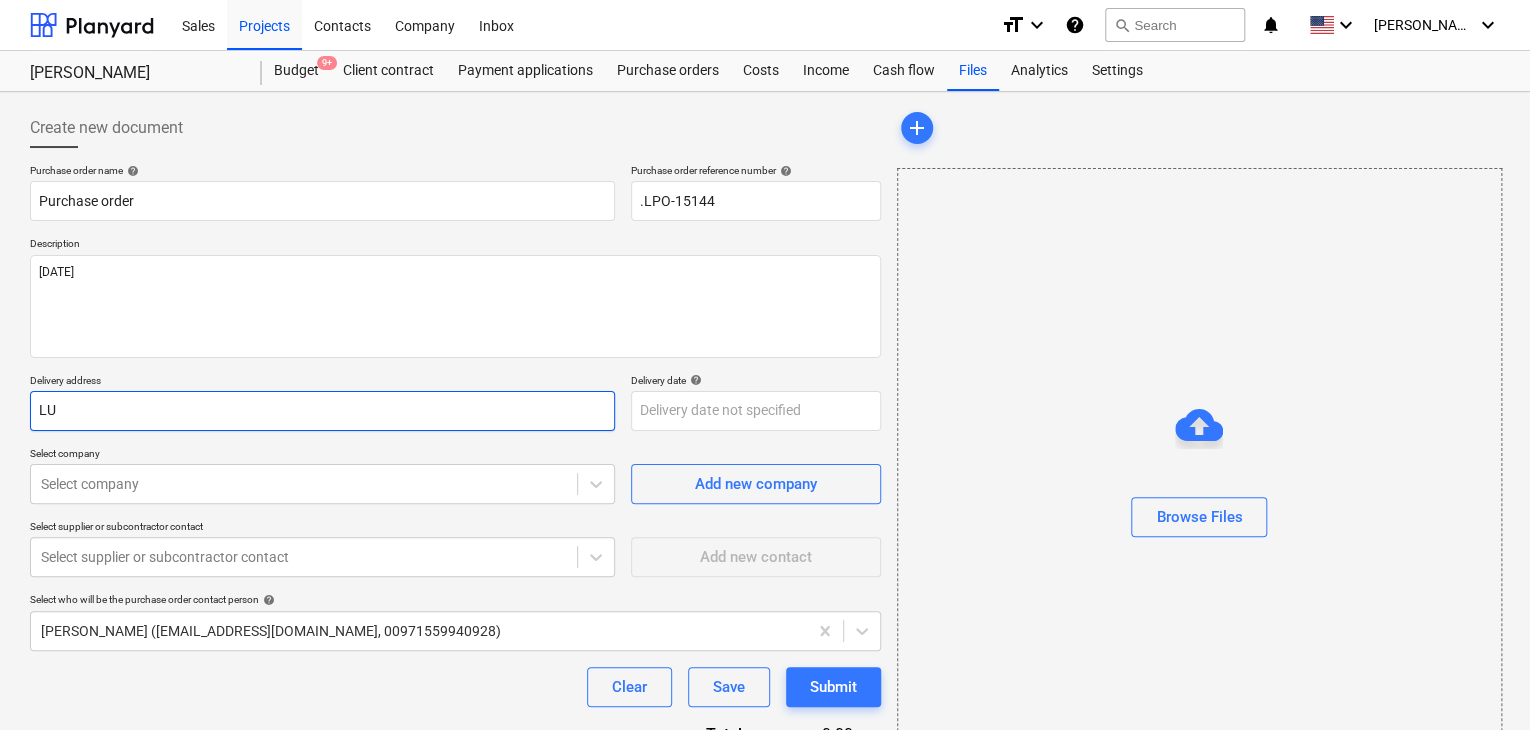 type on "x" 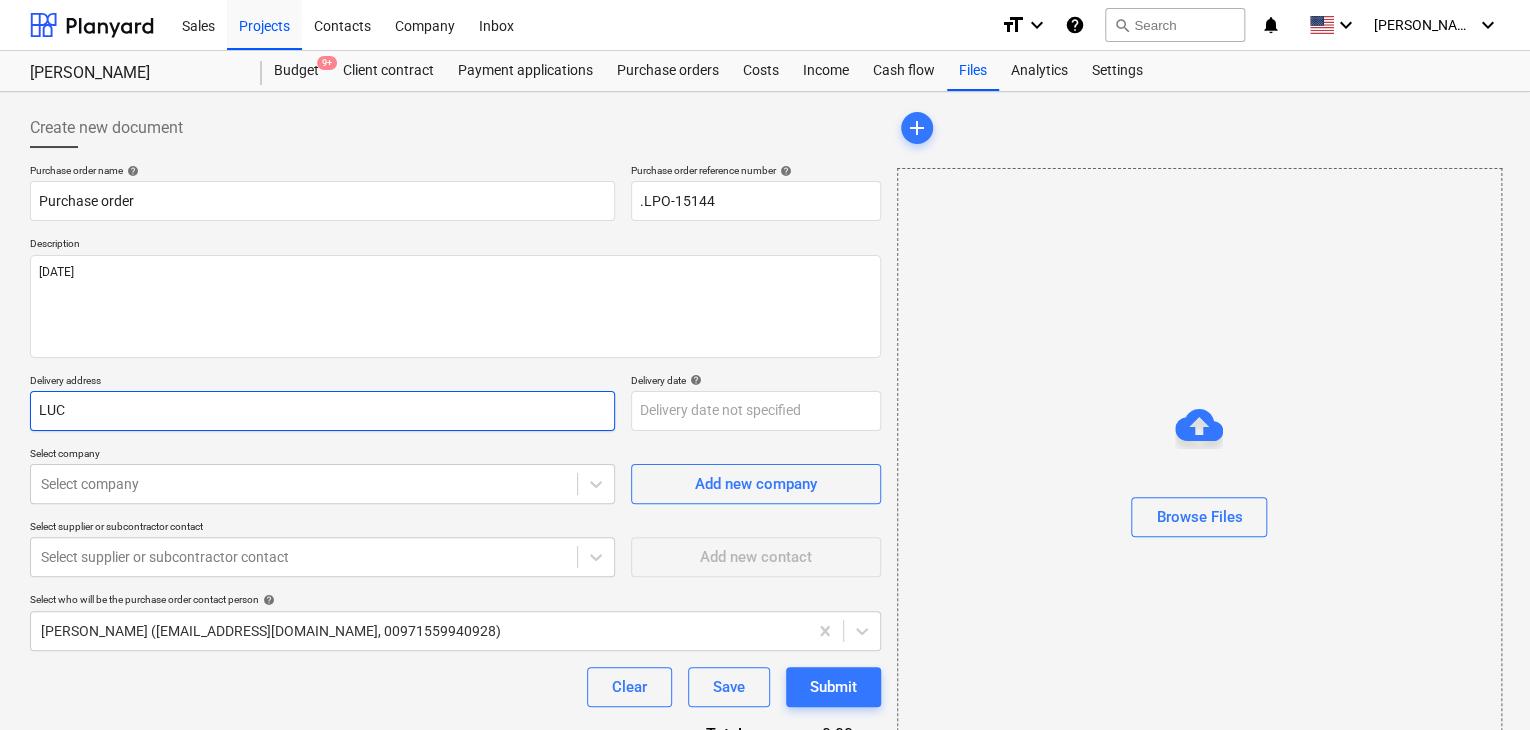 type on "x" 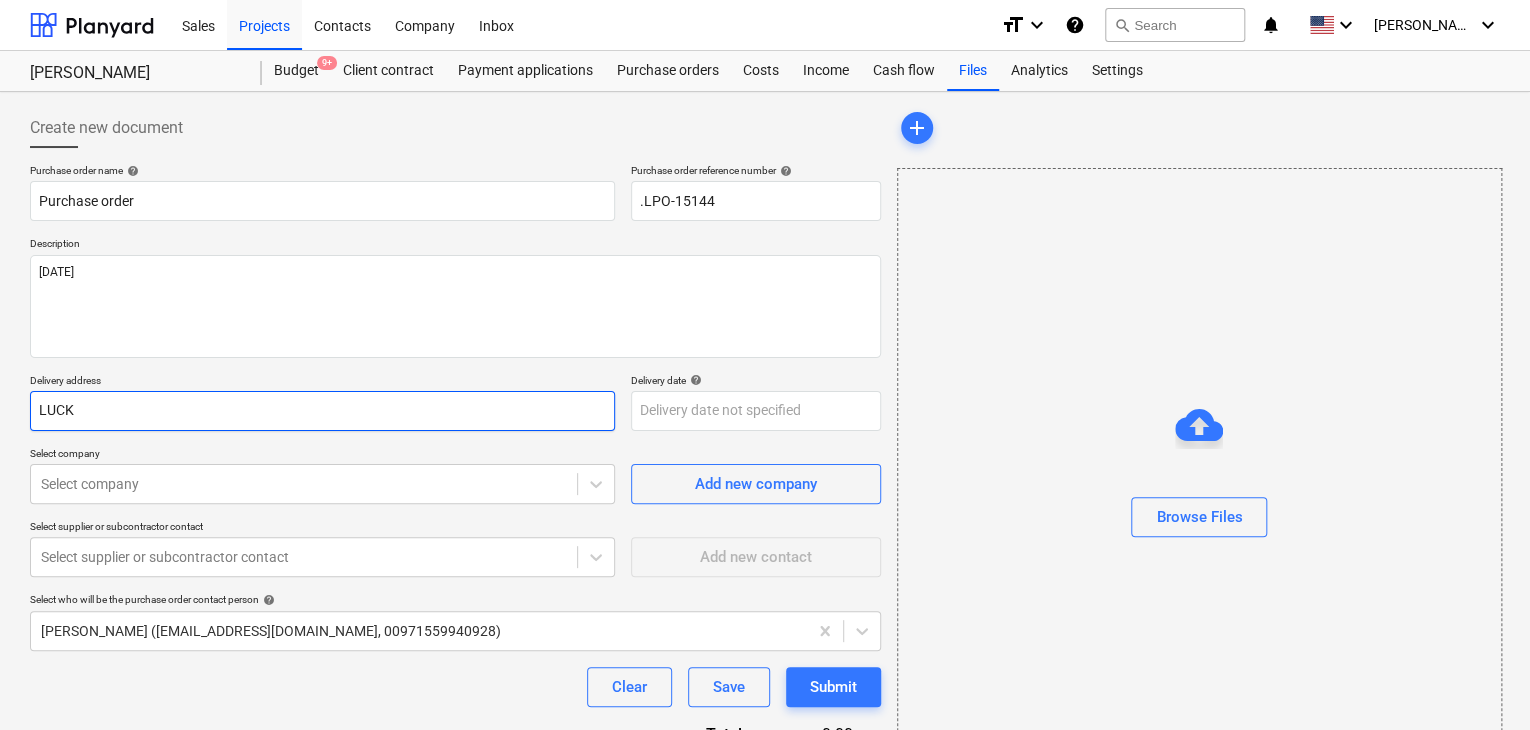type on "x" 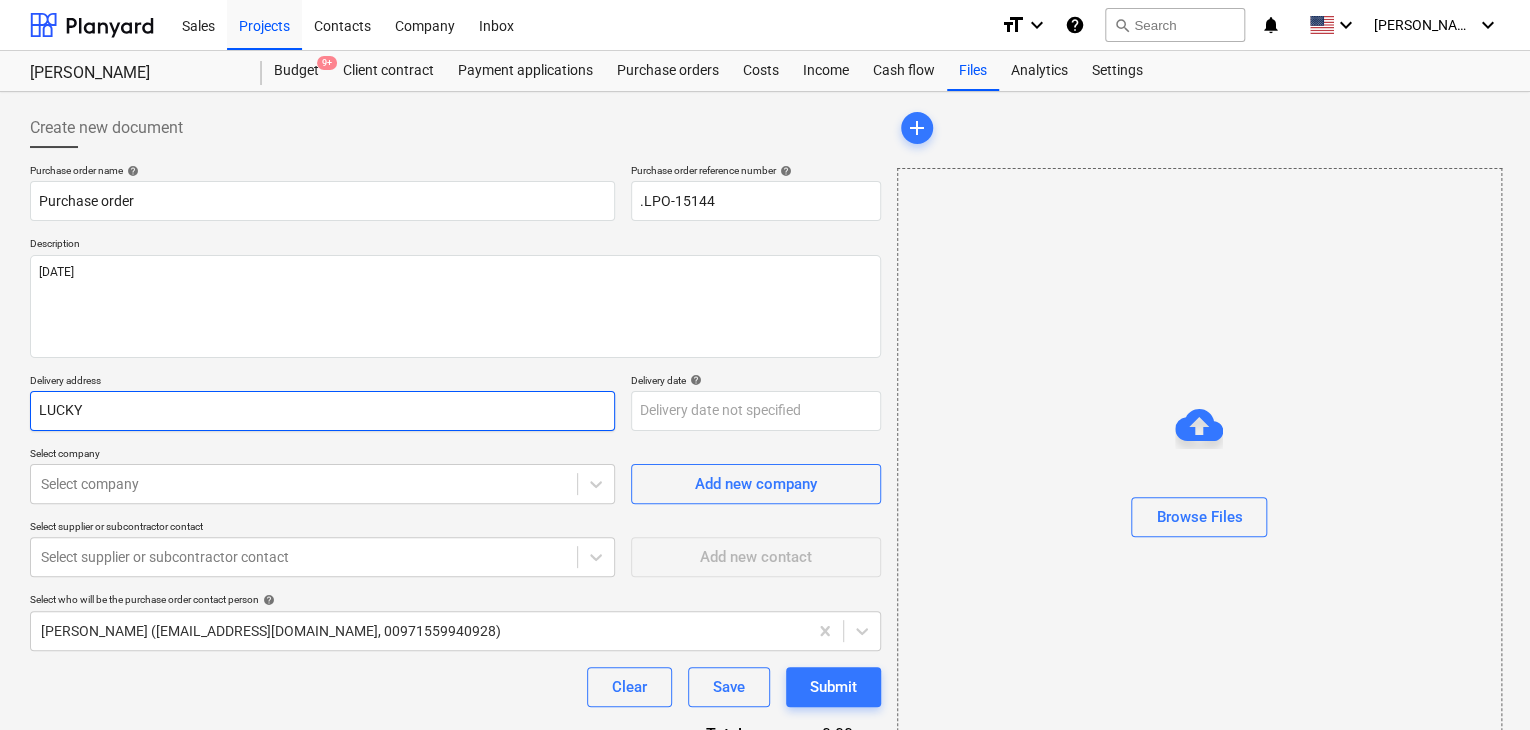 type on "x" 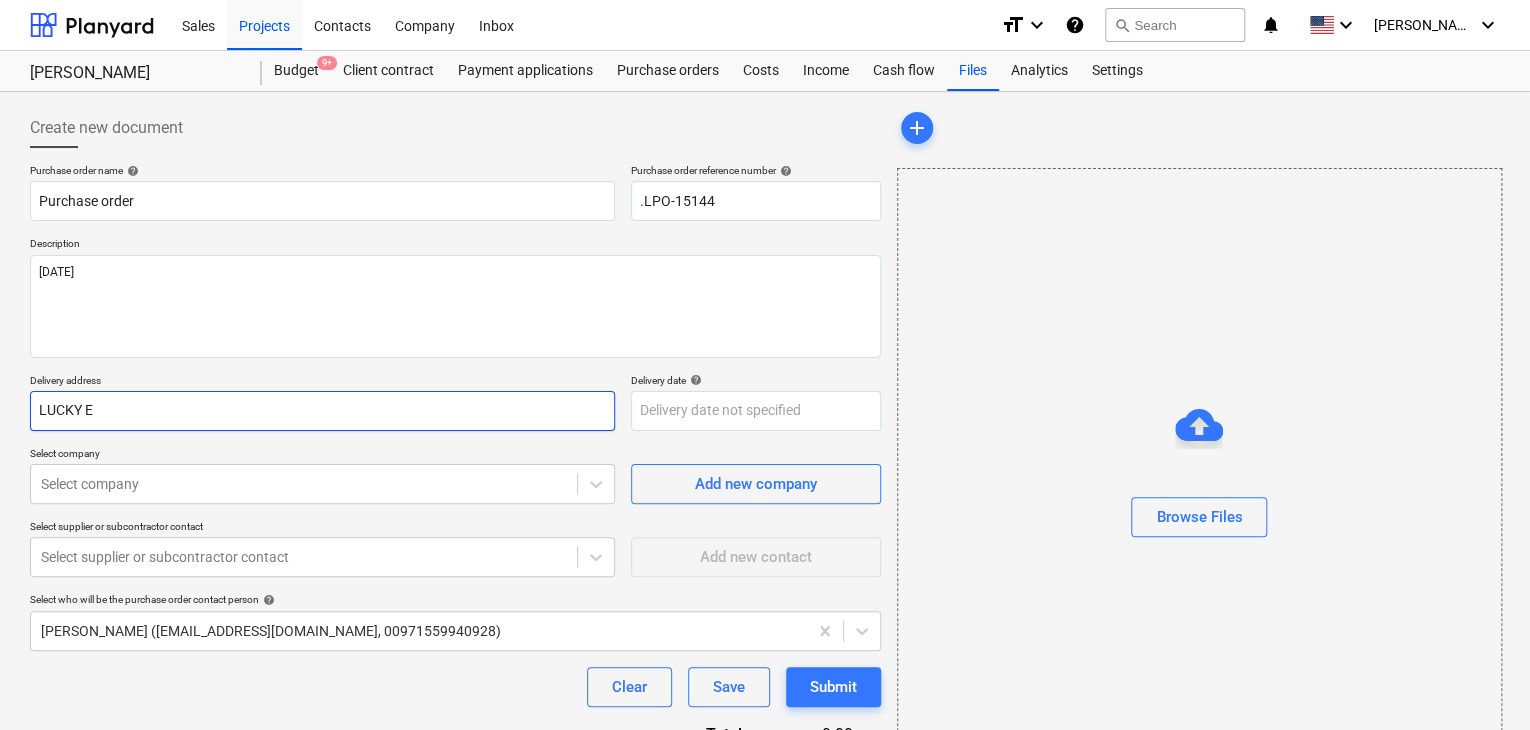 type on "LUCKY EN" 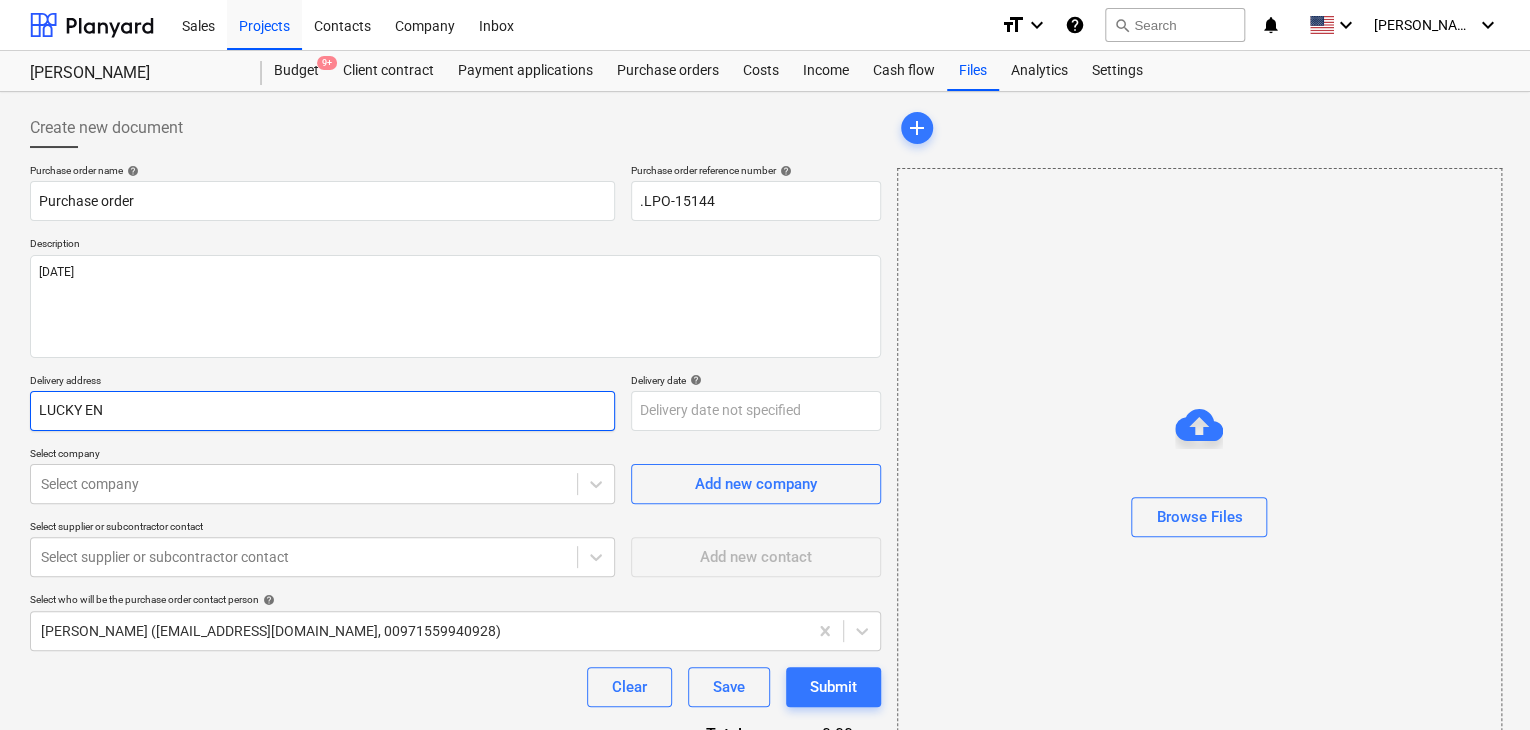 type on "x" 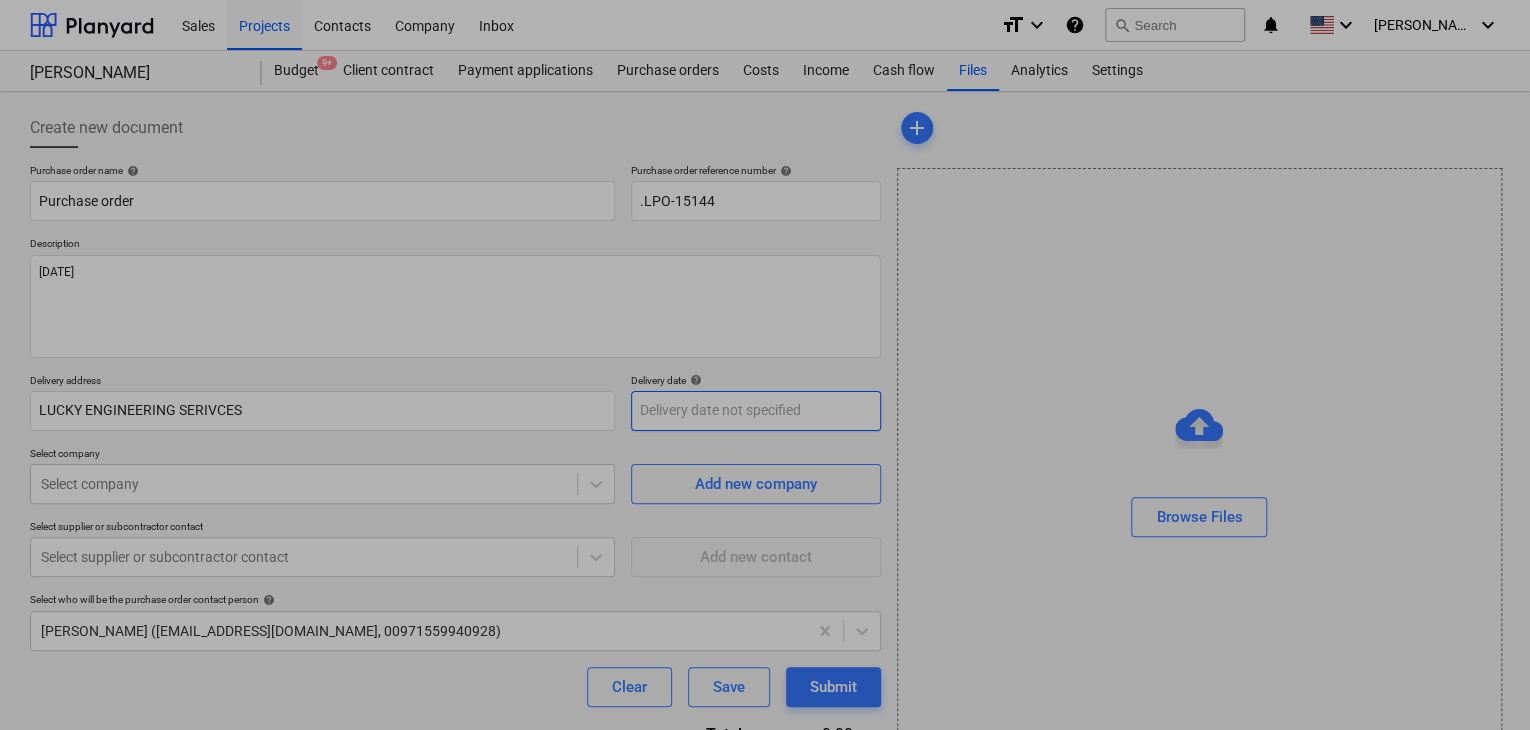 click on "Sales Projects Contacts Company Inbox format_size keyboard_arrow_down help search Search notifications 0 keyboard_arrow_down [PERSON_NAME] keyboard_arrow_down MARCO KSA Budget 9+ Client contract Payment applications Purchase orders Costs Income Cash flow Files Analytics Settings Create new document Purchase order name help Purchase order Purchase order reference number help .LPO-15144 Description [DATE] Delivery address LUCKY ENGINEERING SERIVCES Delivery date help Press the down arrow key to interact with the calendar and
select a date. Press the question mark key to get the keyboard shortcuts for changing dates. Select company Select company Add new company Select supplier or subcontractor contact Select supplier or subcontractor contact Add new contact Select who will be the purchase order contact person help [PERSON_NAME] ([EMAIL_ADDRESS][DOMAIN_NAME], 00971559940928) Clear Save Submit Total 0.00د.إ.‏ Select line-items to add help Search or select a line-item Select in bulk add Browse Files
x Su" at bounding box center (765, 365) 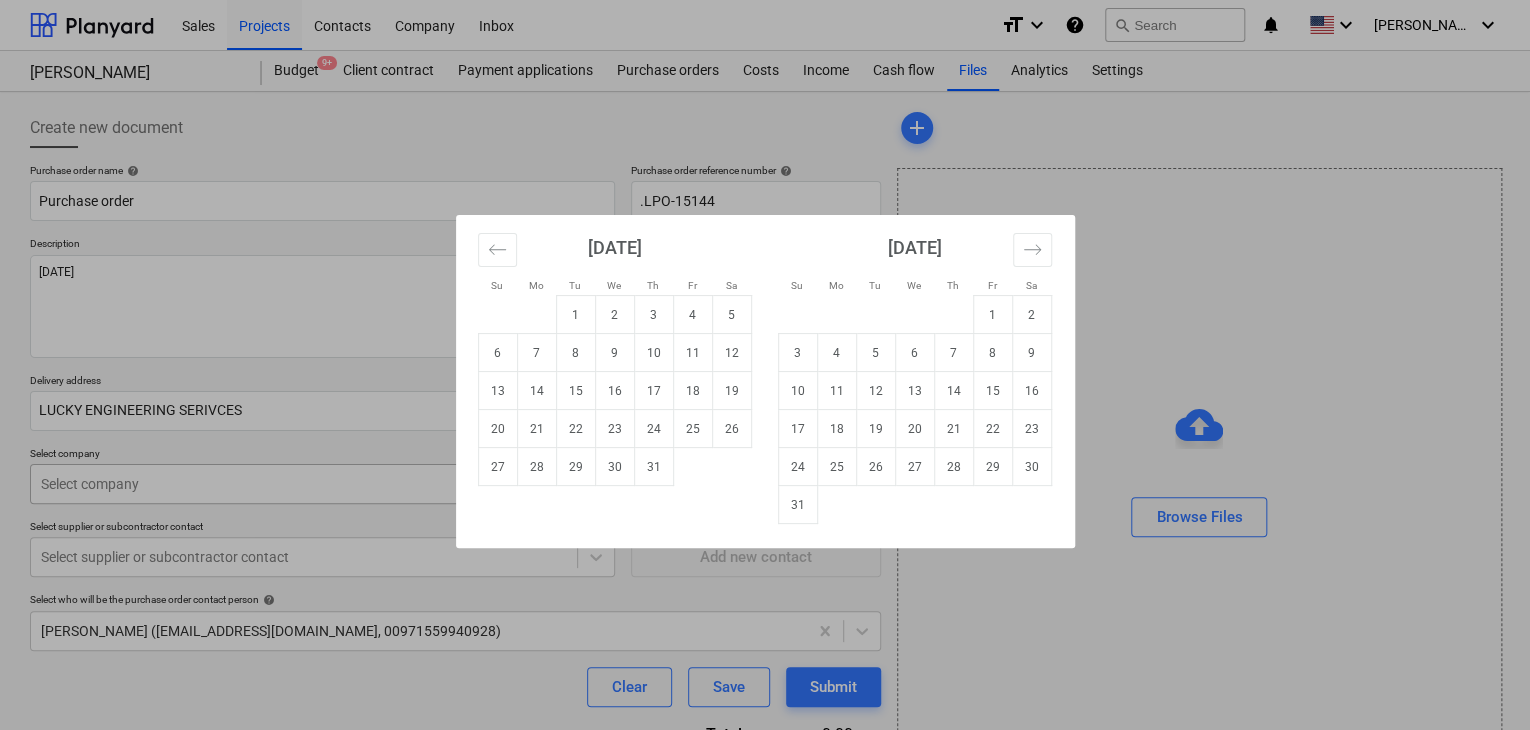 drag, startPoint x: 584, startPoint y: 464, endPoint x: 268, endPoint y: 464, distance: 316 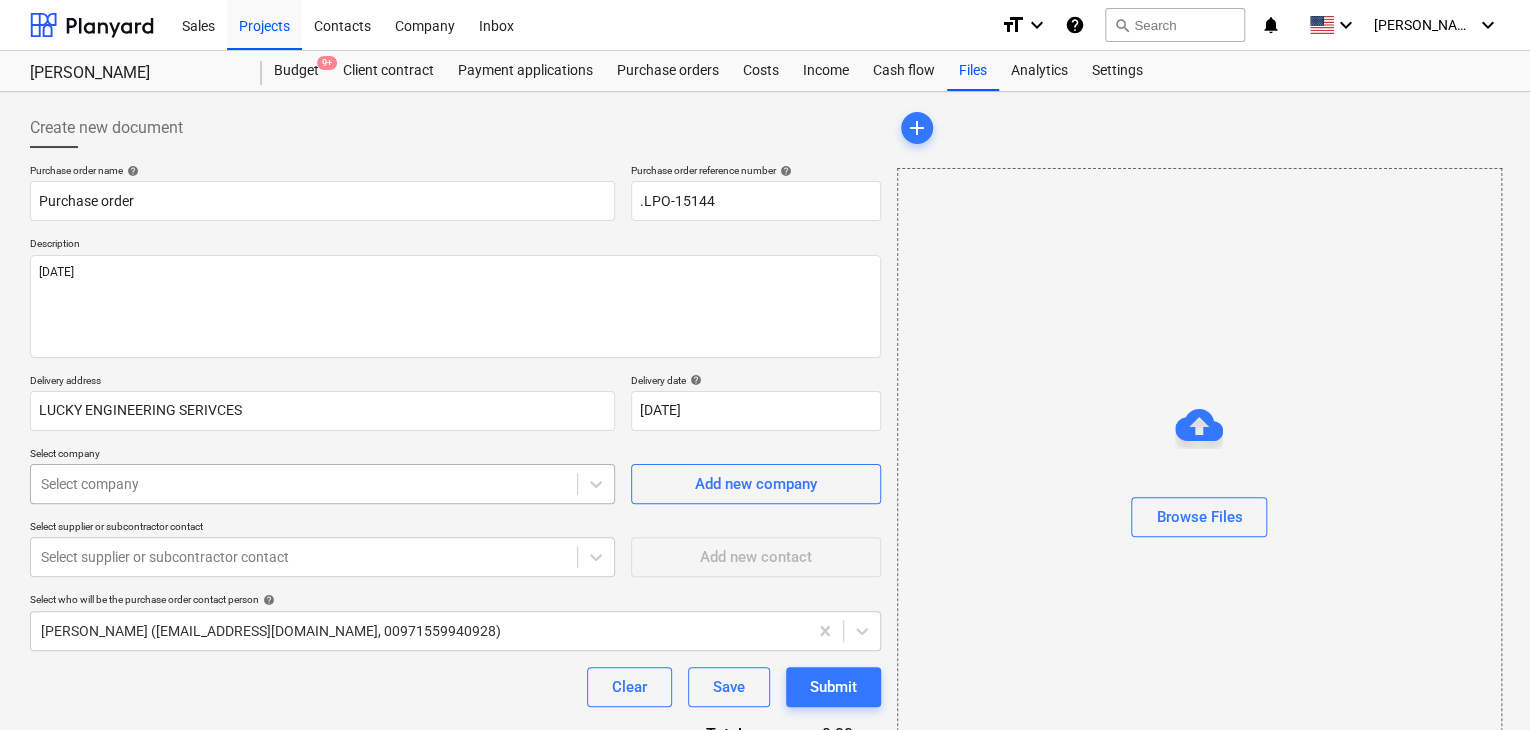 click on "Sales Projects Contacts Company Inbox format_size keyboard_arrow_down help search Search notifications 0 keyboard_arrow_down [PERSON_NAME] keyboard_arrow_down MARCO KSA Budget 9+ Client contract Payment applications Purchase orders Costs Income Cash flow Files Analytics Settings Create new document Purchase order name help Purchase order Purchase order reference number help .LPO-15144 Description [DATE] Delivery address LUCKY ENGINEERING SERIVCES Delivery date help [DATE] [DATE] Press the down arrow key to interact with the calendar and
select a date. Press the question mark key to get the keyboard shortcuts for changing dates. Select company Select company Add new company Select supplier or subcontractor contact Select supplier or subcontractor contact Add new contact Select who will be the purchase order contact person help [PERSON_NAME] ([EMAIL_ADDRESS][DOMAIN_NAME], 00971559940928) Clear Save Submit Total 0.00د.إ.‏ Select line-items to add help Search or select a line-item Select in bulk add" at bounding box center [765, 365] 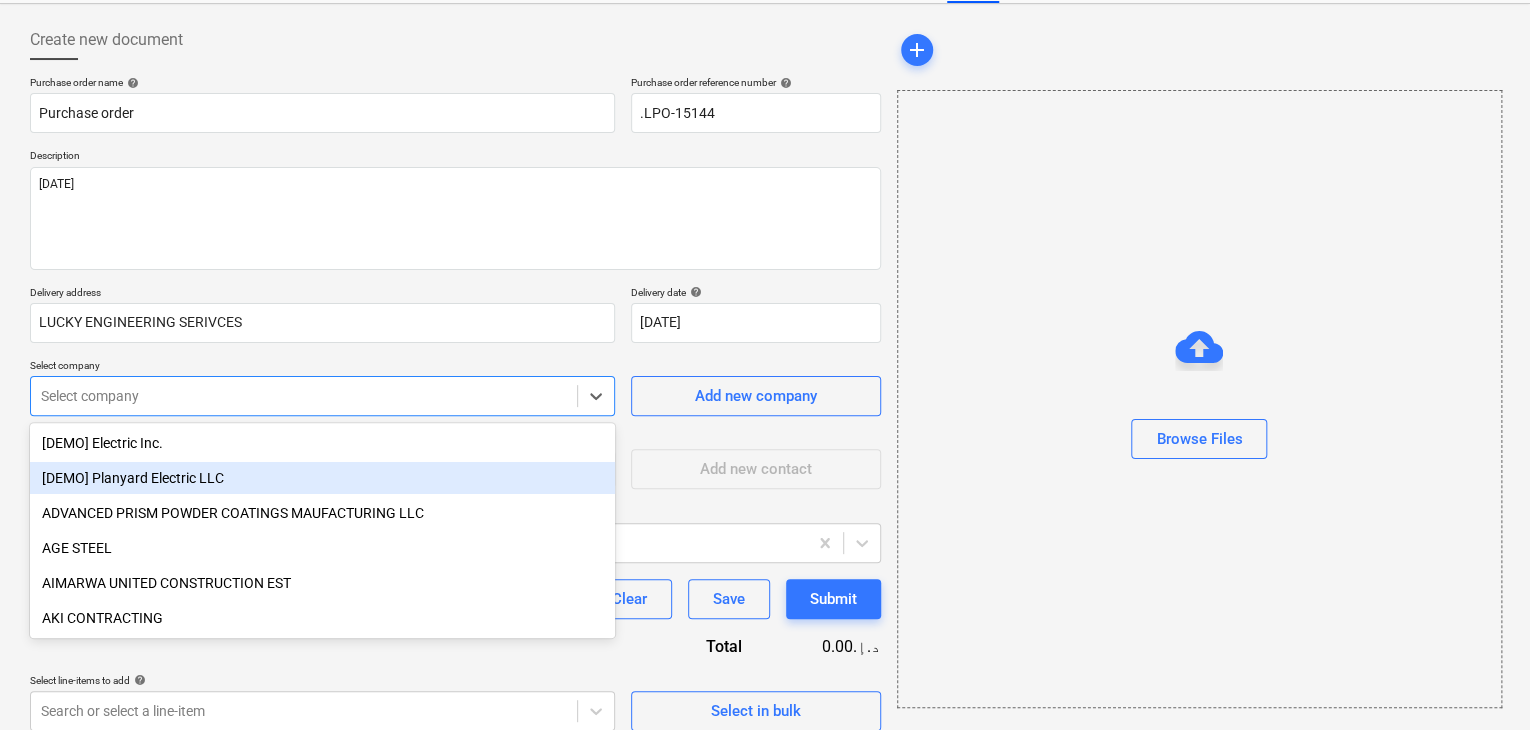 scroll, scrollTop: 93, scrollLeft: 0, axis: vertical 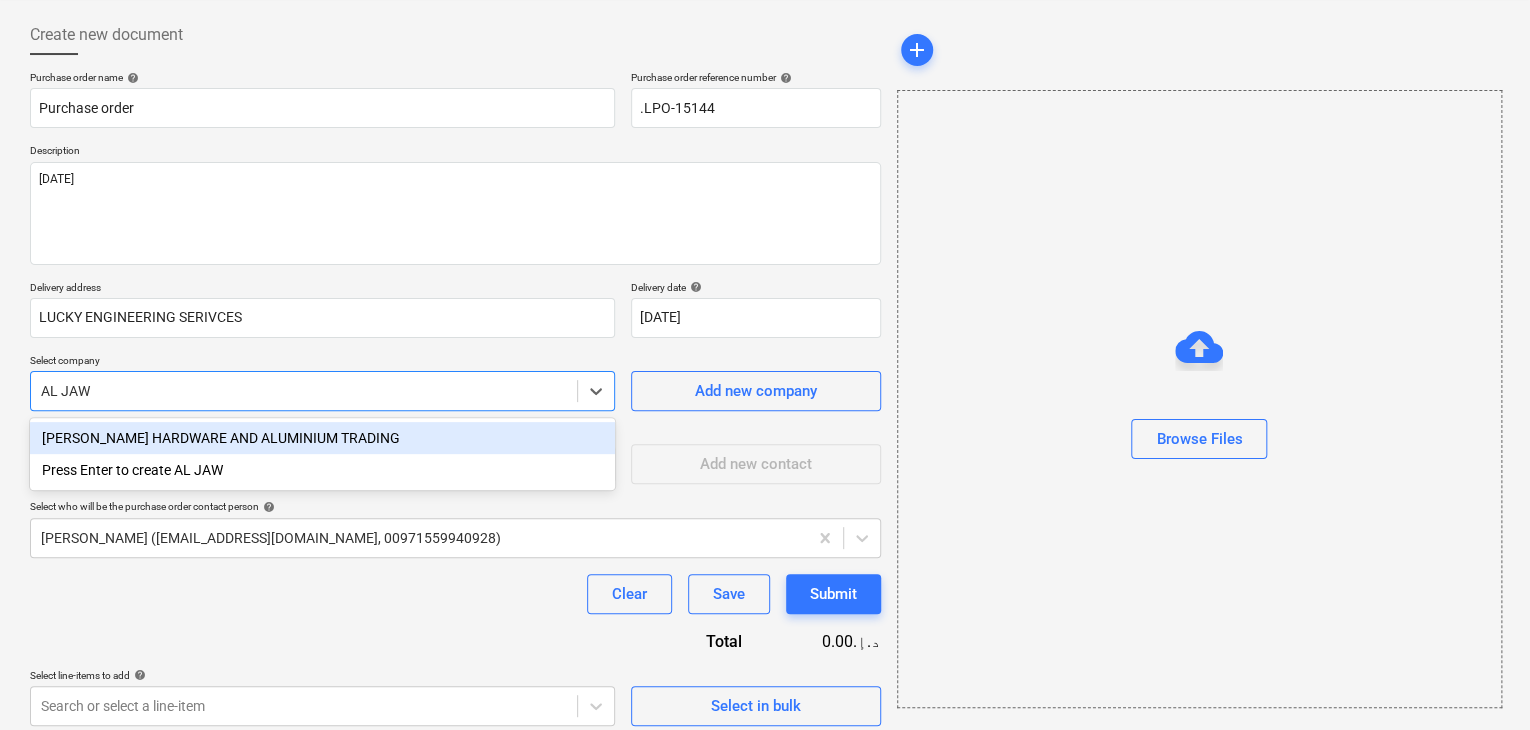 click on "[PERSON_NAME] HARDWARE AND ALUMINIUM TRADING   Press Enter to create AL JAW" at bounding box center (322, 454) 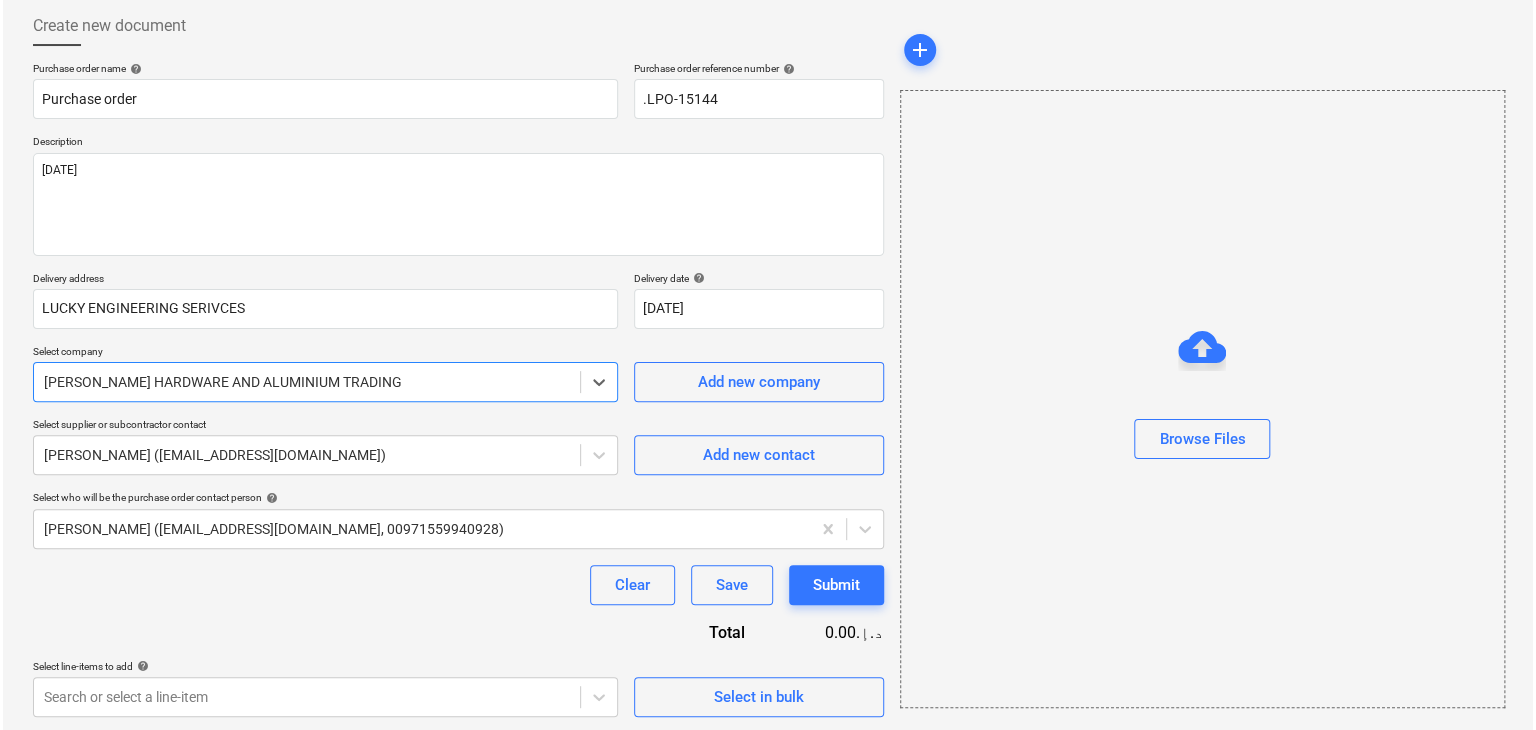 scroll, scrollTop: 104, scrollLeft: 0, axis: vertical 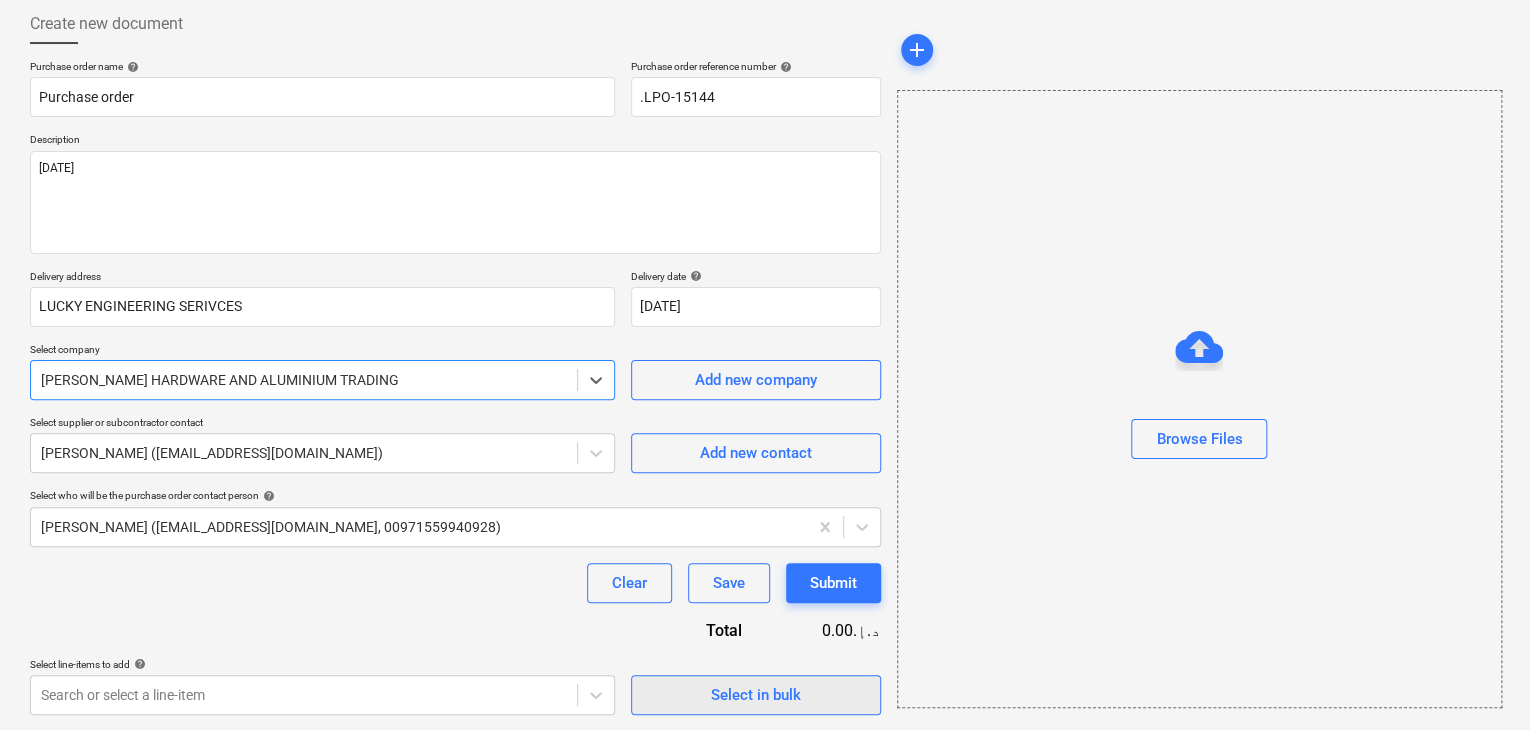 click on "Select in bulk" at bounding box center (756, 695) 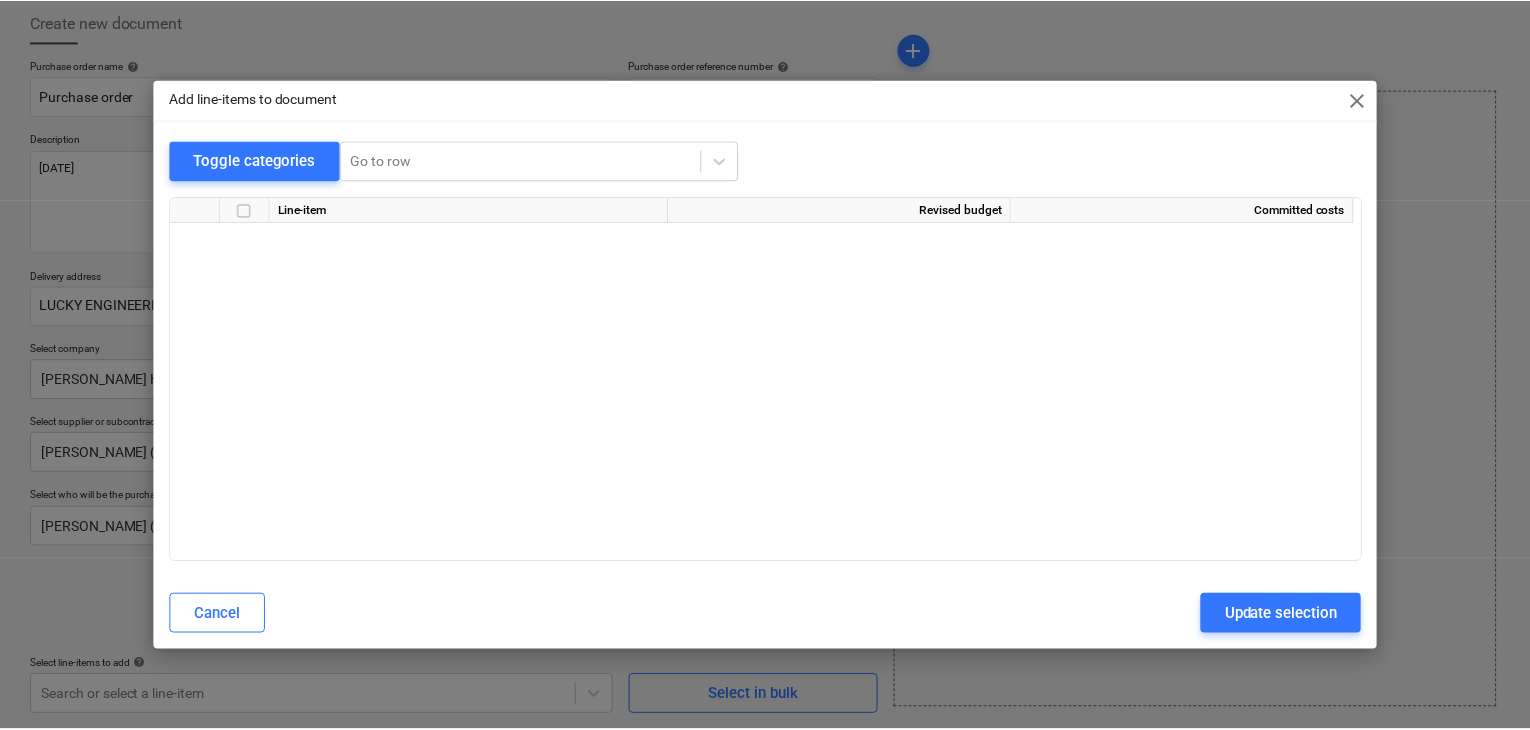 scroll, scrollTop: 4636, scrollLeft: 0, axis: vertical 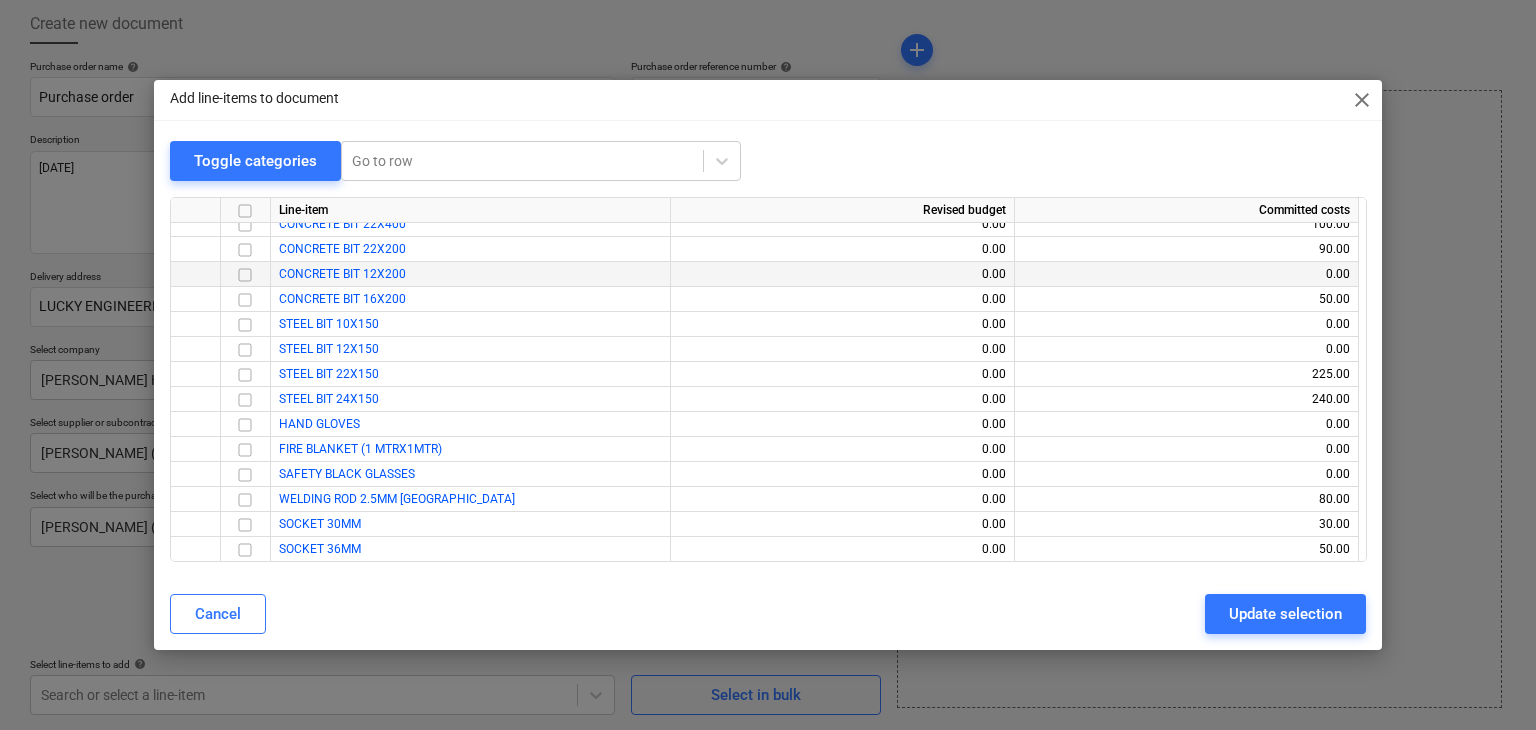 click at bounding box center [245, 275] 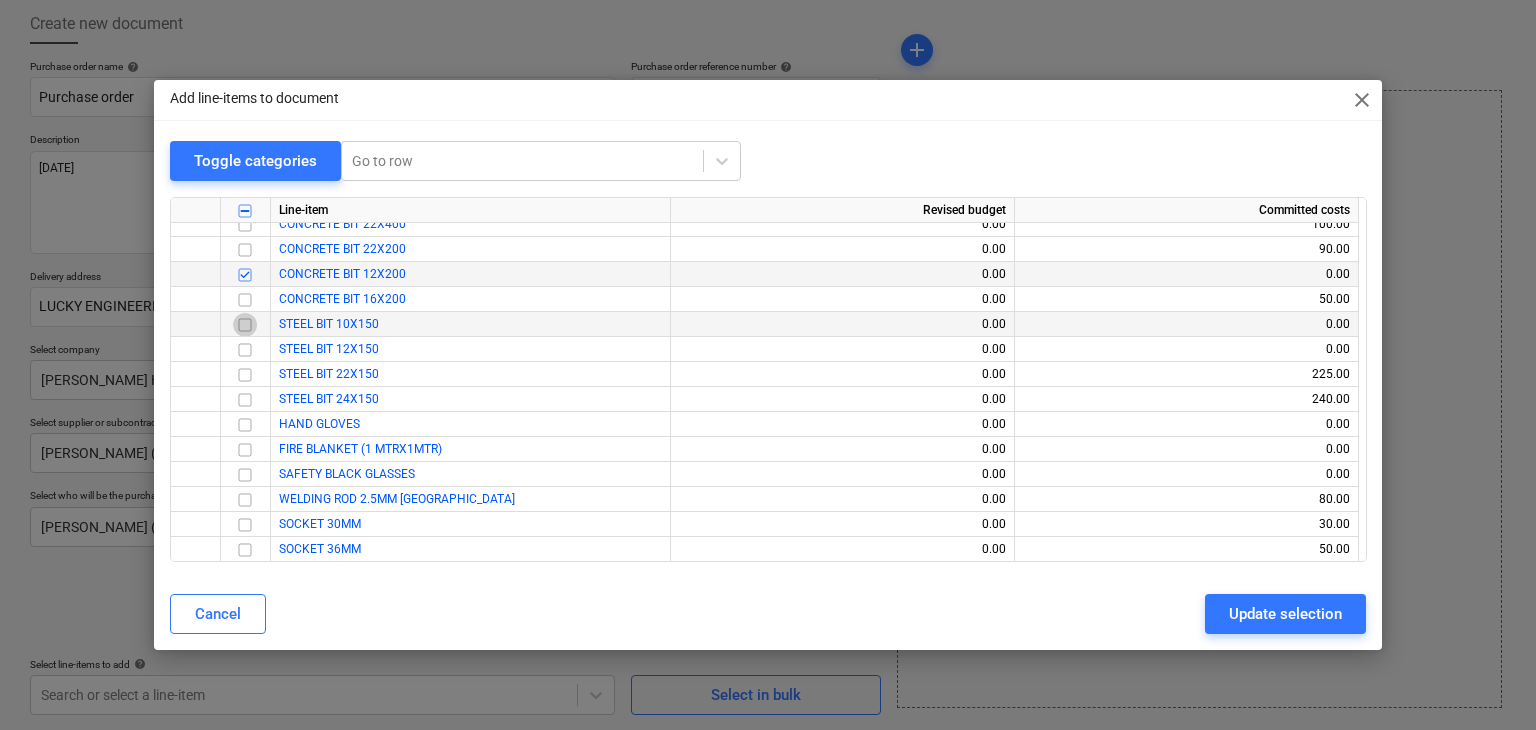 click at bounding box center (245, 325) 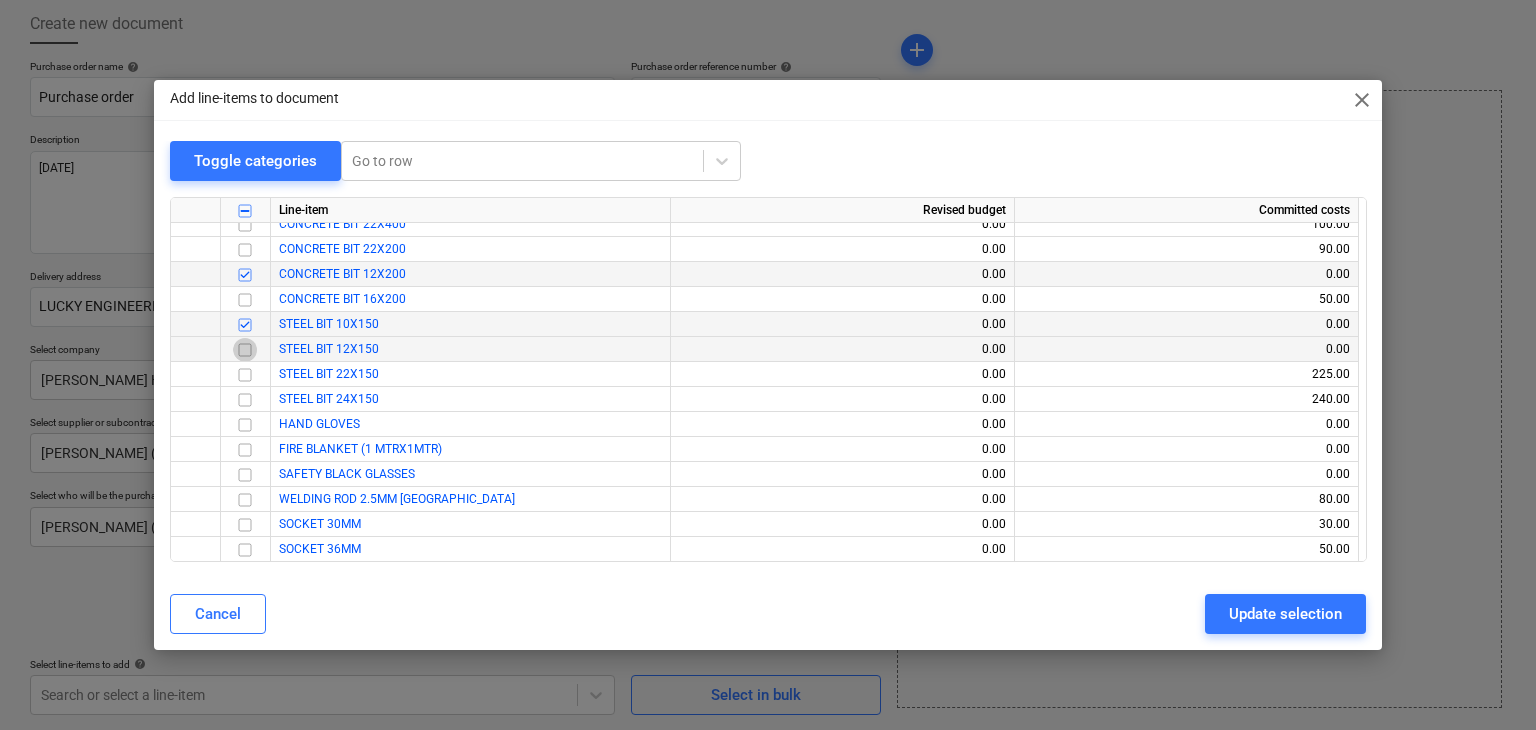 click at bounding box center [245, 350] 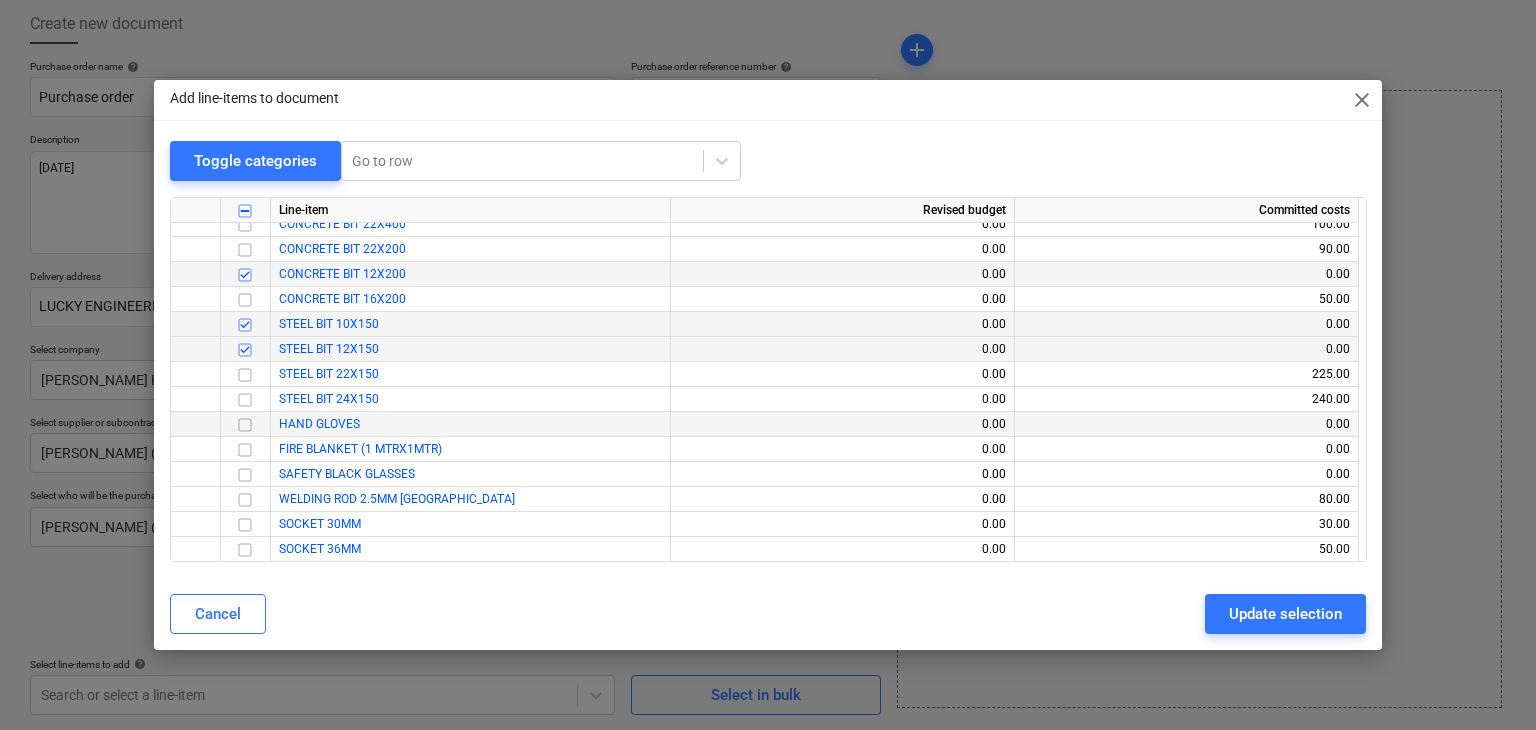click at bounding box center (245, 425) 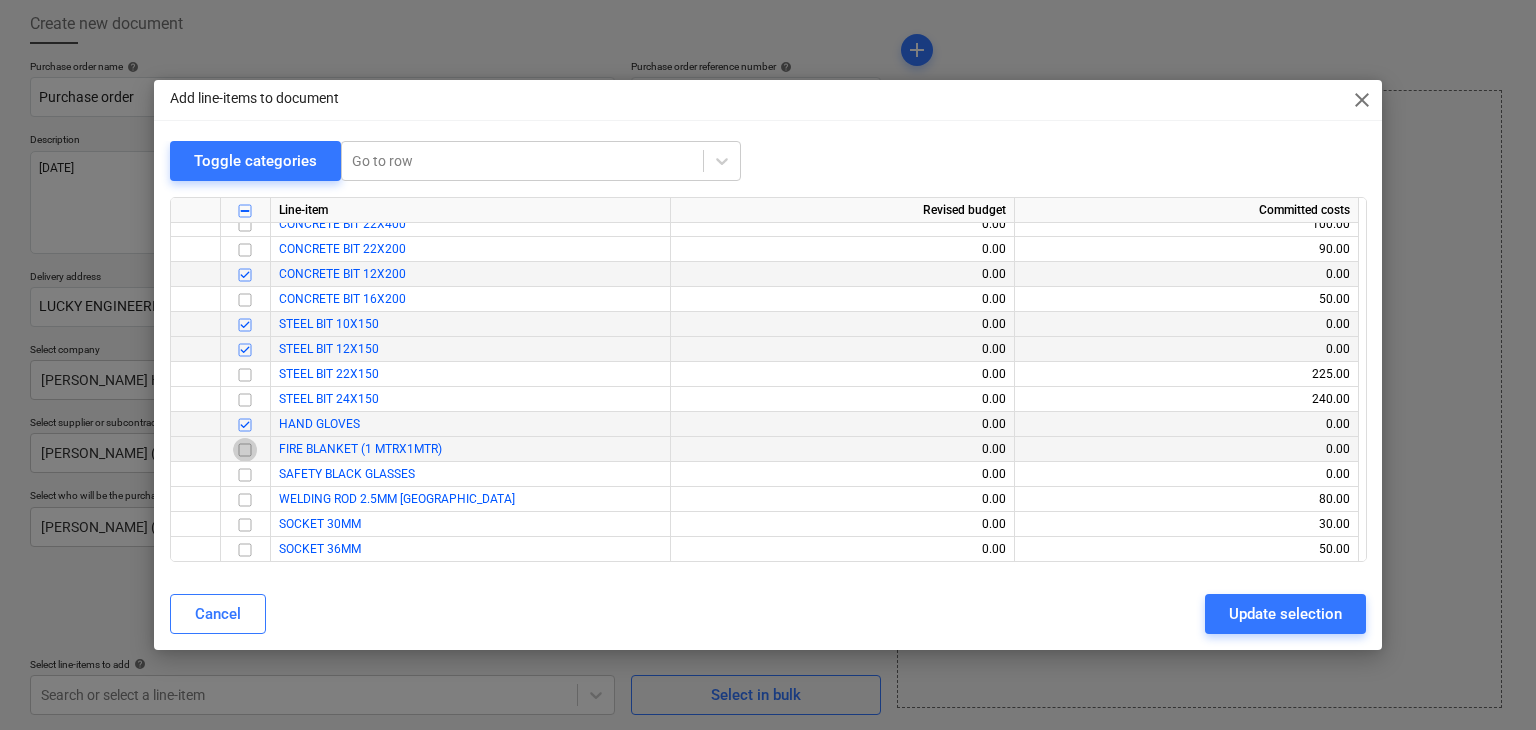 click at bounding box center (245, 450) 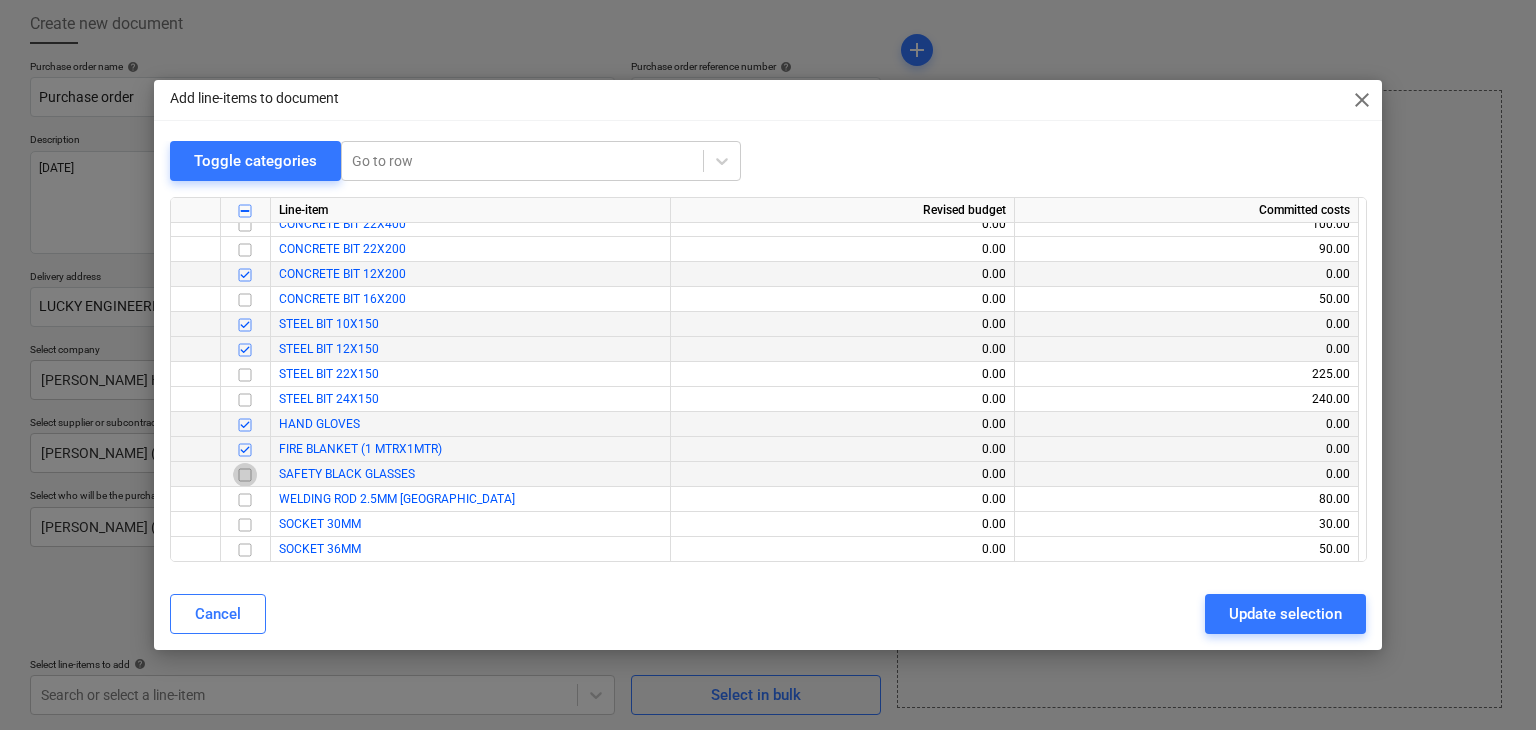 click at bounding box center [245, 475] 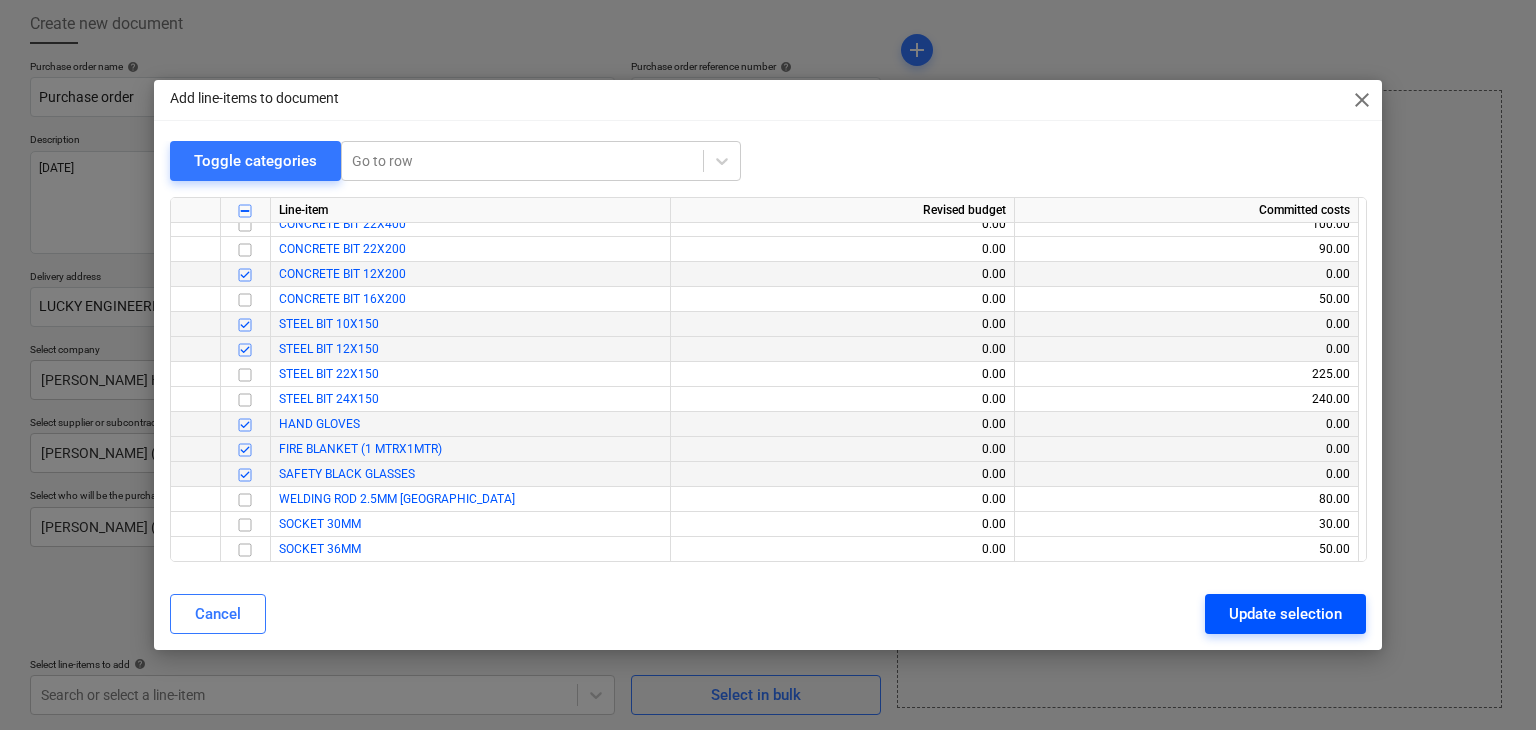 click on "Update selection" at bounding box center (1285, 614) 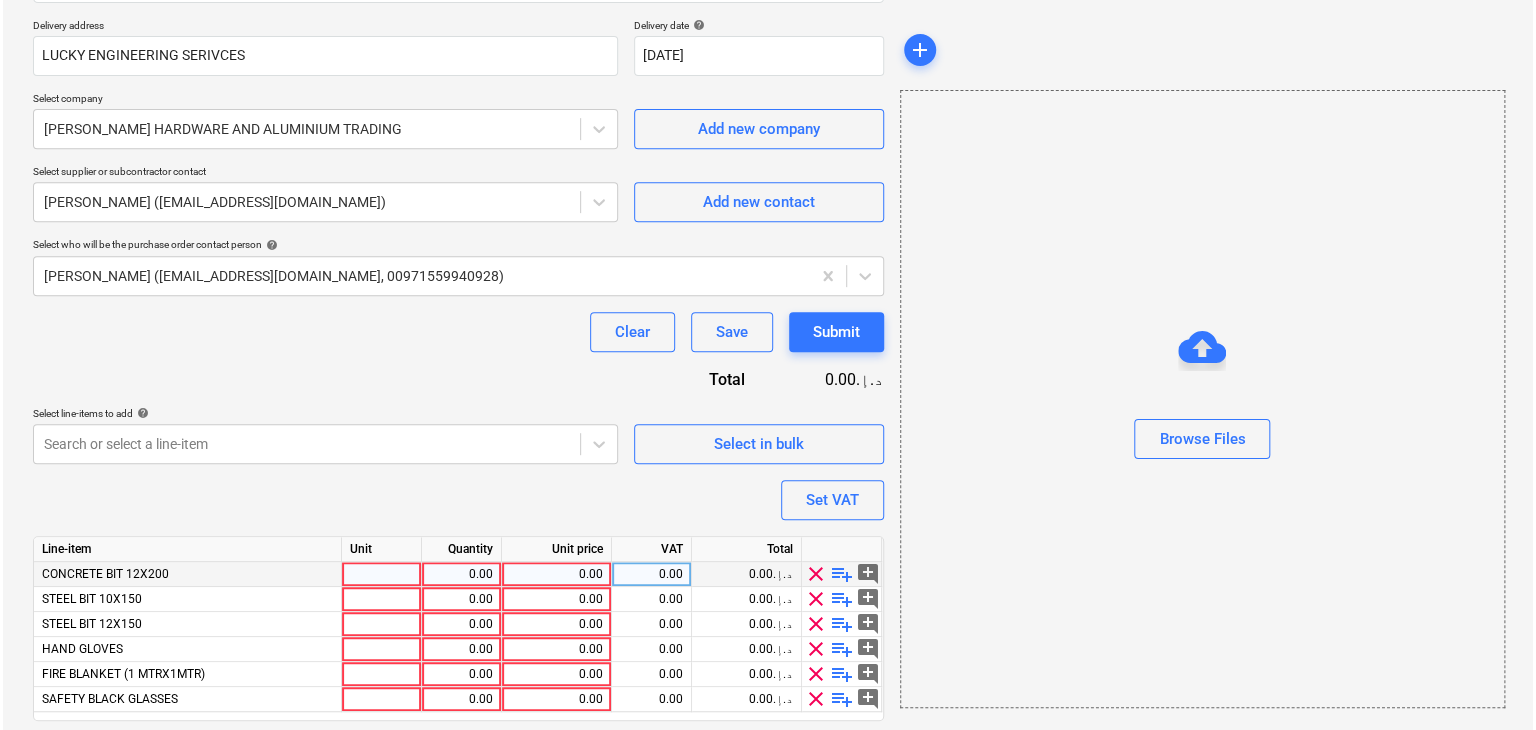 scroll, scrollTop: 417, scrollLeft: 0, axis: vertical 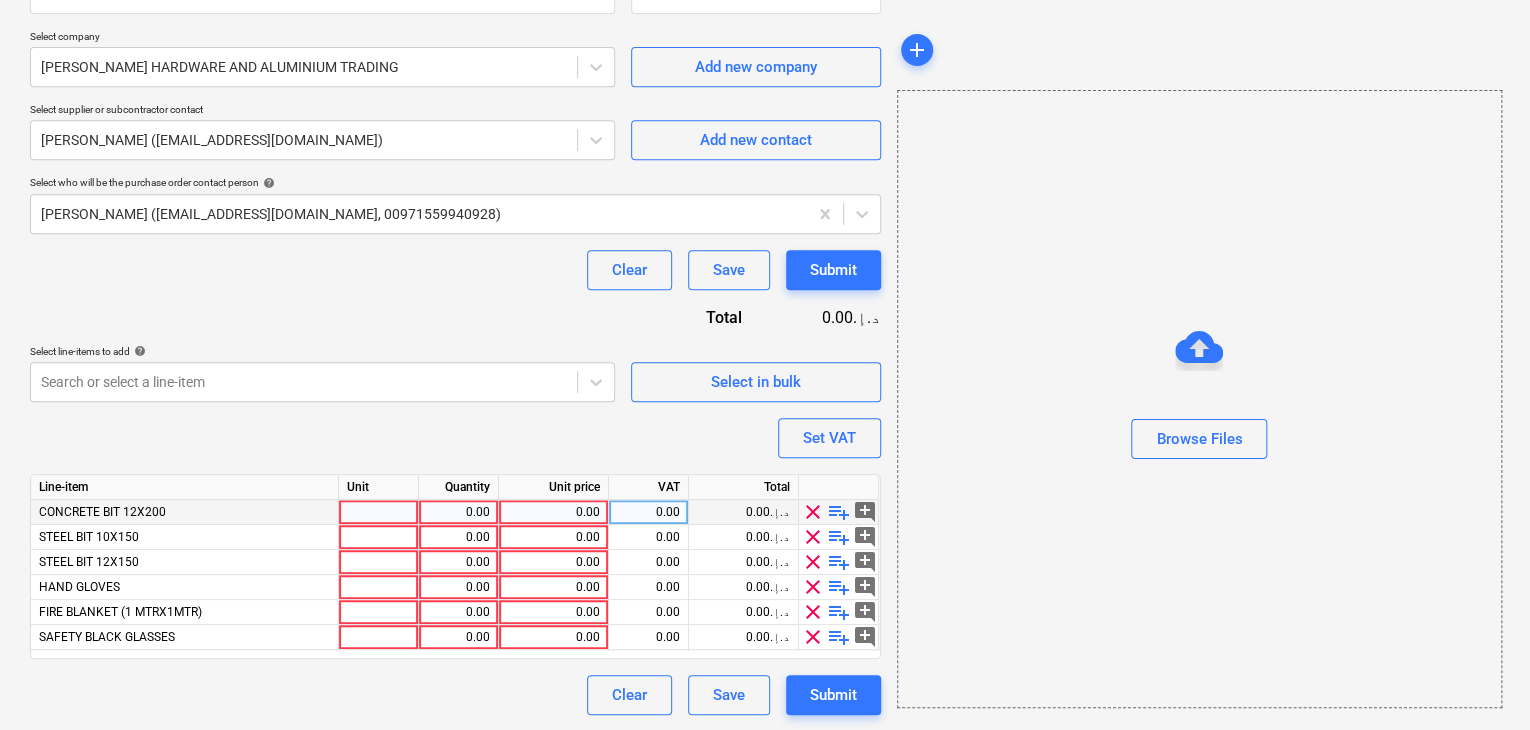 click at bounding box center (379, 512) 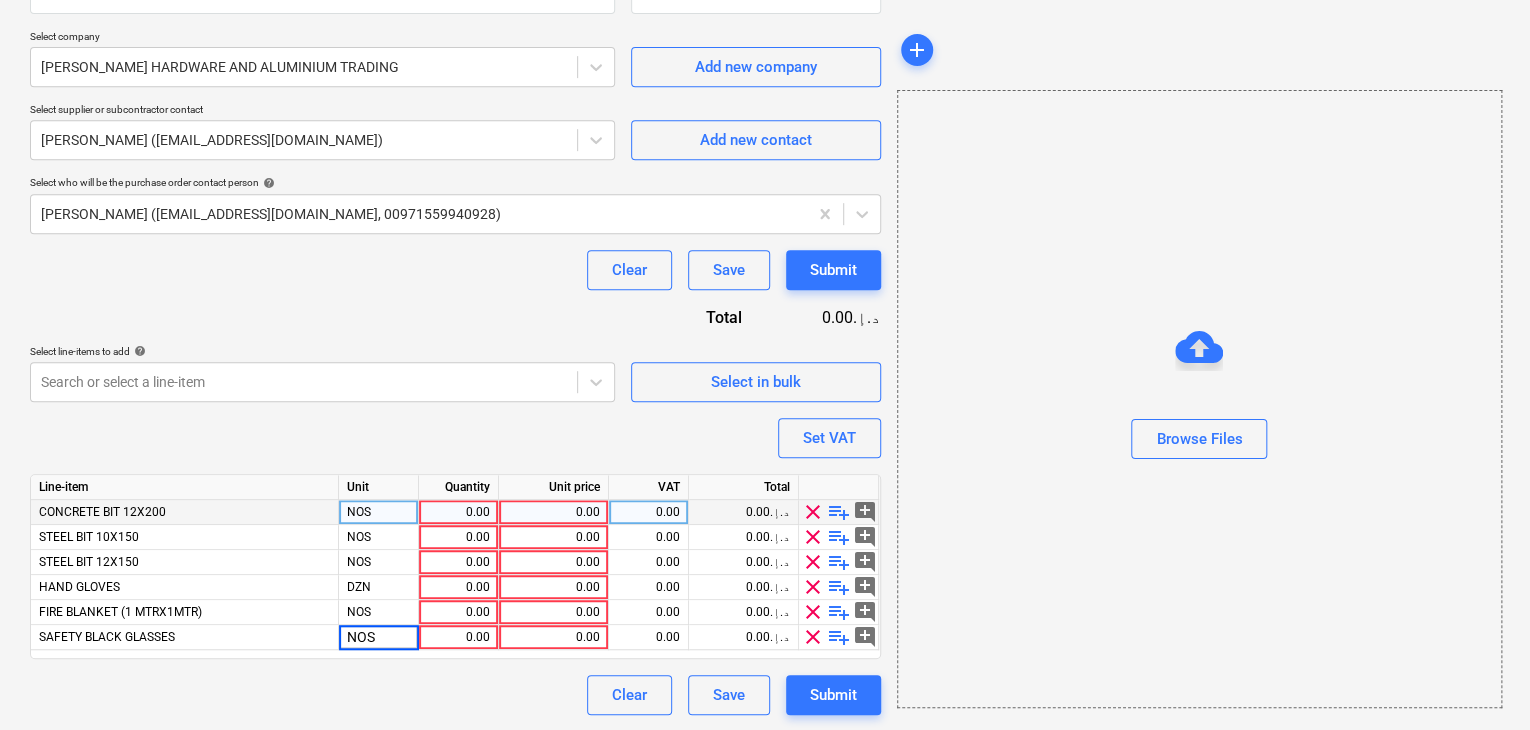 click on "0.00" at bounding box center [458, 512] 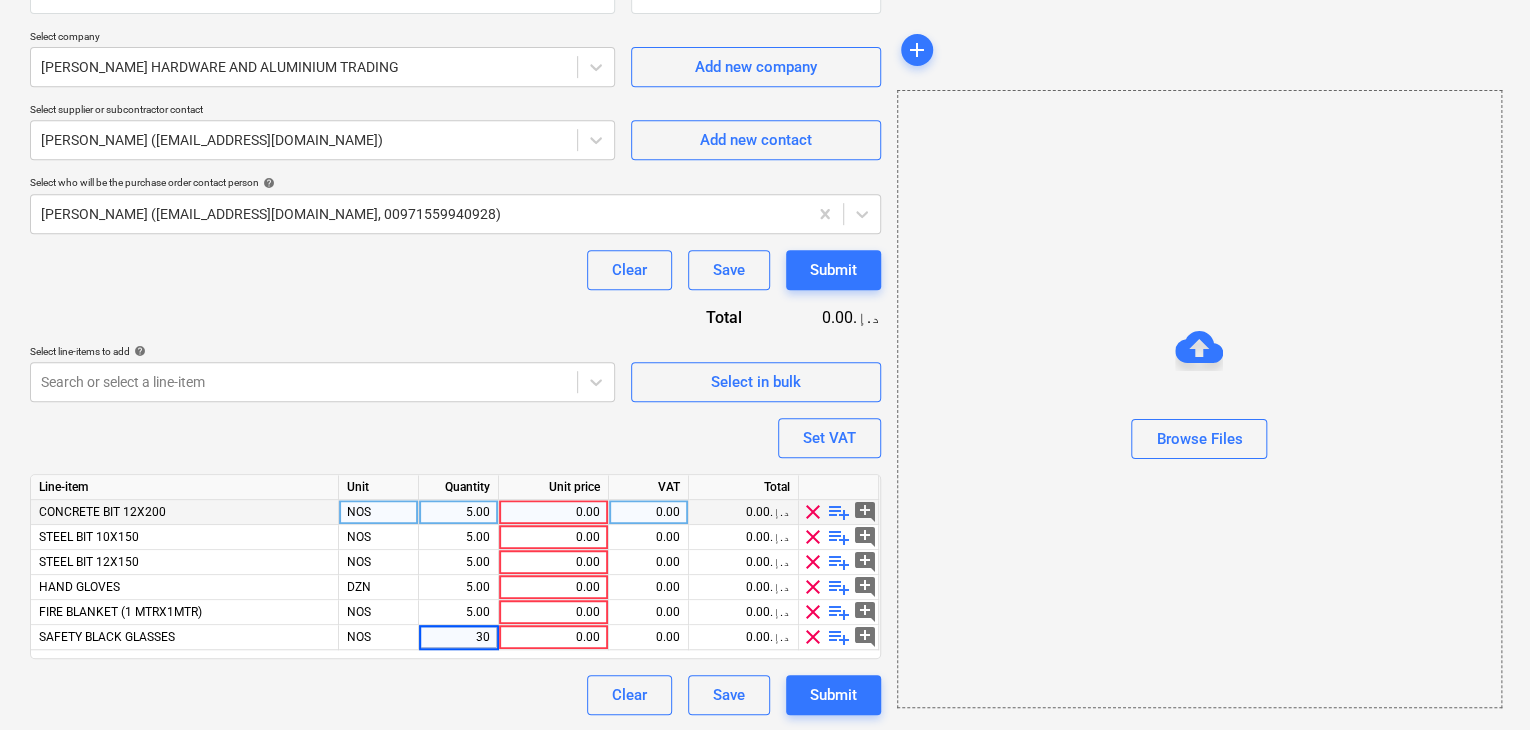 click on "0.00" at bounding box center [553, 512] 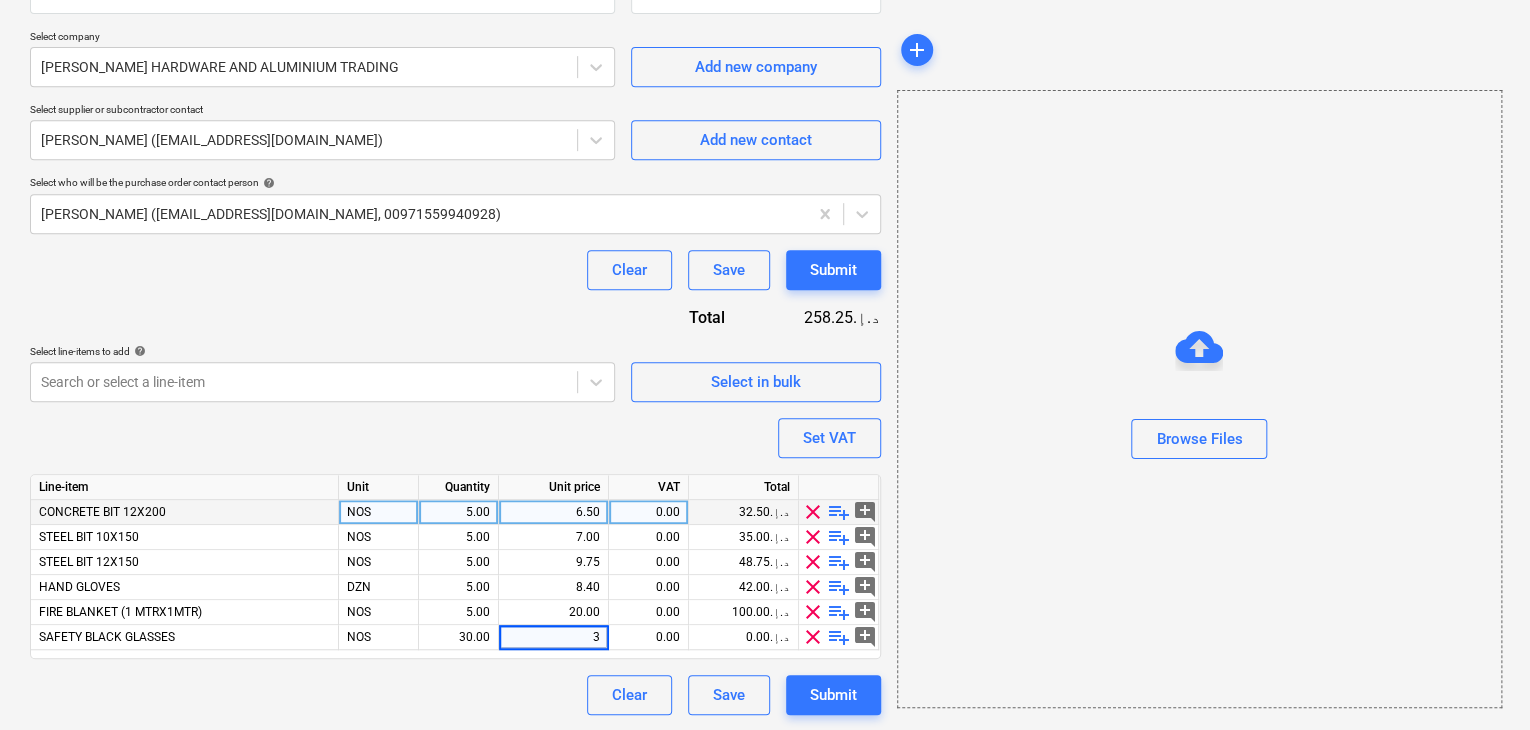 click on "Browse Files" at bounding box center [1199, 399] 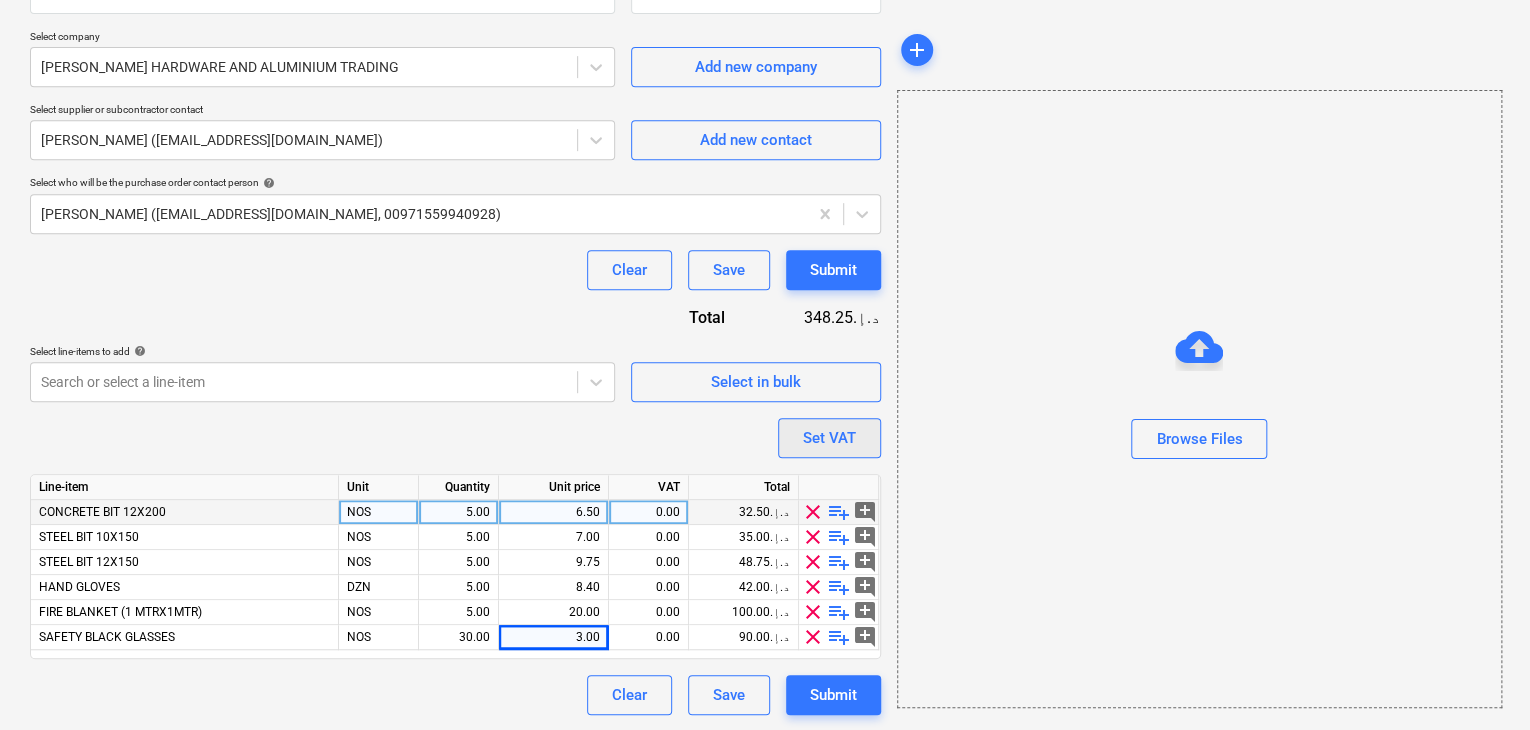 click on "Set VAT" at bounding box center [829, 438] 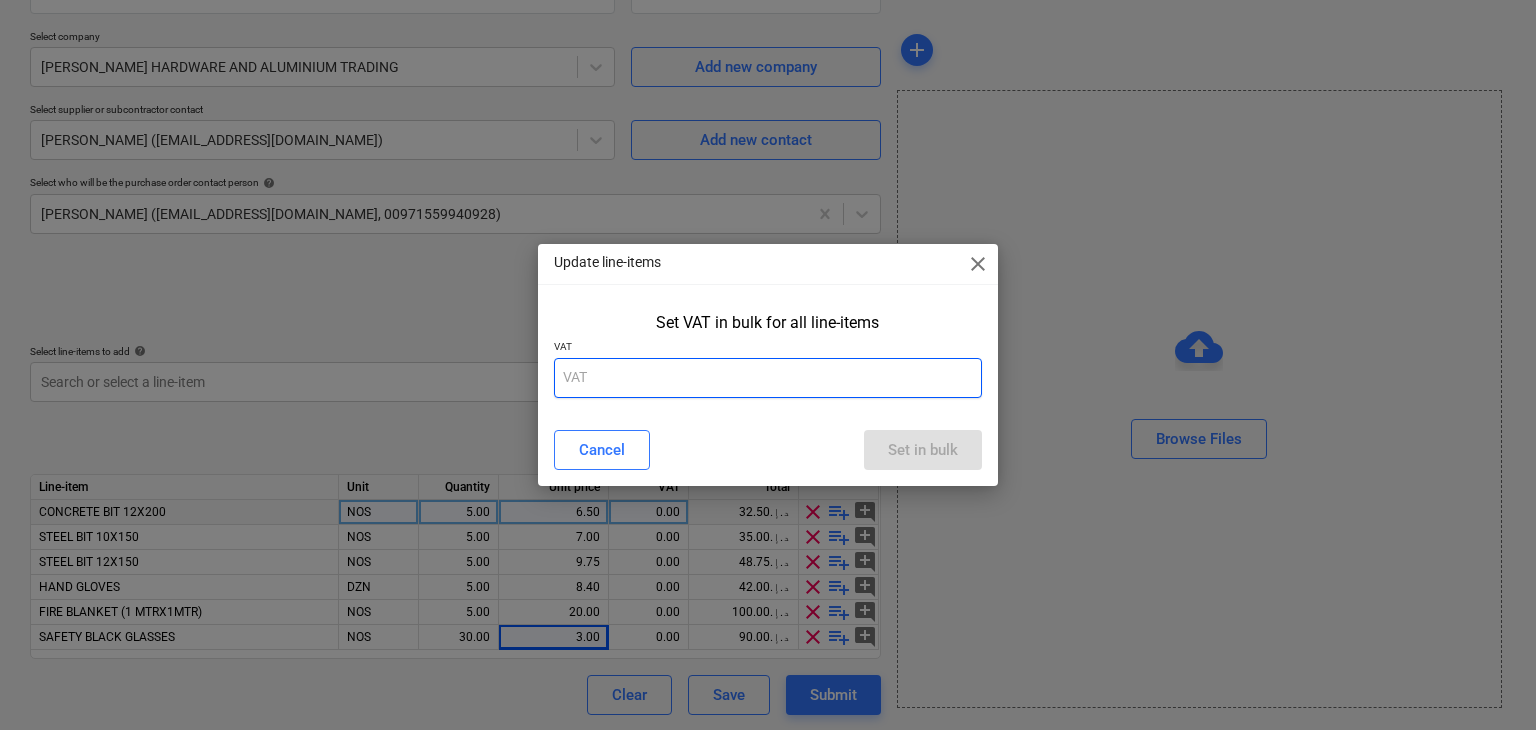 click at bounding box center (768, 378) 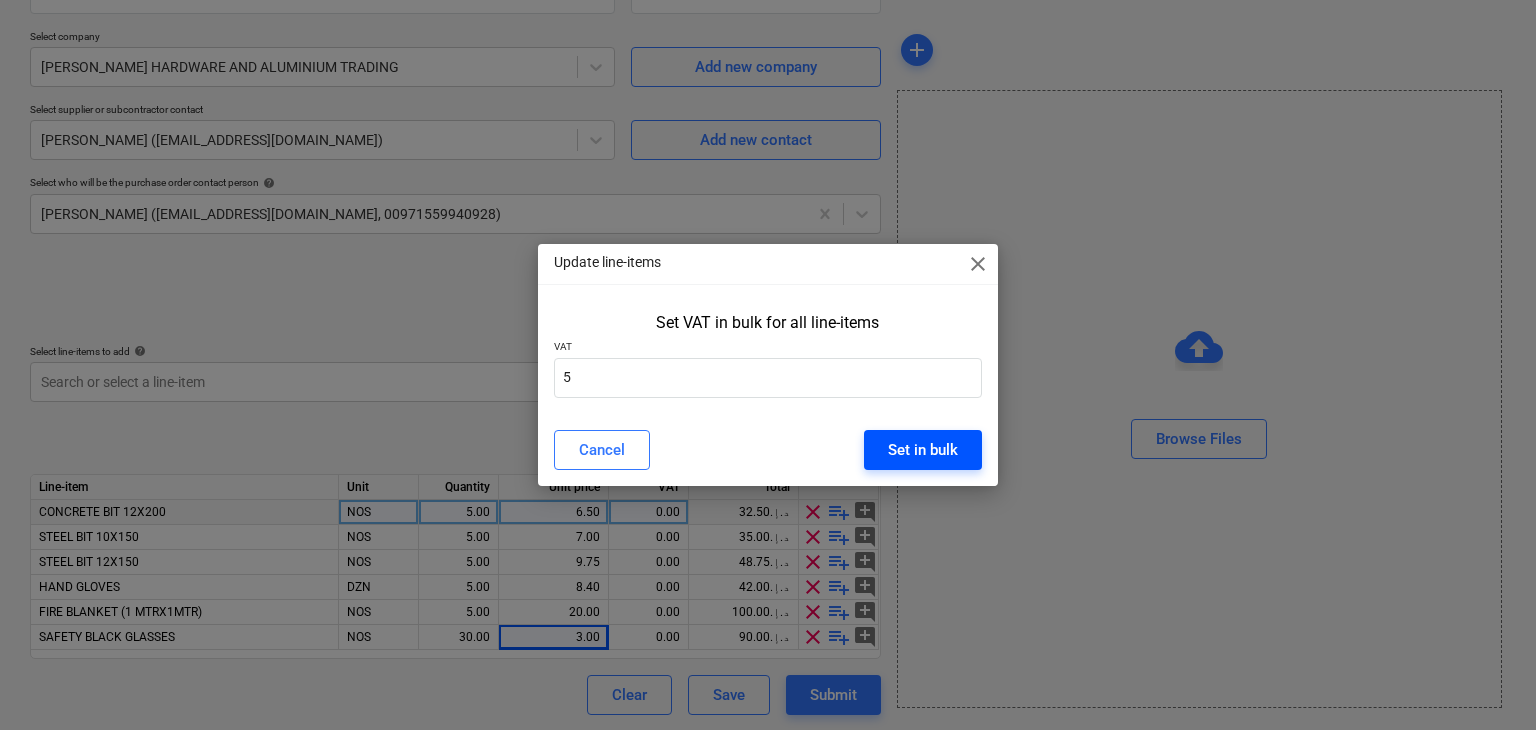 click on "Set in bulk" at bounding box center [923, 450] 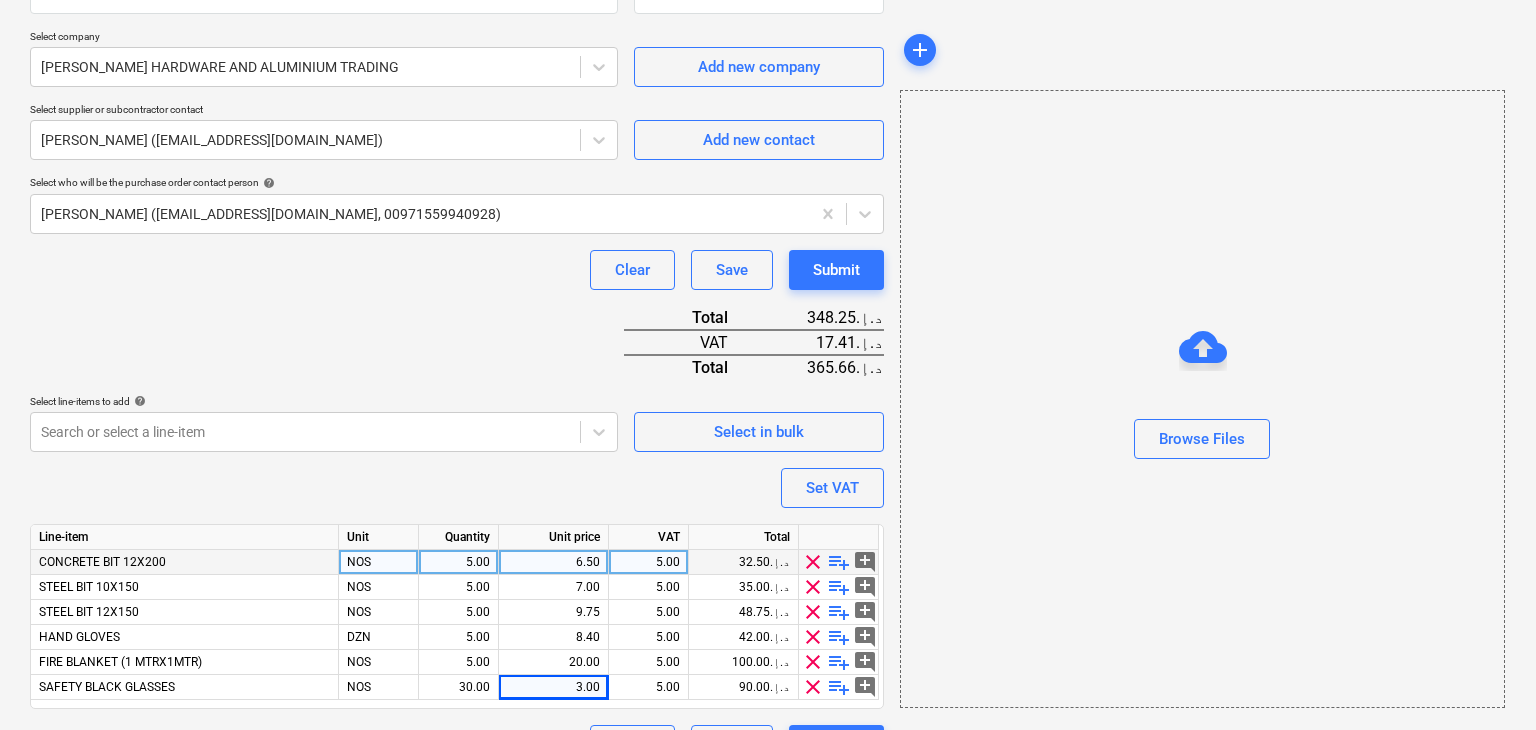 scroll, scrollTop: 467, scrollLeft: 0, axis: vertical 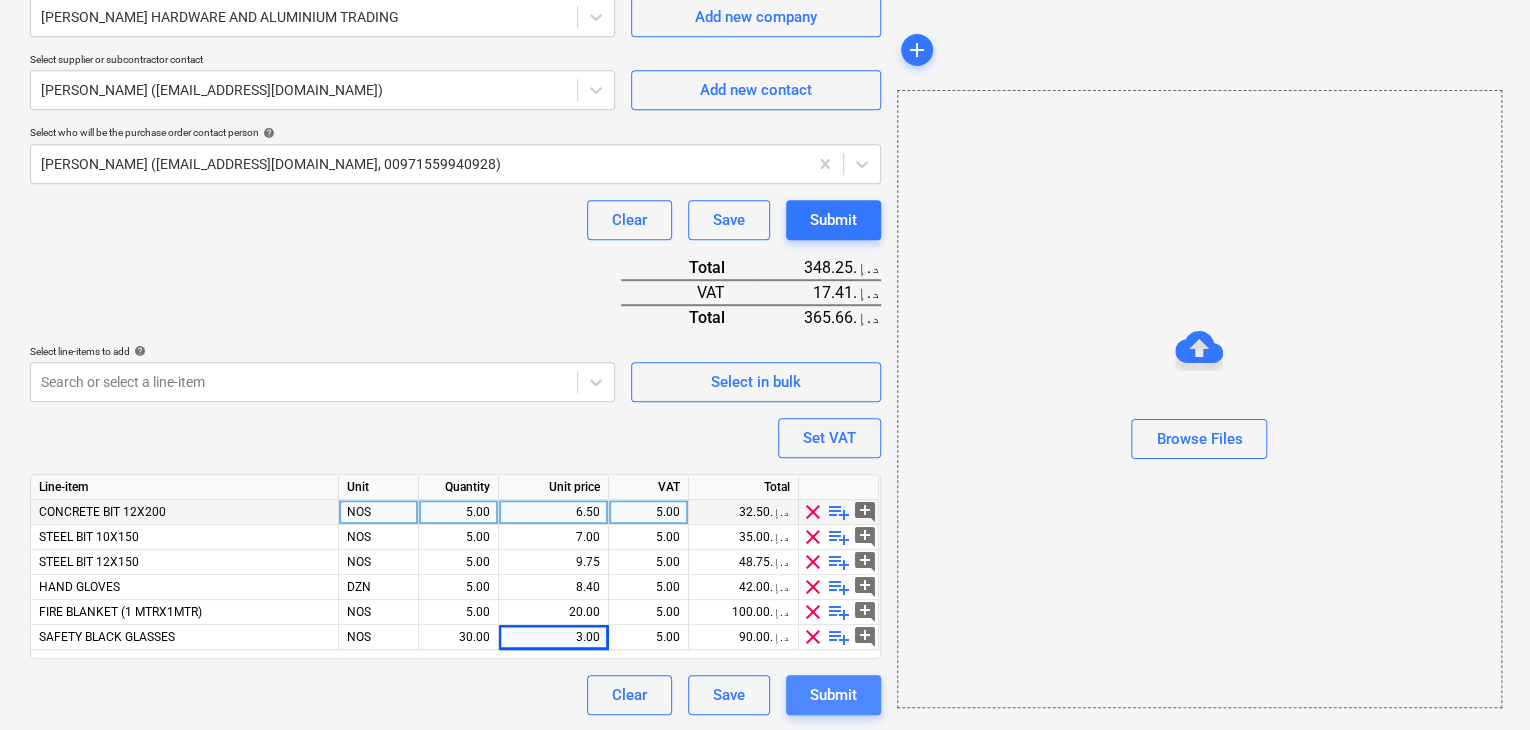 click on "Submit" at bounding box center [833, 695] 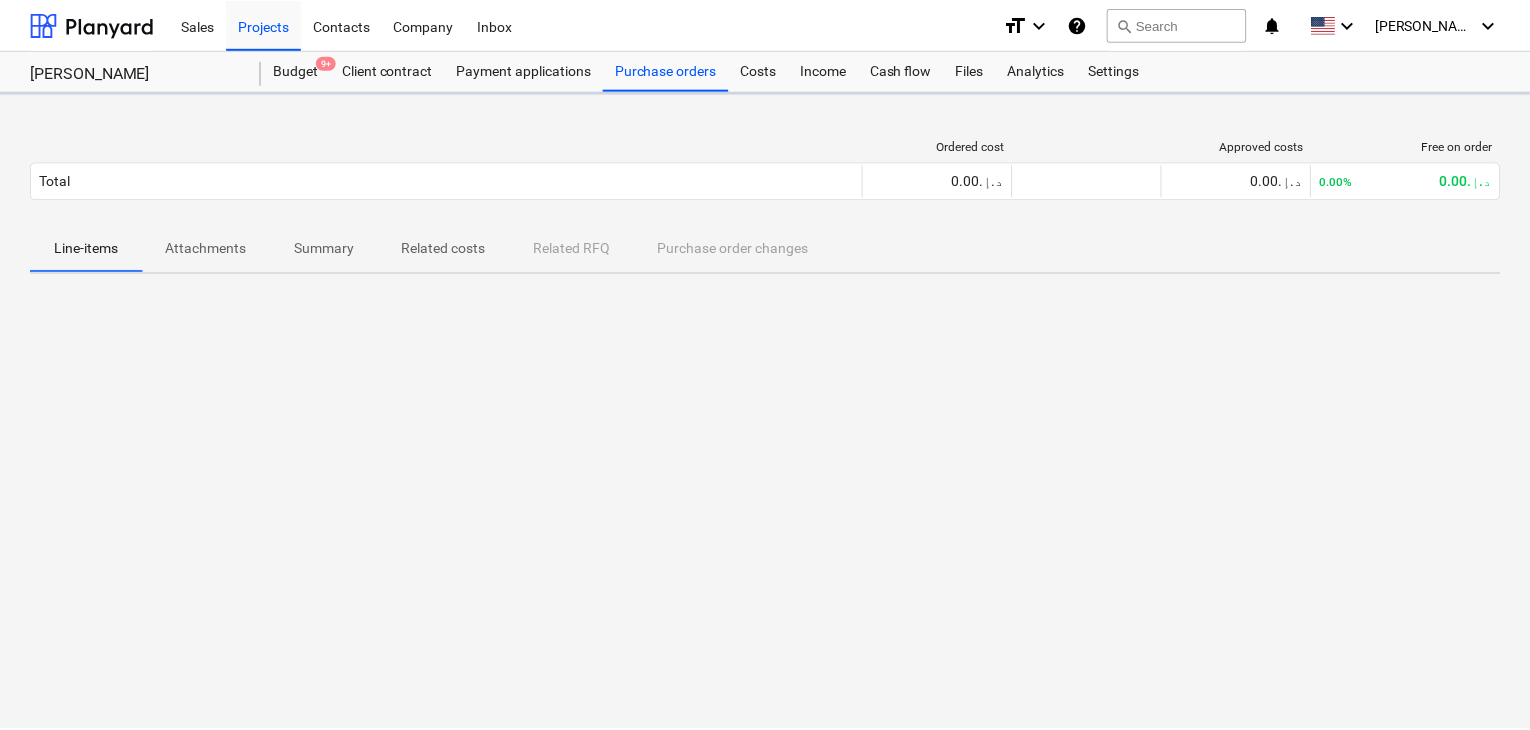 scroll, scrollTop: 0, scrollLeft: 0, axis: both 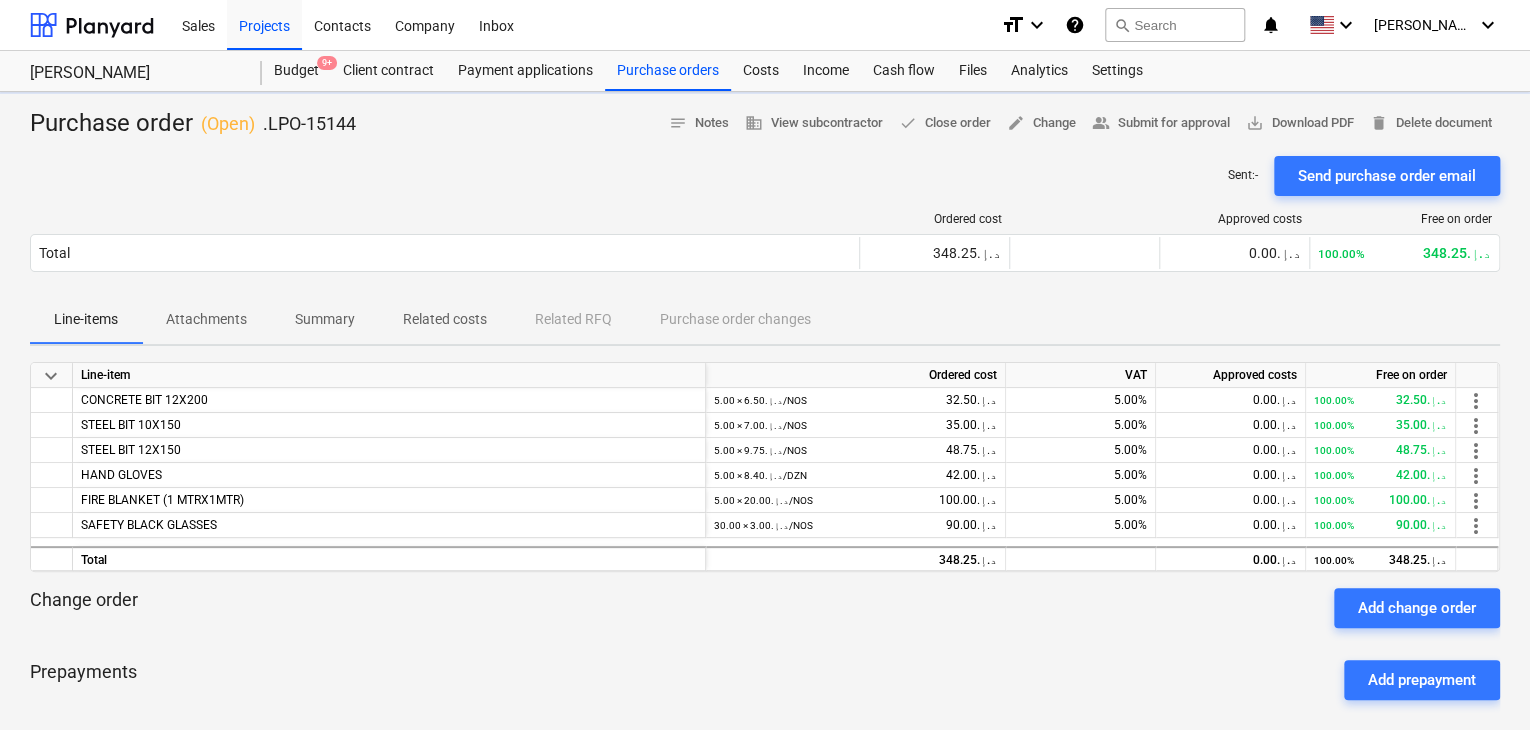 click on "save_alt Download PDF" at bounding box center (1300, 123) 